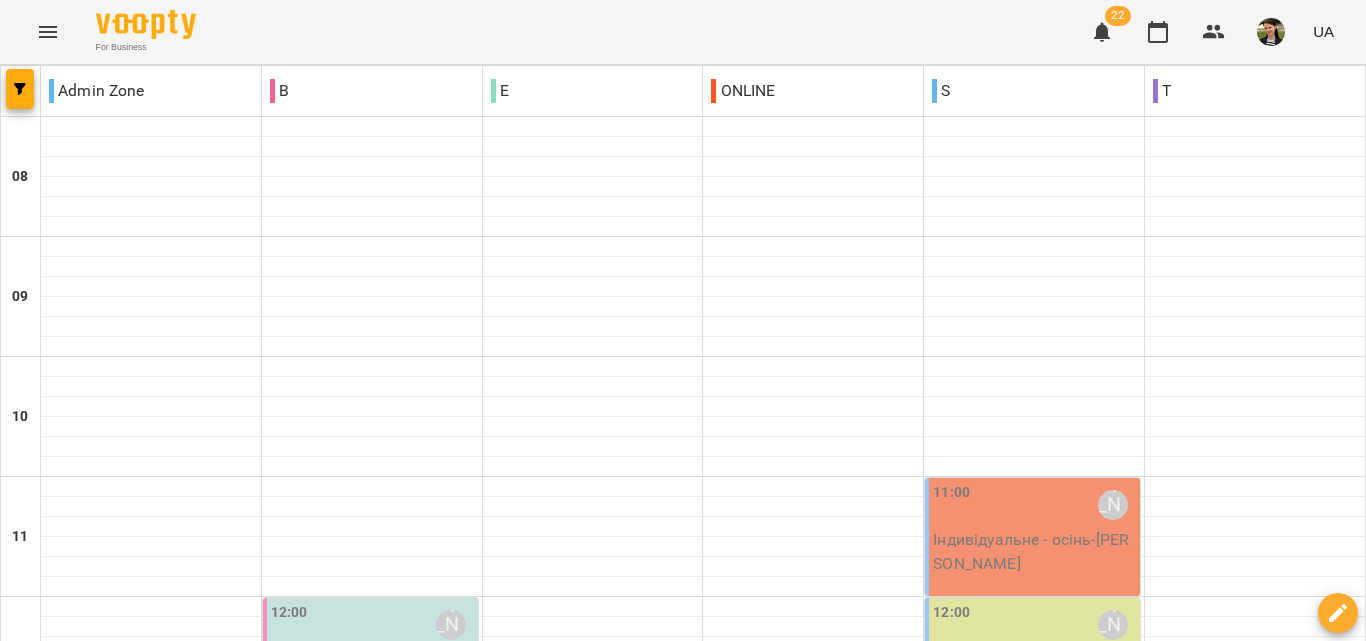 scroll, scrollTop: 0, scrollLeft: 0, axis: both 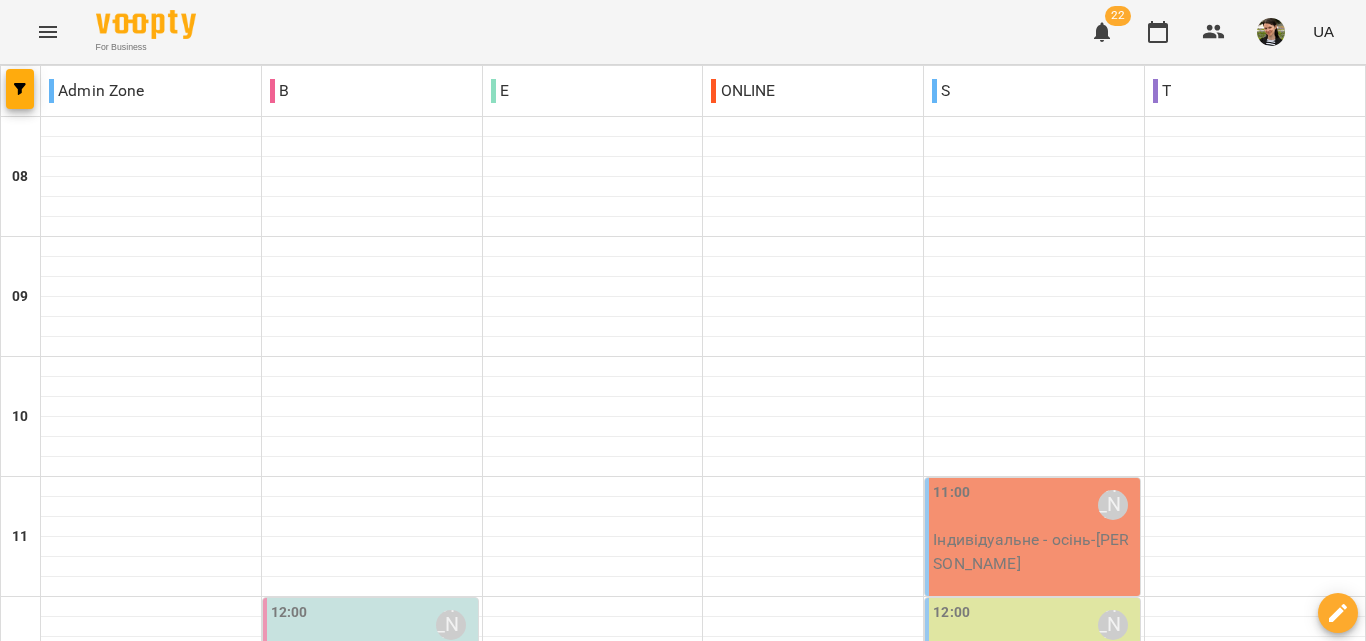 click on "Індивідуальне - осінь  - [PERSON_NAME]" at bounding box center (1034, 551) 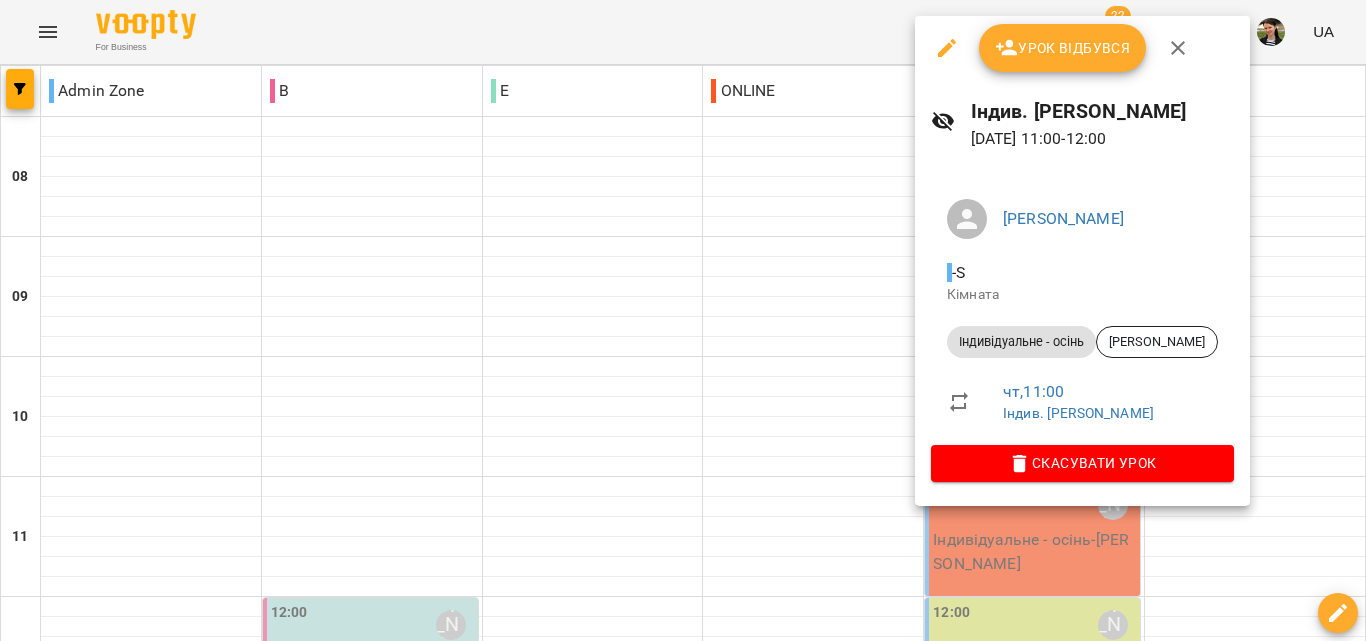 click on "Урок відбувся" at bounding box center [1063, 48] 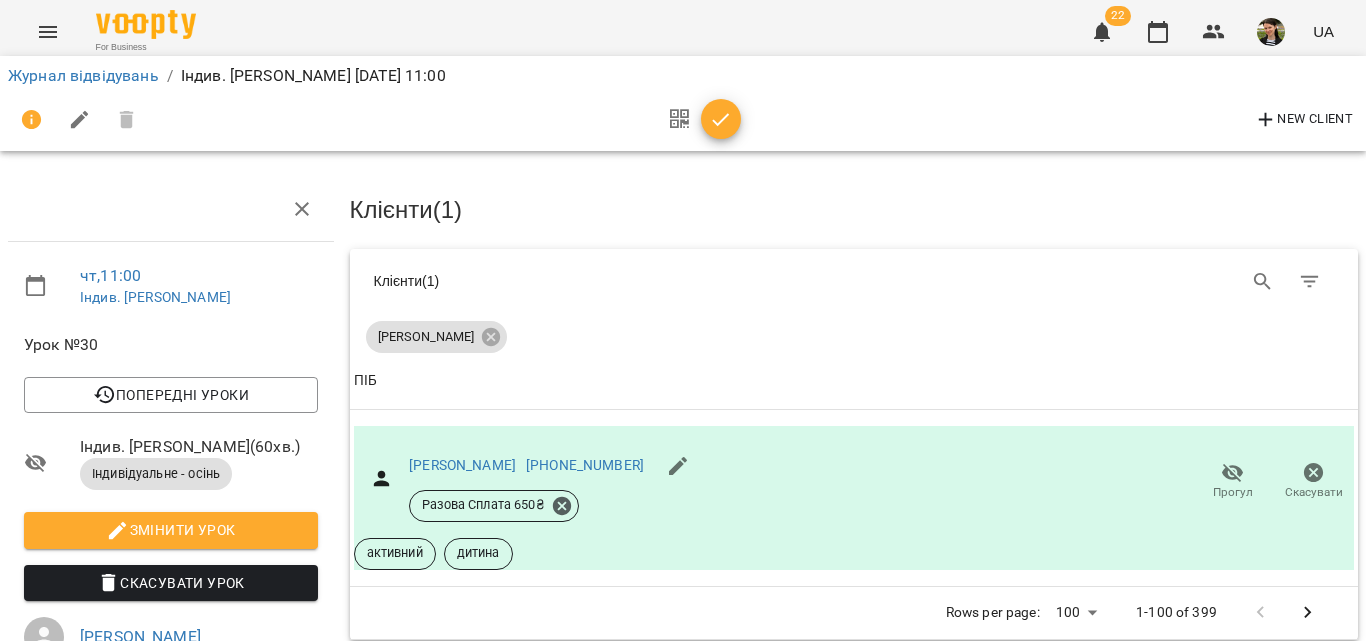 click 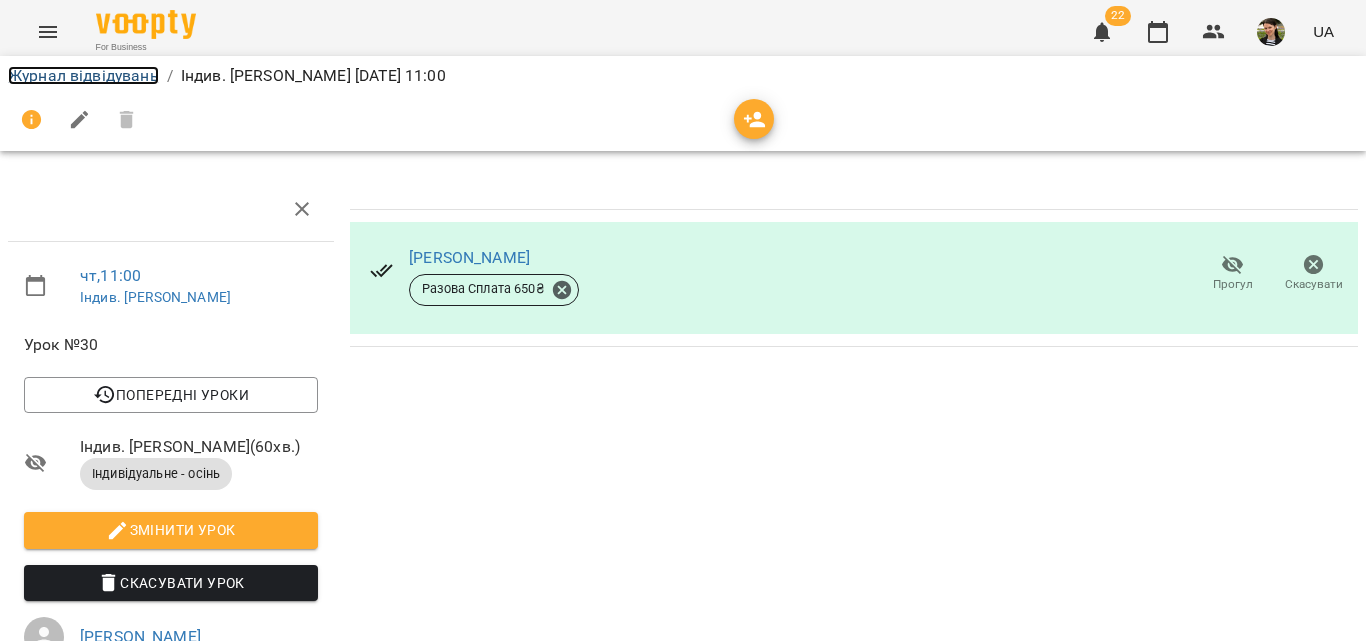 click on "Журнал відвідувань" at bounding box center (83, 75) 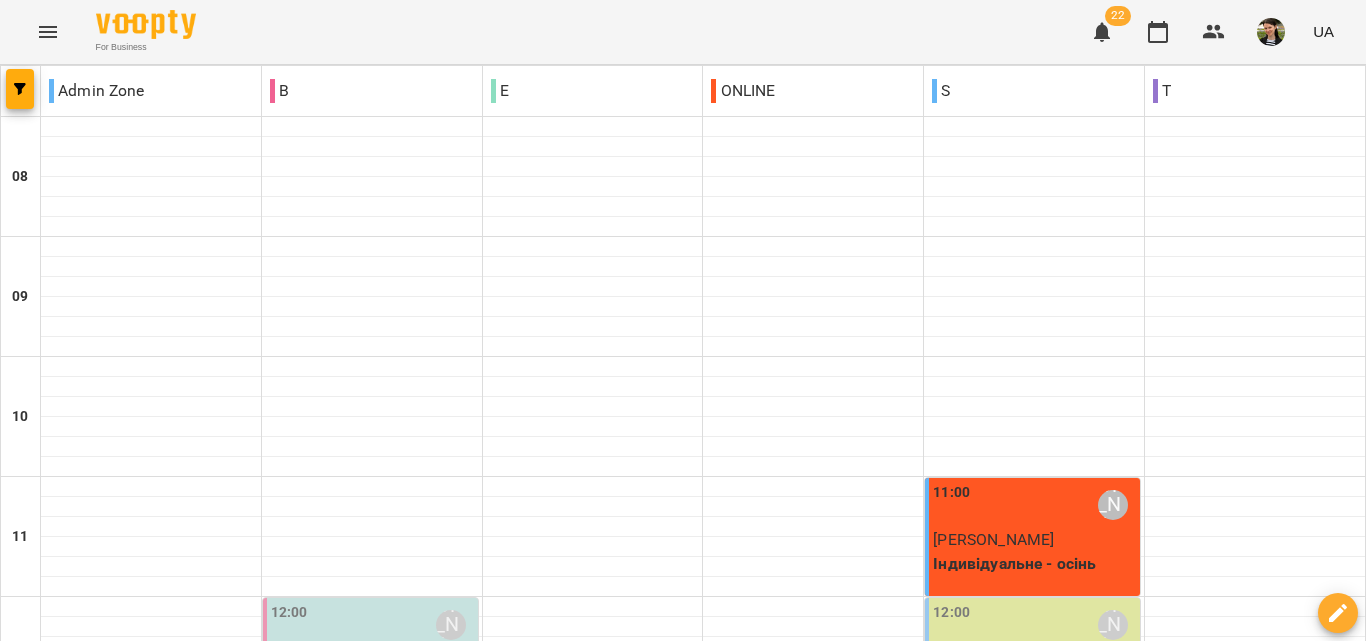 scroll, scrollTop: 400, scrollLeft: 0, axis: vertical 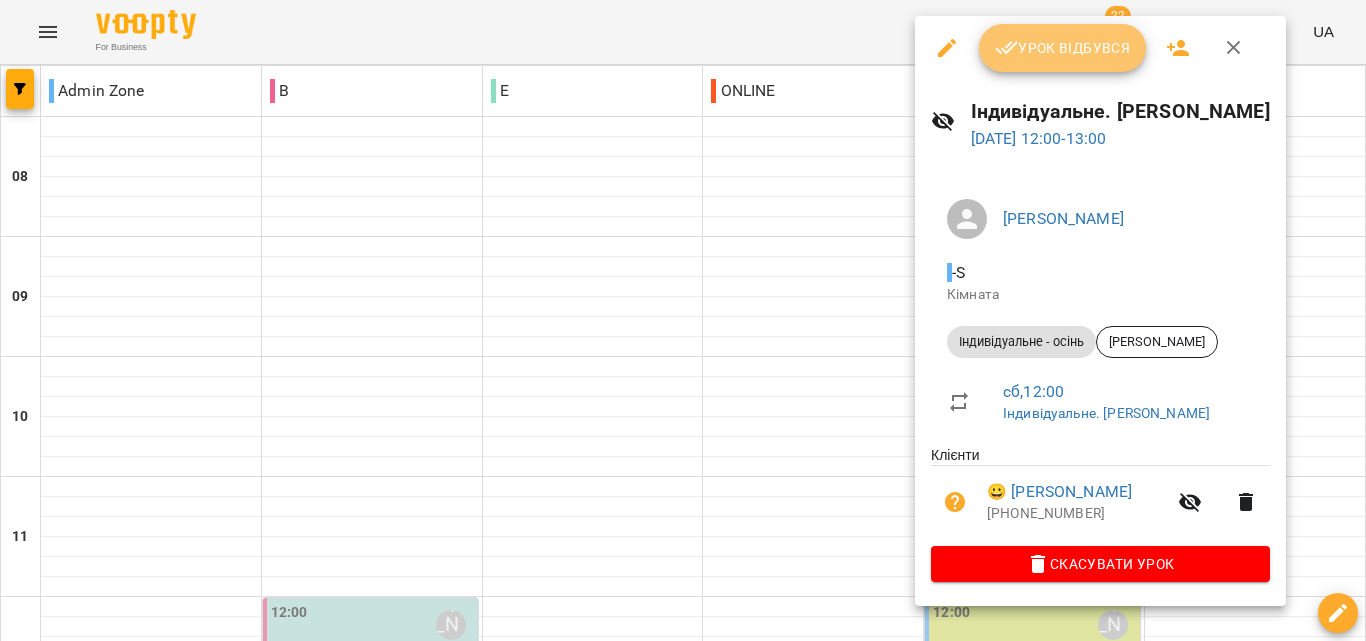 click on "Урок відбувся" at bounding box center [1063, 48] 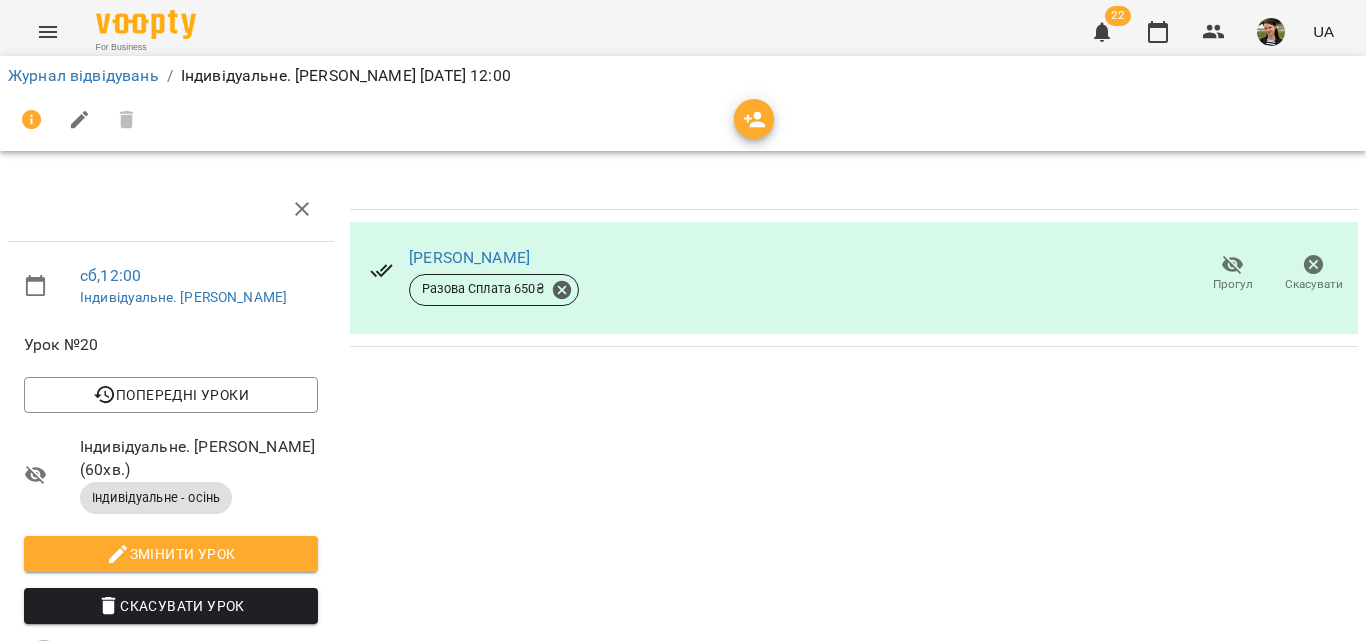 click on "Журнал відвідувань" at bounding box center (83, 76) 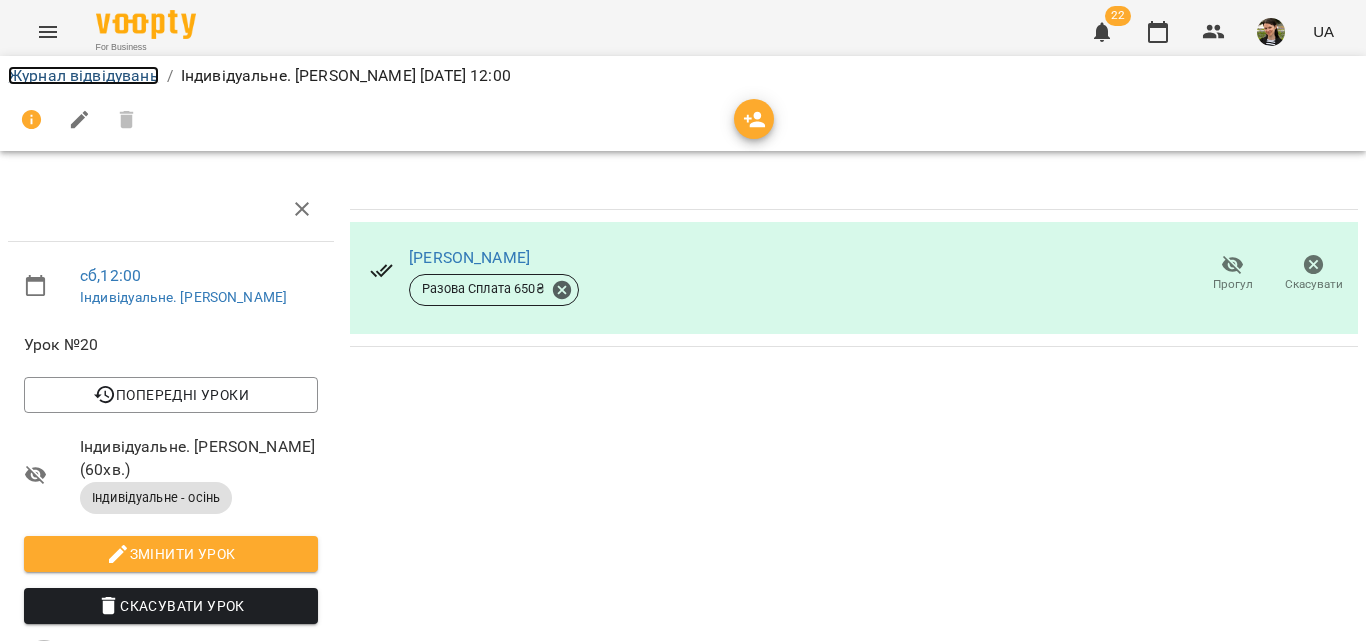 click on "Журнал відвідувань" at bounding box center (83, 75) 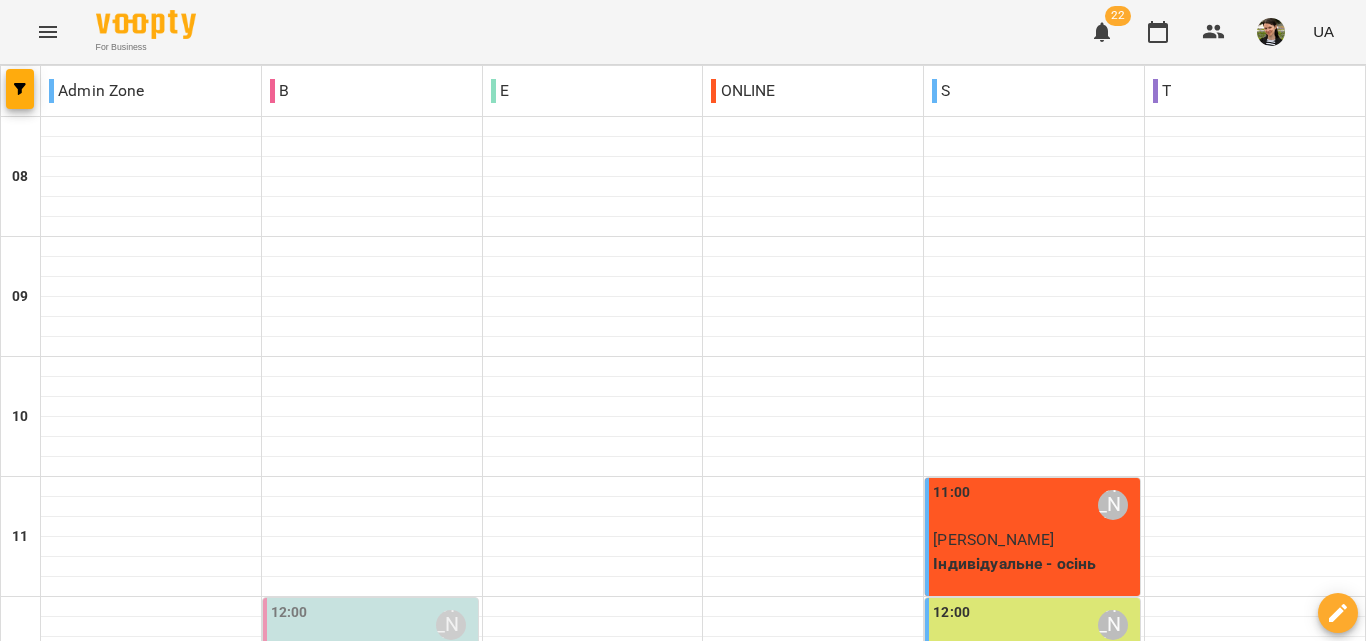 scroll, scrollTop: 500, scrollLeft: 0, axis: vertical 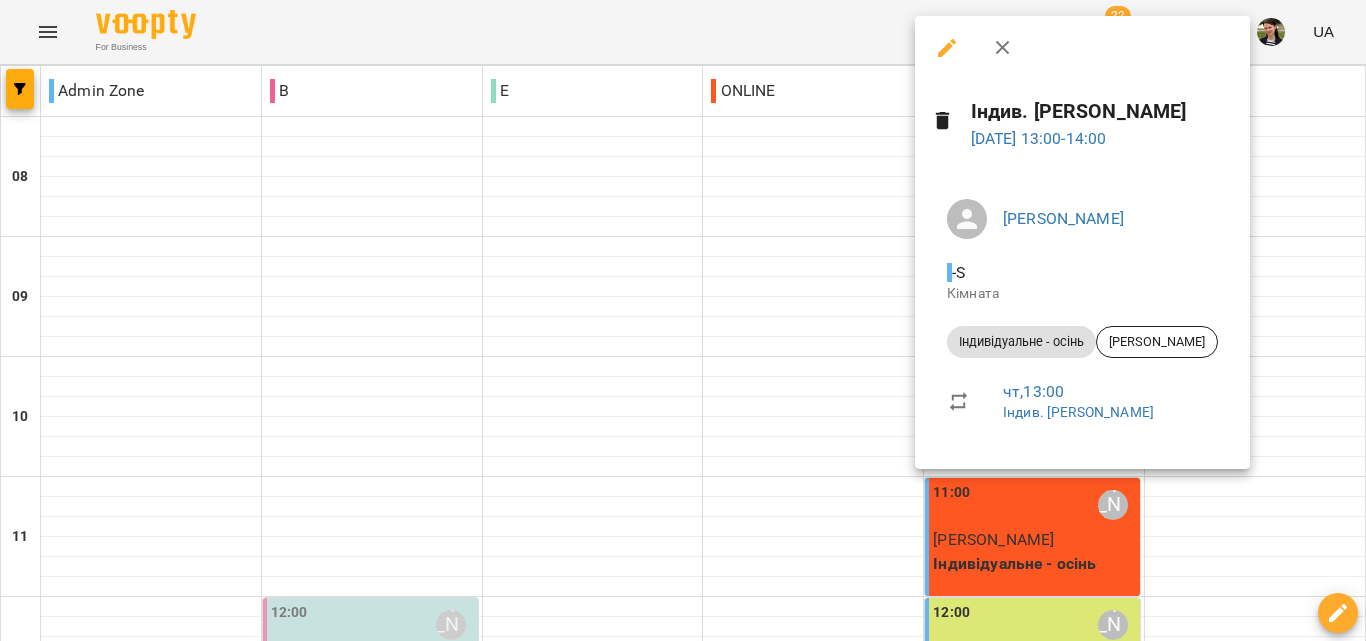 click at bounding box center (947, 48) 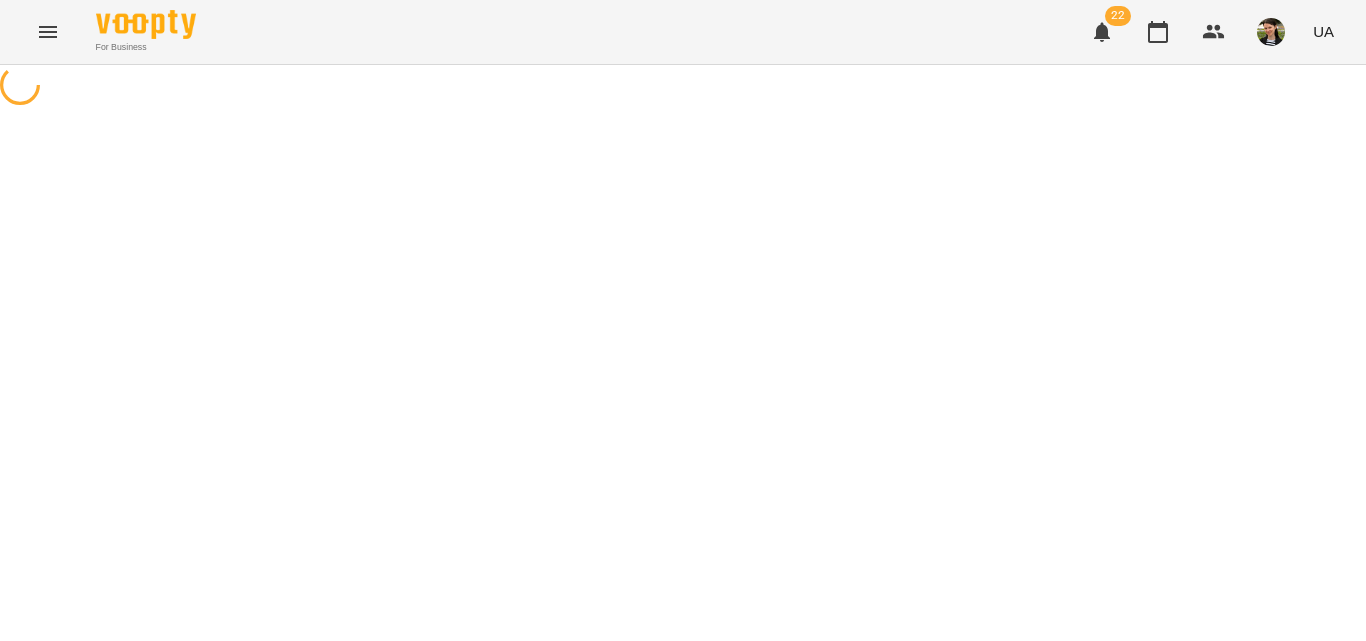 select on "**********" 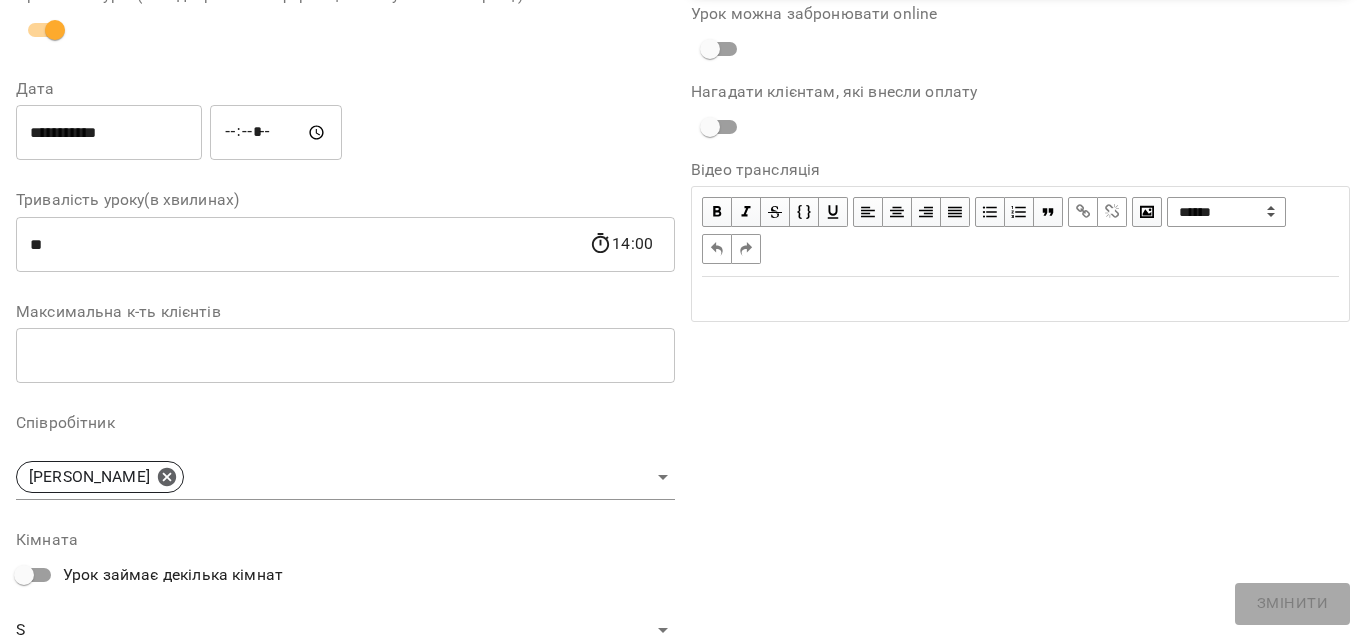 scroll, scrollTop: 300, scrollLeft: 0, axis: vertical 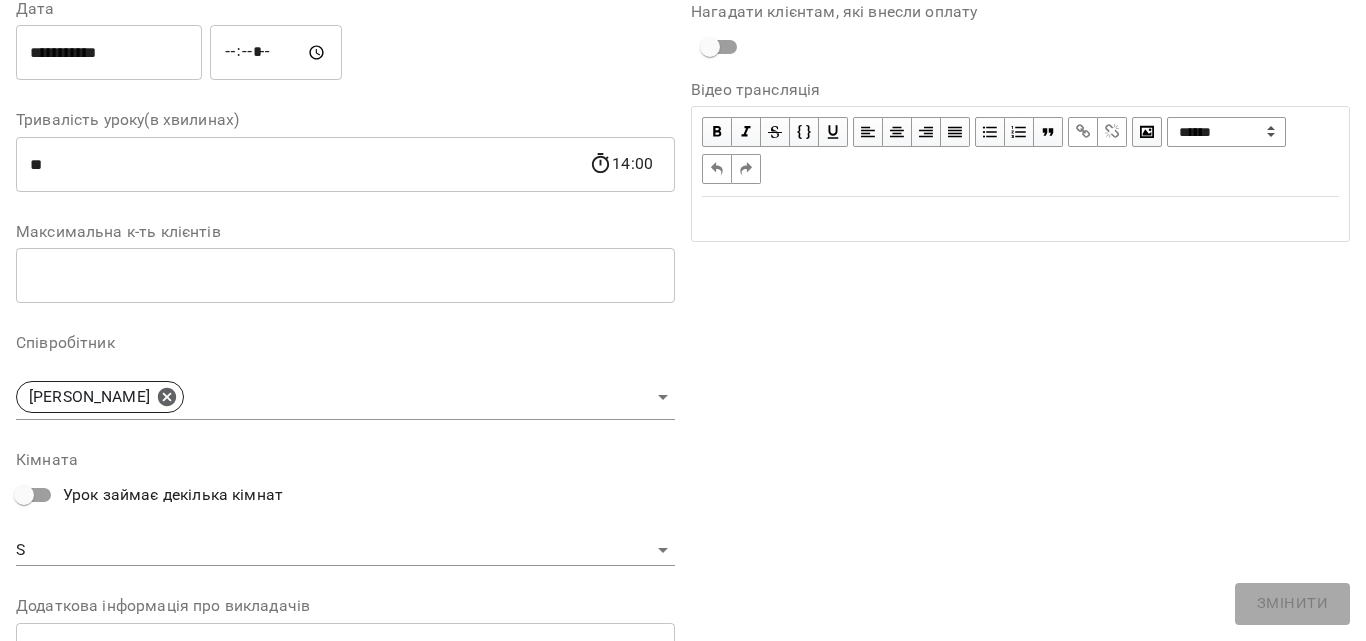 click on "For Business 22 UA Журнал відвідувань / Індив. [PERSON_NAME]    [DATE] 13:00 New Client чт ,  13:00 Індив. [PERSON_NAME]  Урок №13 Попередні уроки [DATE] 13:00 [DATE] 13:00 [DATE] 13:00 [DATE] 13:30 [DATE] 13:30   Індив. [PERSON_NAME]  ( 60 хв. ) Індивідуальне - осінь  Змінити урок Скасовано студією відміна [DATE] 11:01 Відновити урок [PERSON_NAME] S Кімната [PERSON_NAME] [DATE] 14:00:59 Клієнти ( 0 ) Клієнти ( 0 ) [PERSON_NAME] ( 0 ) ПІБ ПІБ [PERSON_NAME] [PHONE_NUMBER] Відвідав Прогул активний дорослий Rows per page:" at bounding box center (683, 487) 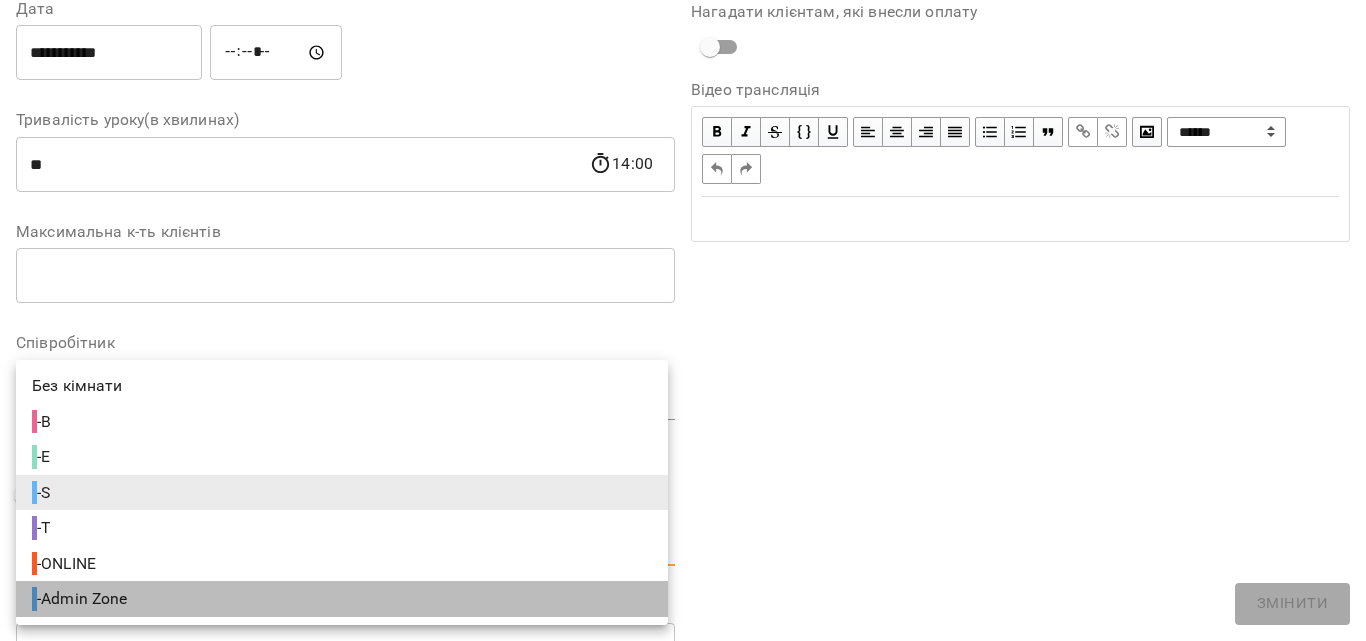 click on "-  Admin Zone" at bounding box center [342, 599] 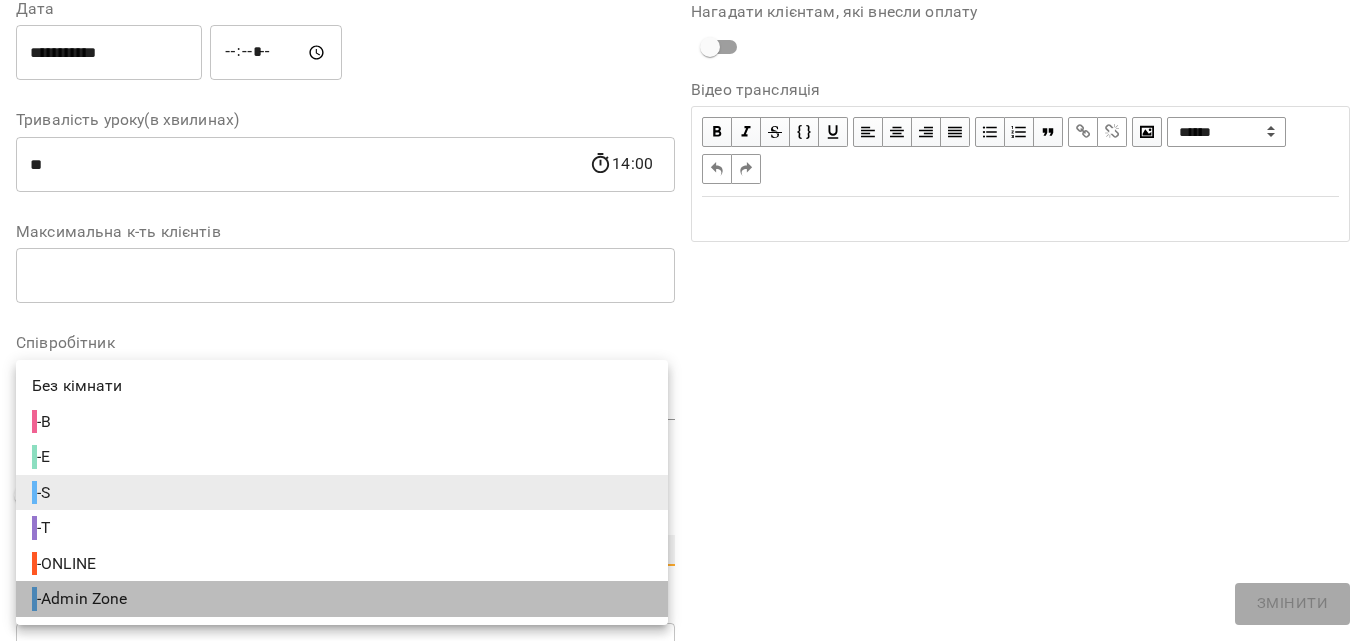 type on "**********" 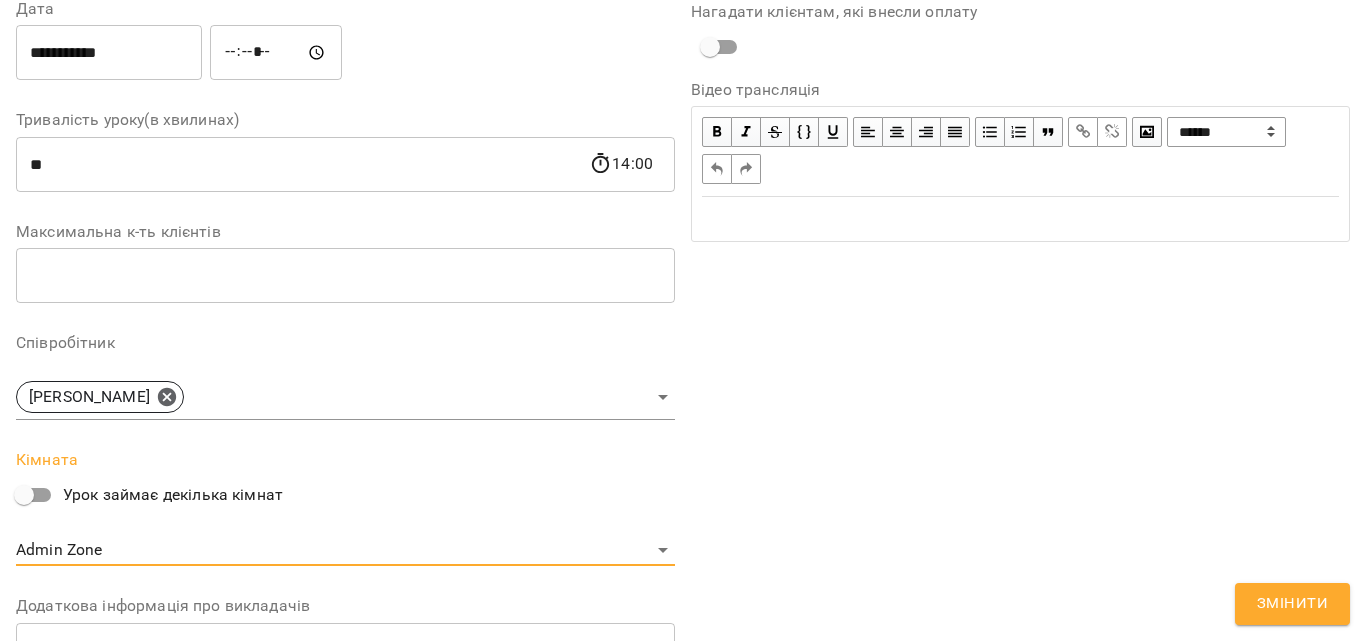 click on "Змінити" at bounding box center (1292, 604) 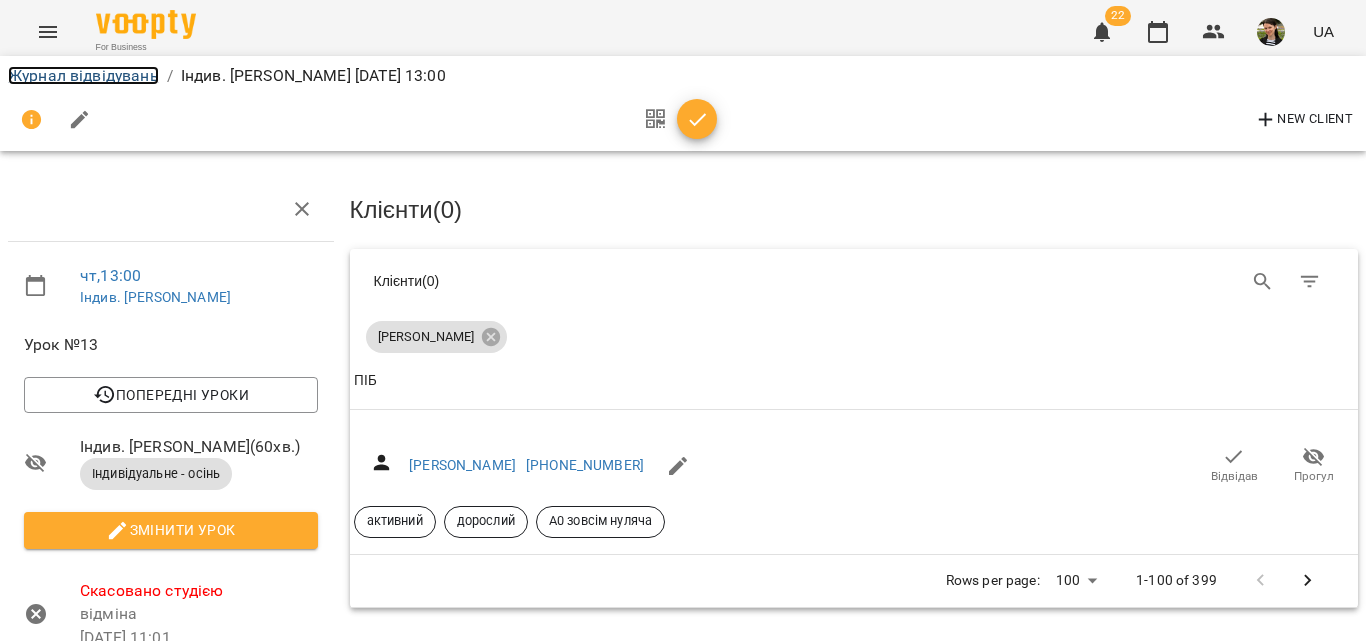 click on "Журнал відвідувань" at bounding box center [83, 75] 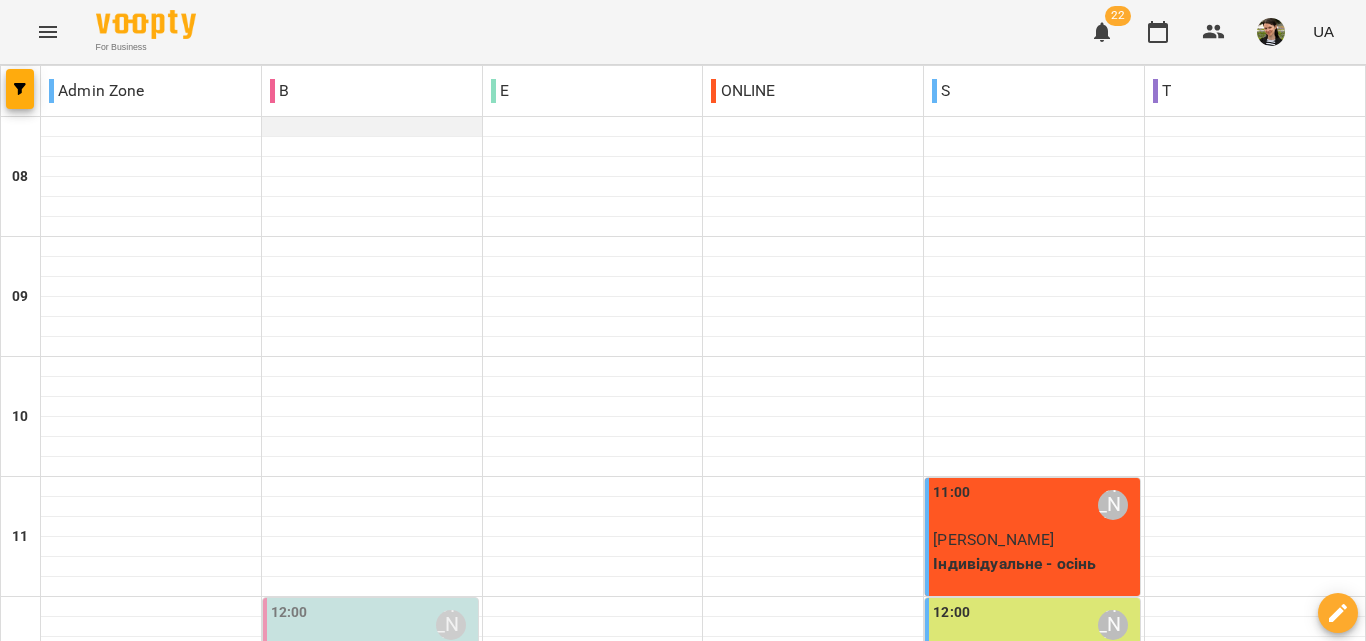 scroll, scrollTop: 200, scrollLeft: 0, axis: vertical 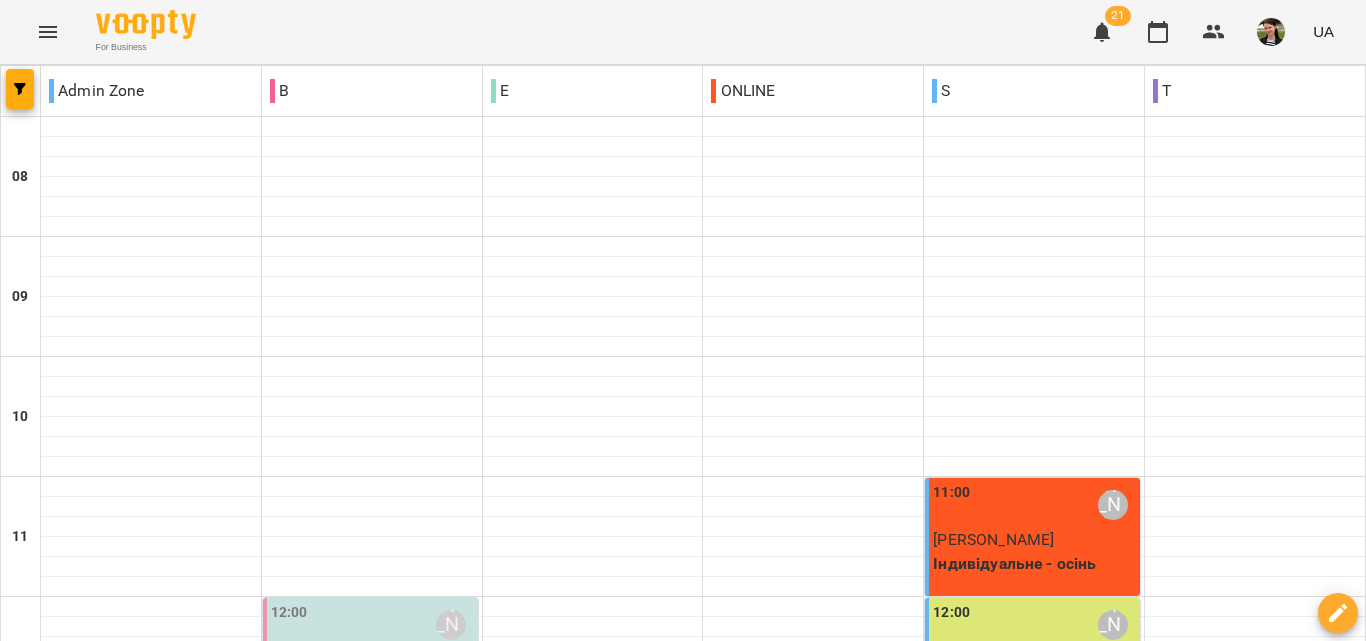 click at bounding box center [782, 1888] 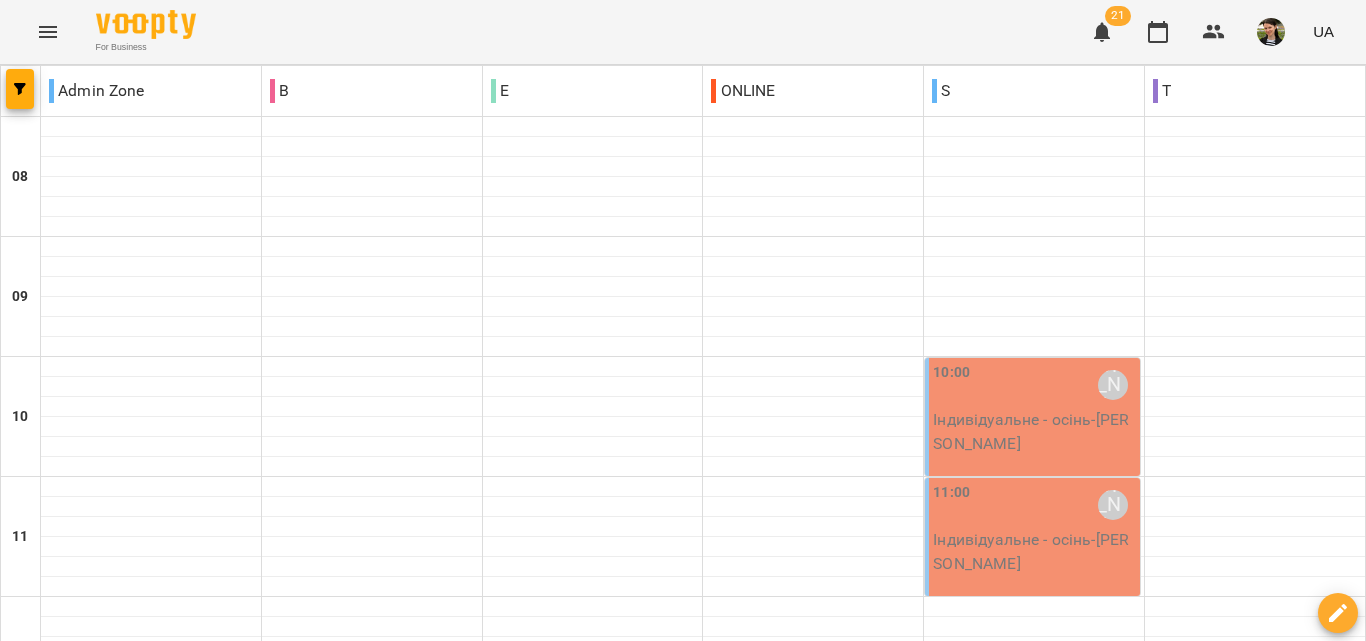 scroll, scrollTop: 700, scrollLeft: 0, axis: vertical 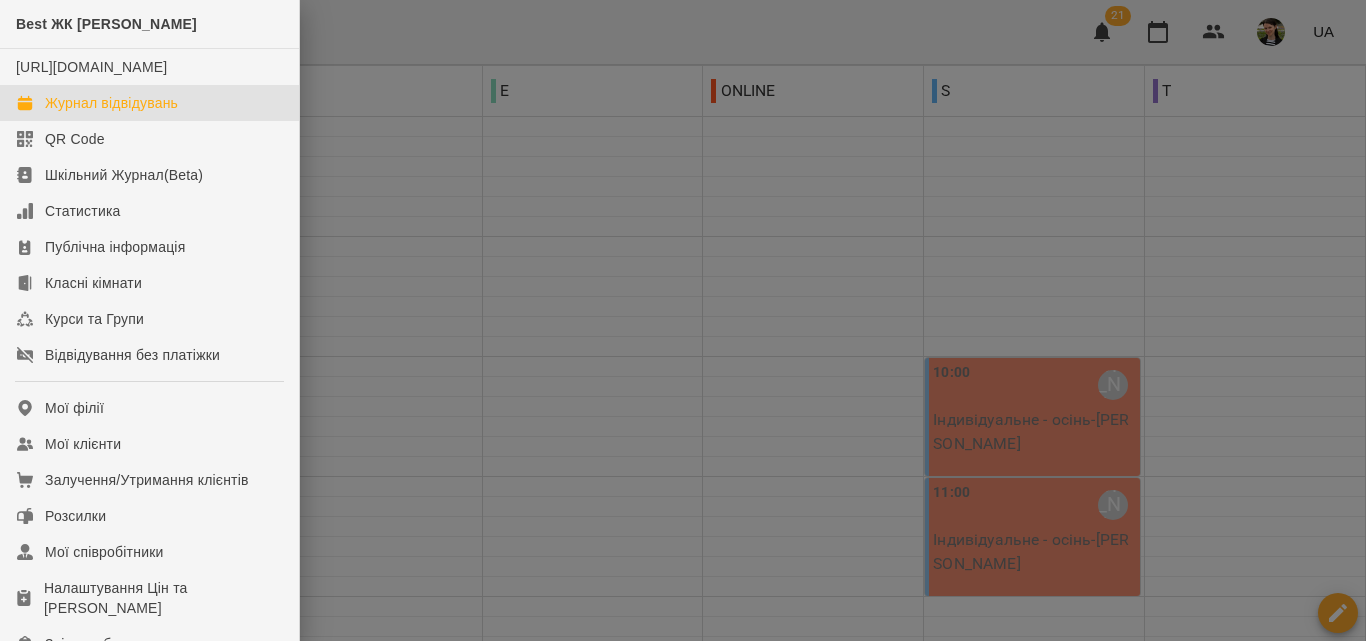 click at bounding box center [683, 320] 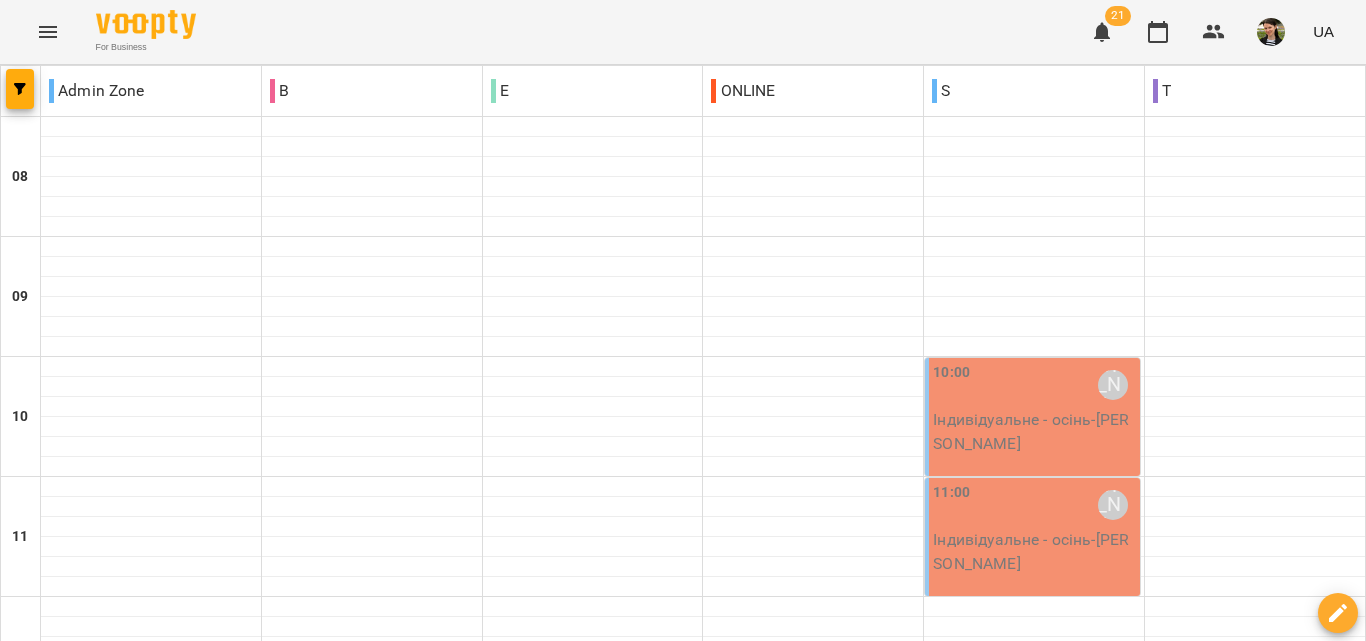 click on "[PERSON_NAME]" at bounding box center [425, 1031] 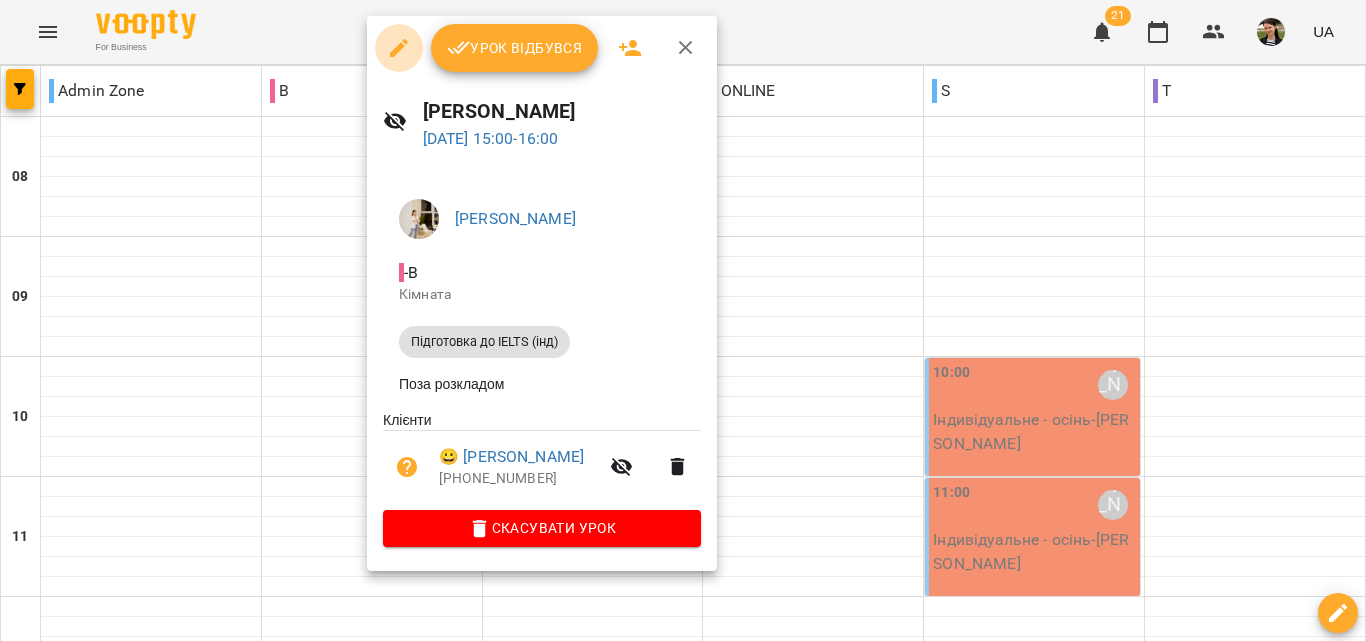 click 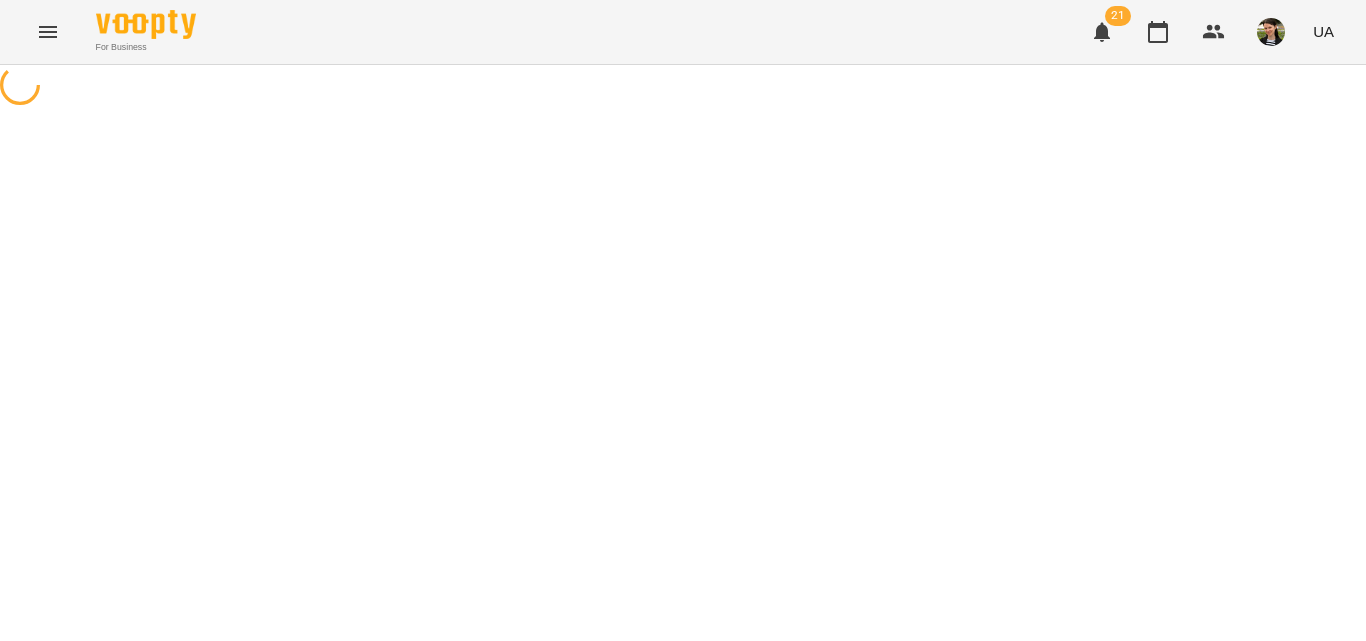 select on "**********" 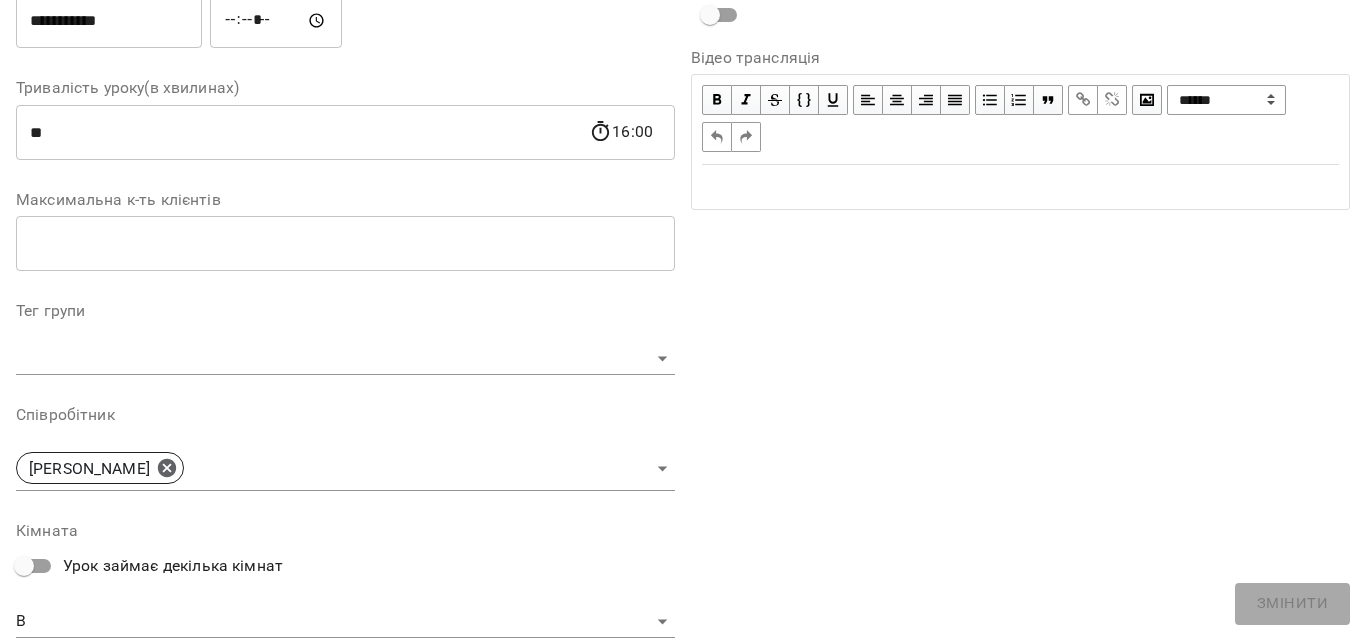 scroll, scrollTop: 400, scrollLeft: 0, axis: vertical 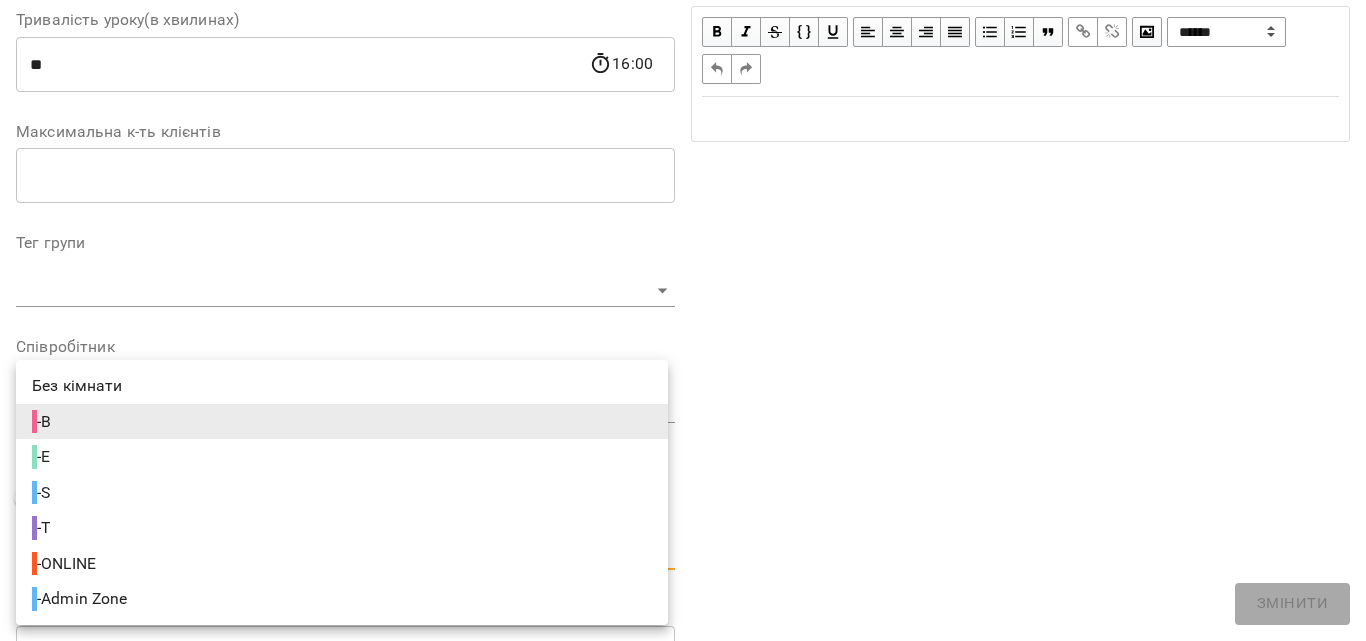click on "**********" at bounding box center (683, 398) 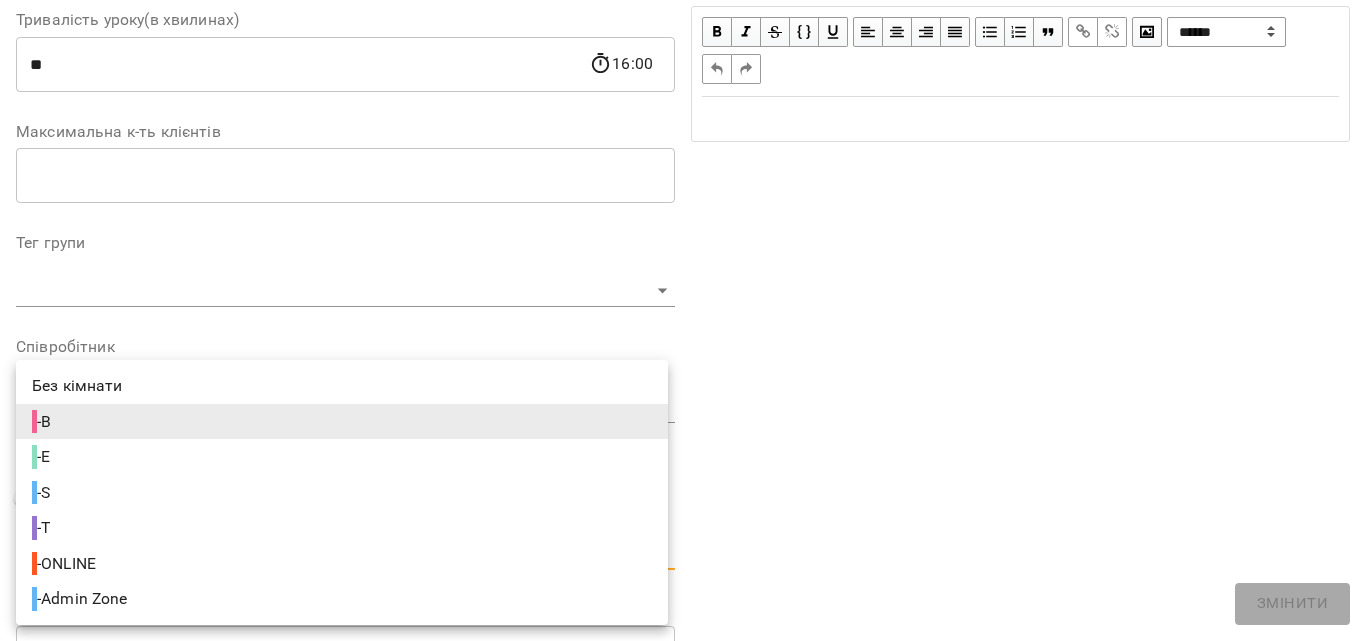 click on "-  E" at bounding box center [342, 457] 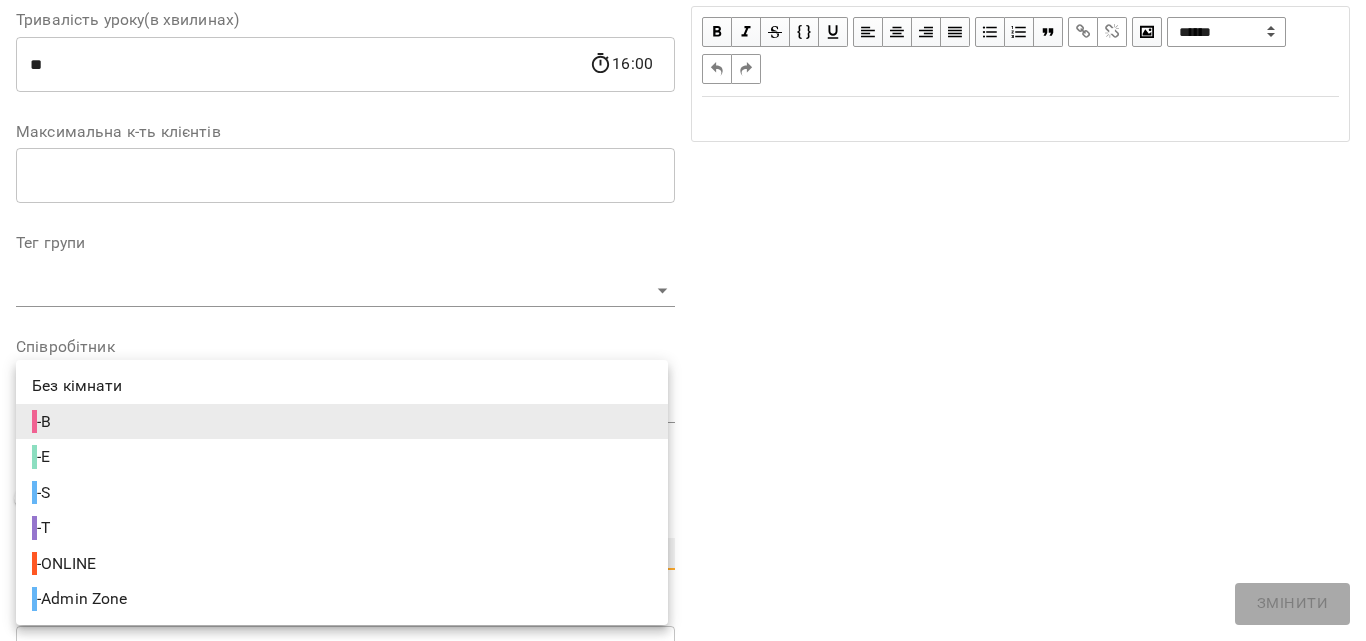 type on "**********" 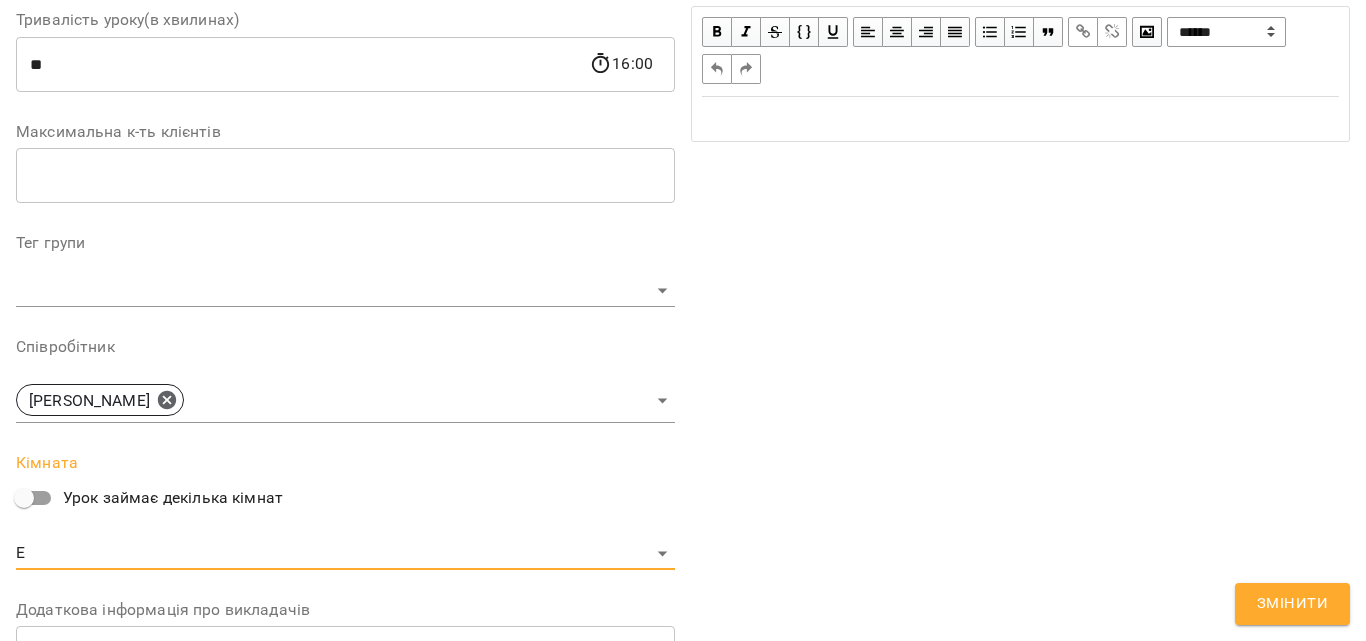 click on "Змінити" at bounding box center [1292, 604] 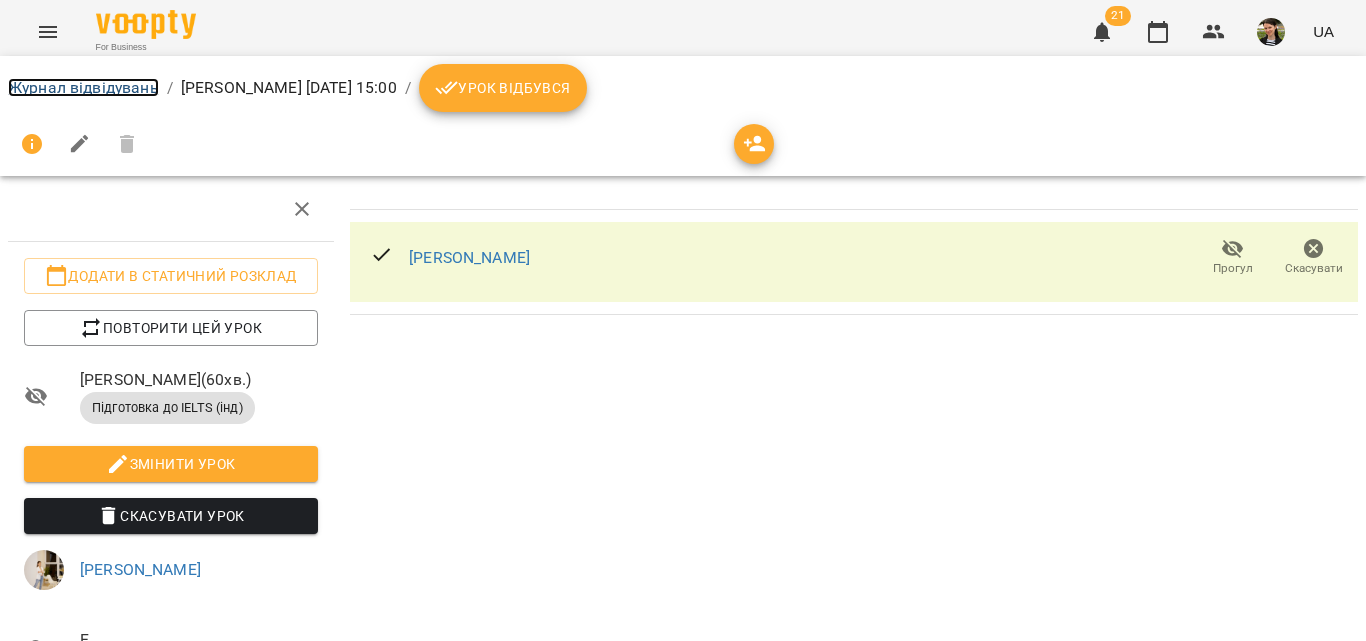 click on "Журнал відвідувань" at bounding box center (83, 87) 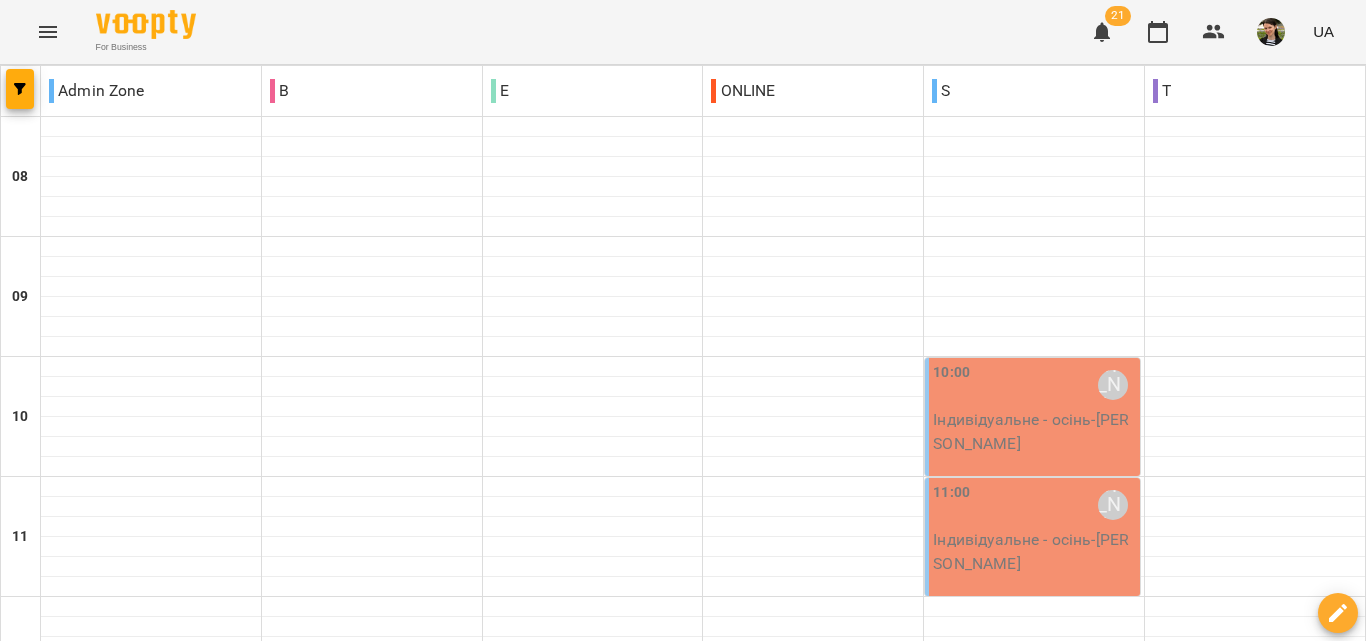 scroll, scrollTop: 700, scrollLeft: 0, axis: vertical 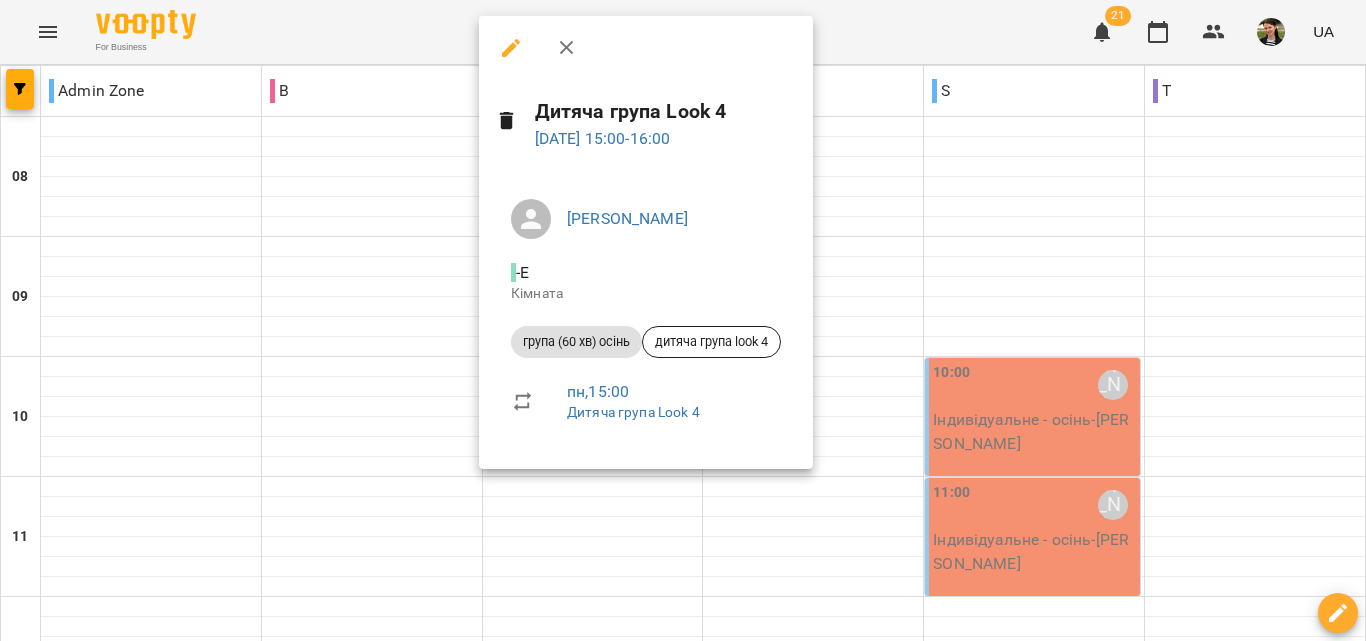 click at bounding box center [511, 48] 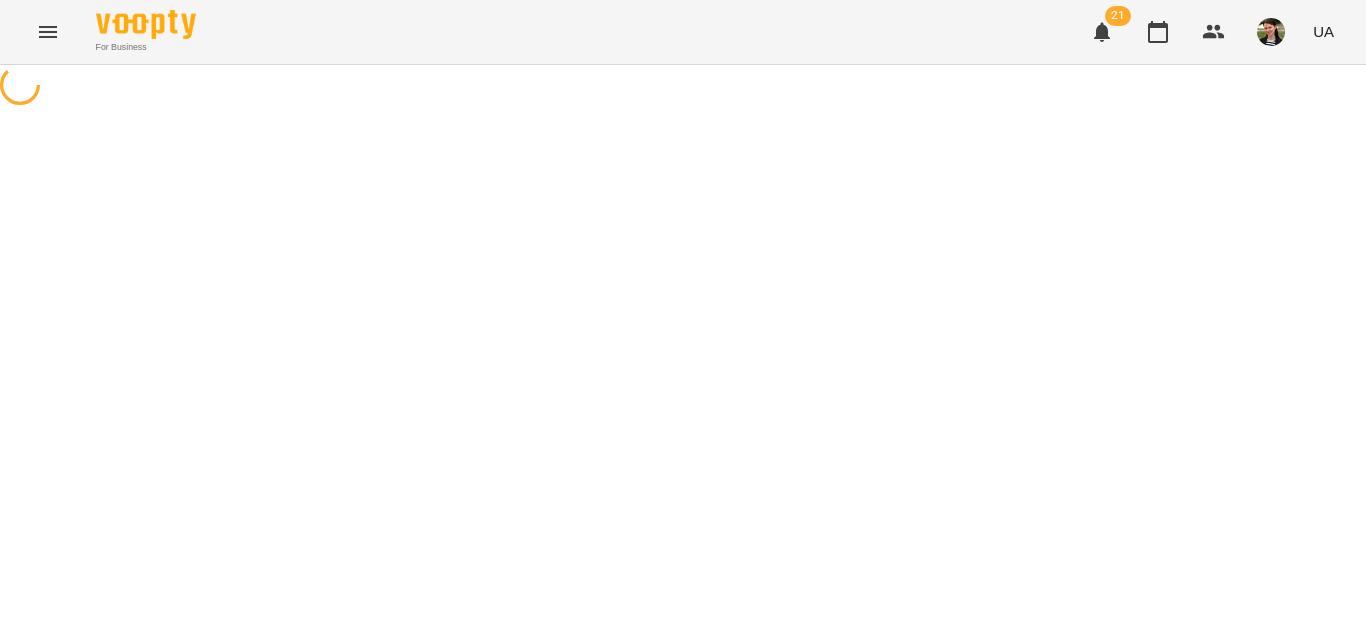 select on "**********" 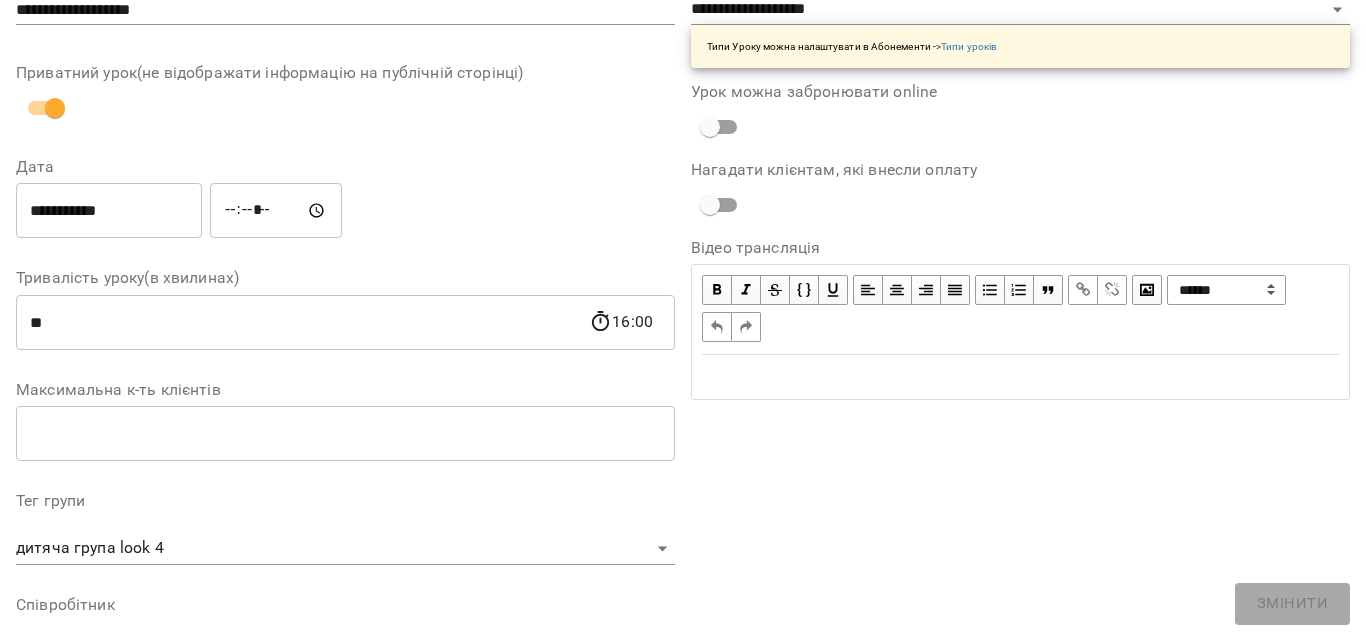 scroll, scrollTop: 400, scrollLeft: 0, axis: vertical 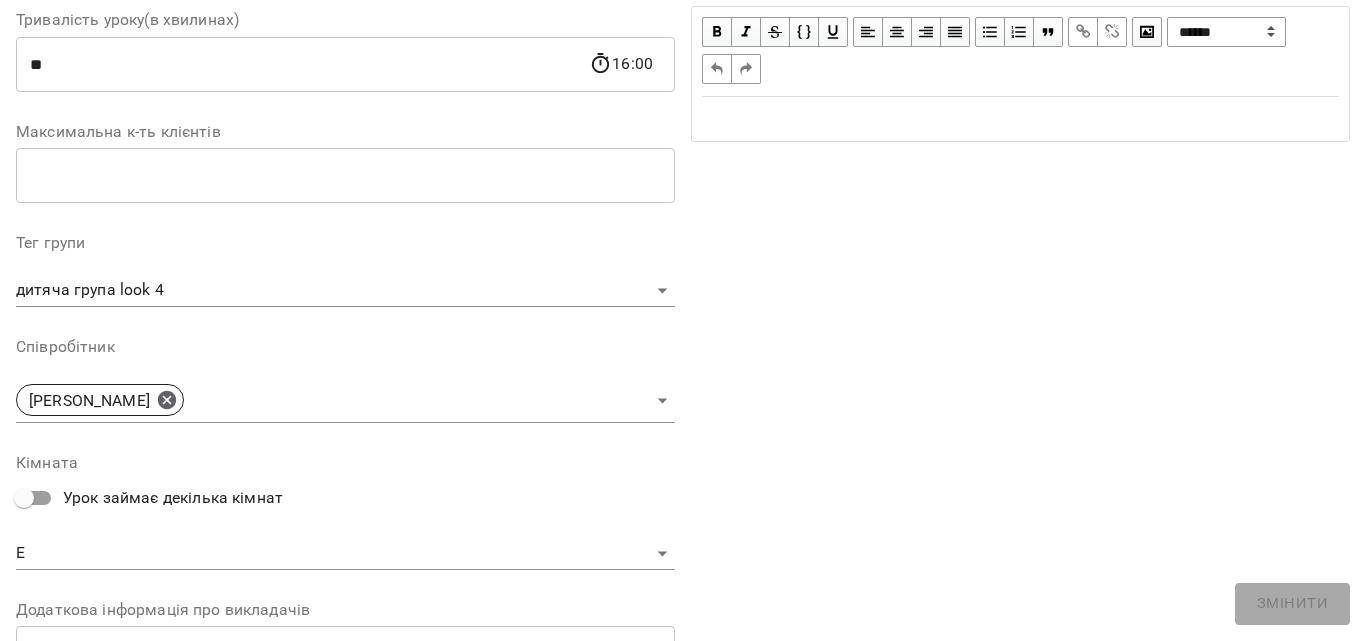click on "For Business 21 UA Журнал відвідувань / Дитяча група Look 4   [DATE] 15:00 New Client пн ,  15:00 Дитяча група Look 4 Урок №77 Попередні уроки [DATE] 15:00 [DATE] 15:00 [DATE] 15:00 [DATE] 15:00 [DATE] 15:00   Дитяча група Look 4 ( 60 хв. ) група (60 хв) осінь  Змінити урок Скасовано студією відміна [DATE] 13:04 Відновити урок [PERSON_NAME] E Кімната дитяча група  look 4 [DATE] 16:04:54 Клієнти ( 0 ) Клієнти ( 0 ) дитяча група  look 4 Клієнти ( 0 ) ПІБ ПІБ [PERSON_NAME]  [PHONE_NUMBER] Відвідав Прогул активна дитина групове 2 клас ДГ Лук2 дитяча група look 3 ПІБ [PHONE_NUMBER] look3" at bounding box center [683, 669] 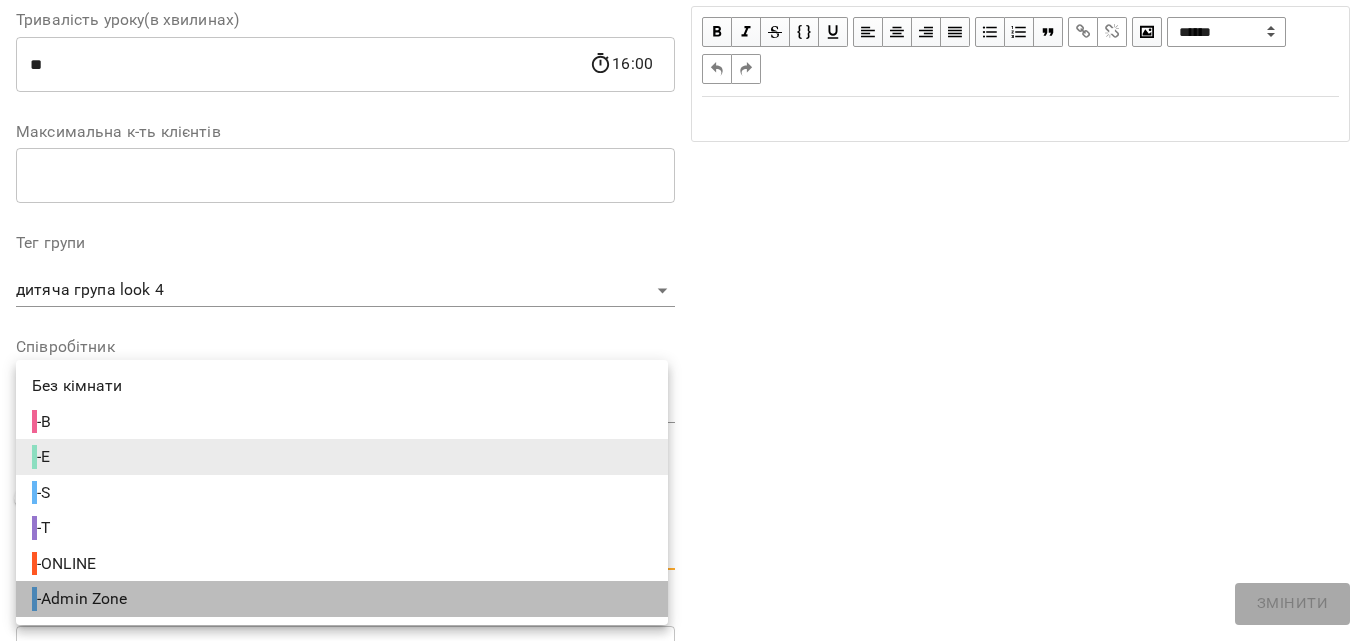 click on "-  Admin Zone" at bounding box center (342, 599) 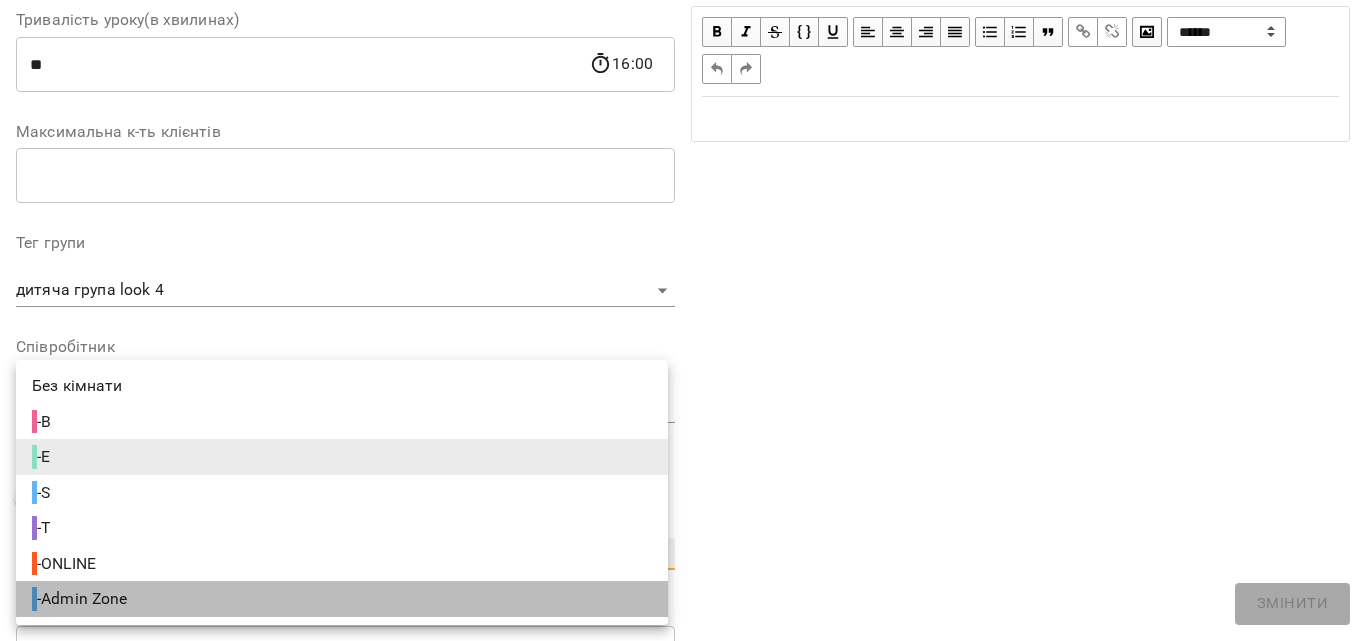 type on "**********" 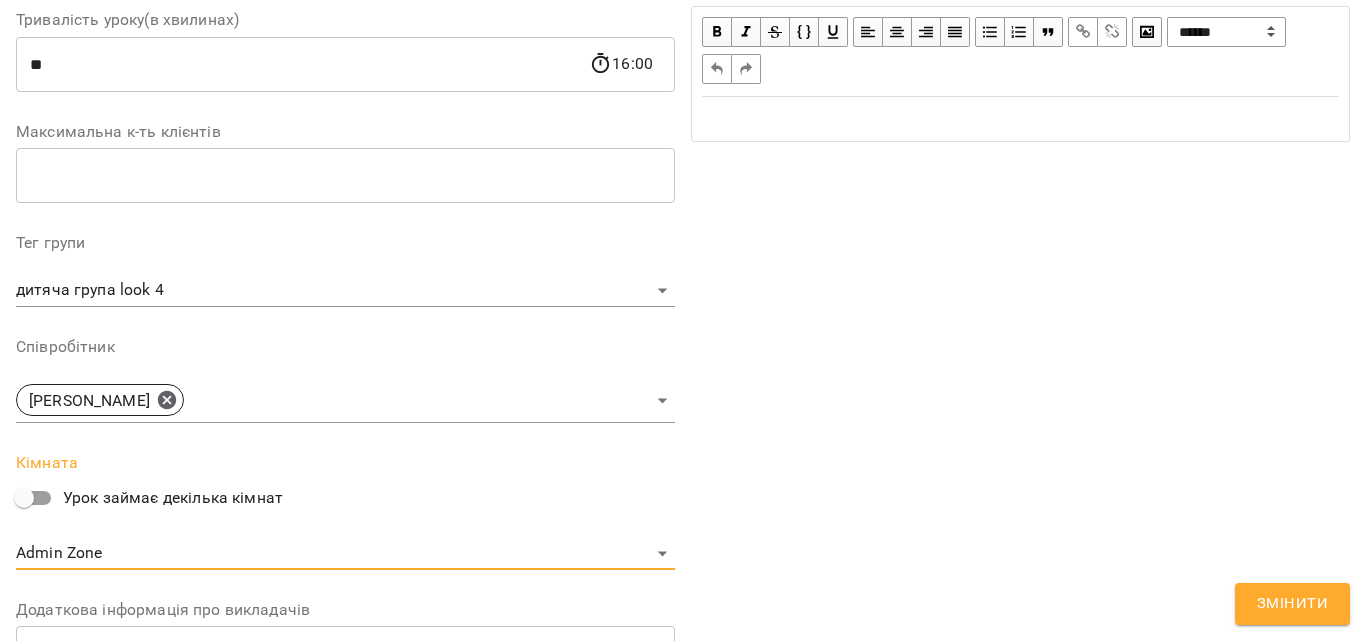 click on "Змінити" at bounding box center (1292, 604) 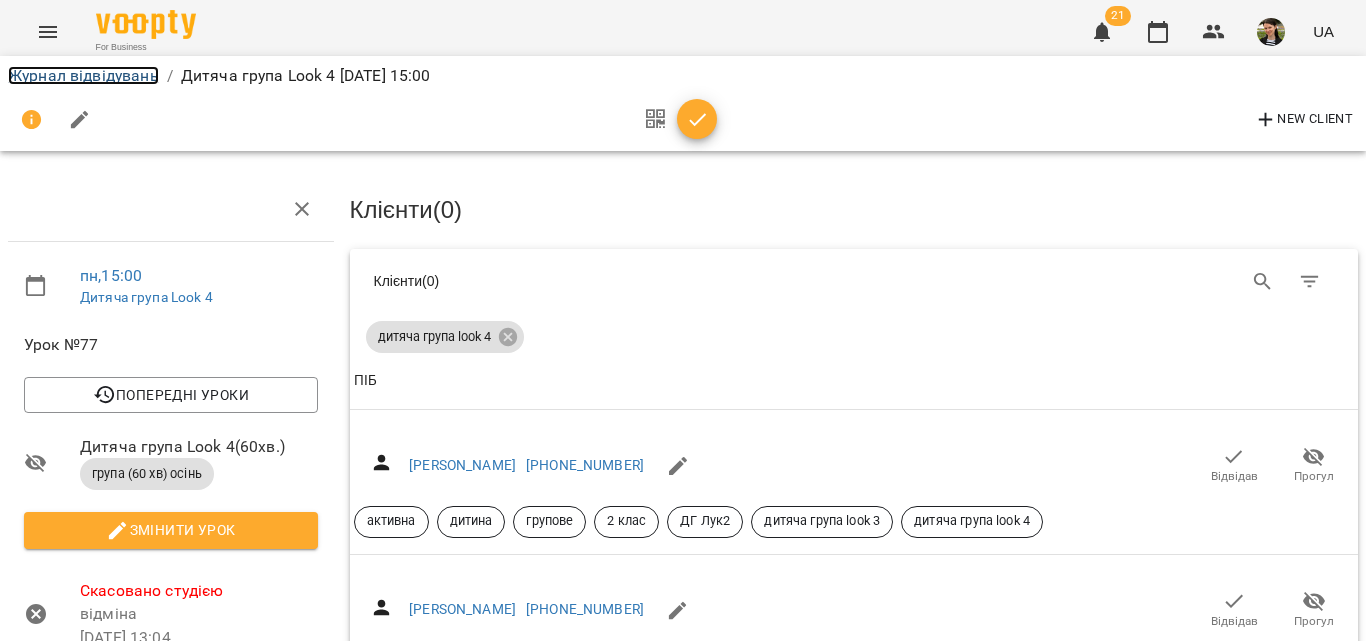 click on "Журнал відвідувань" at bounding box center [83, 75] 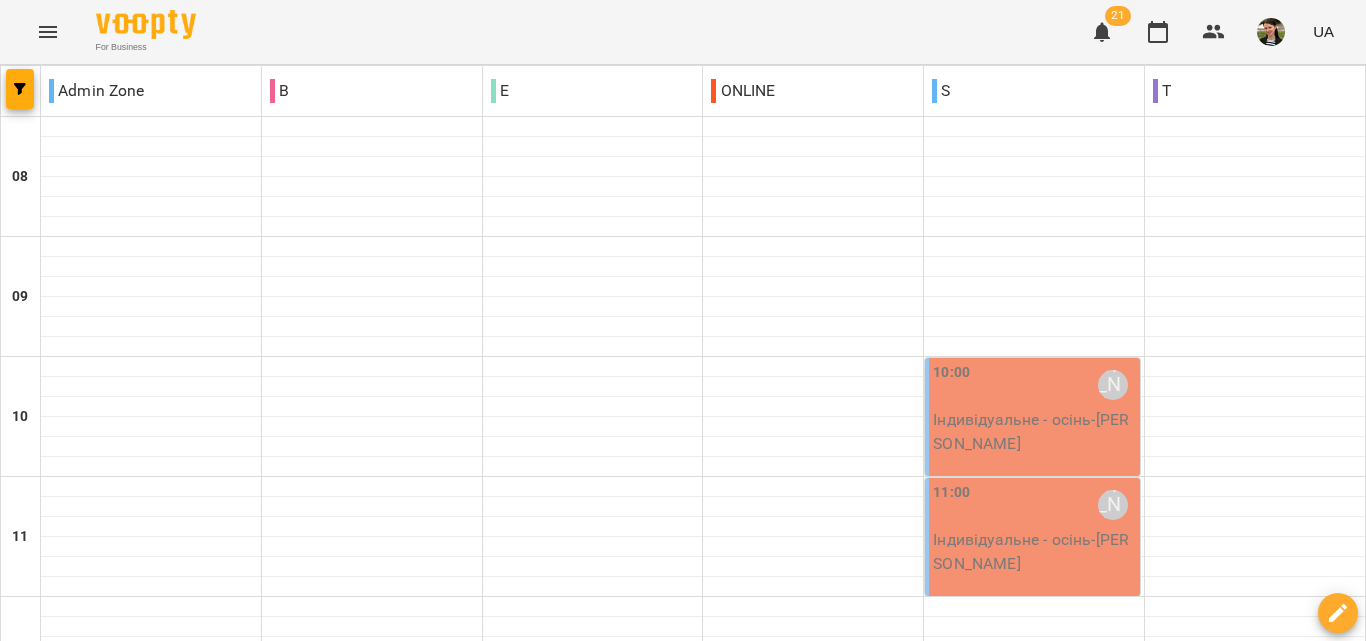 scroll, scrollTop: 600, scrollLeft: 0, axis: vertical 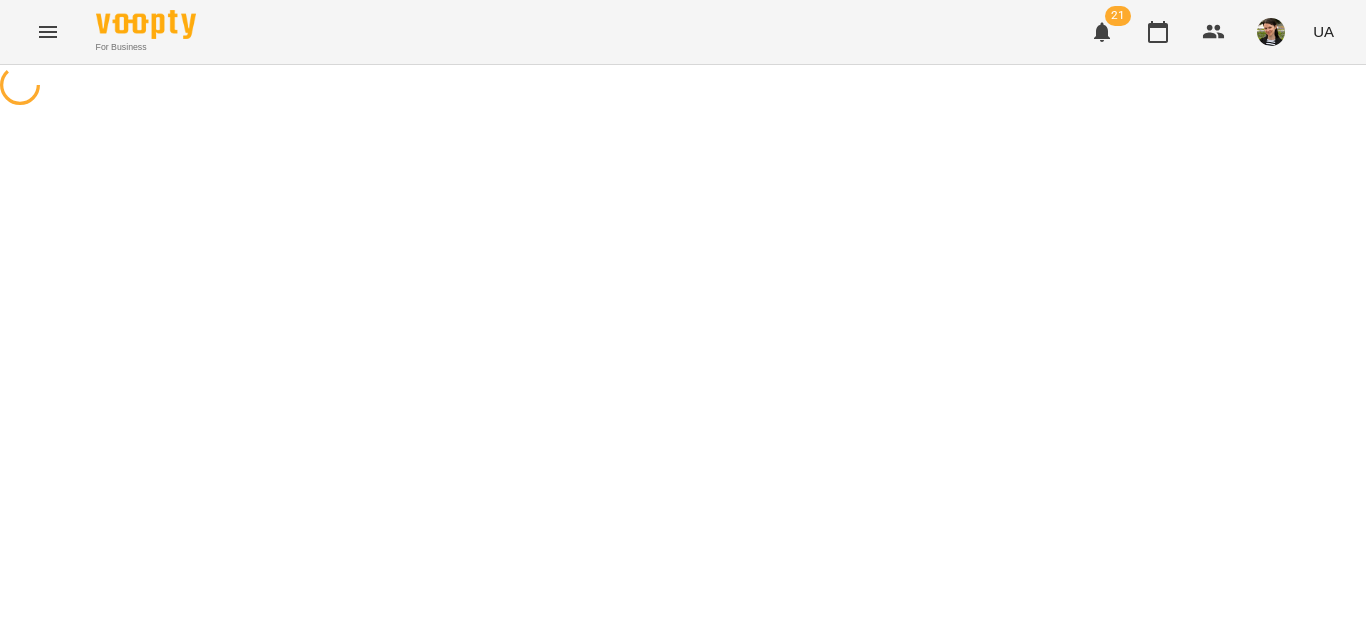 select on "**********" 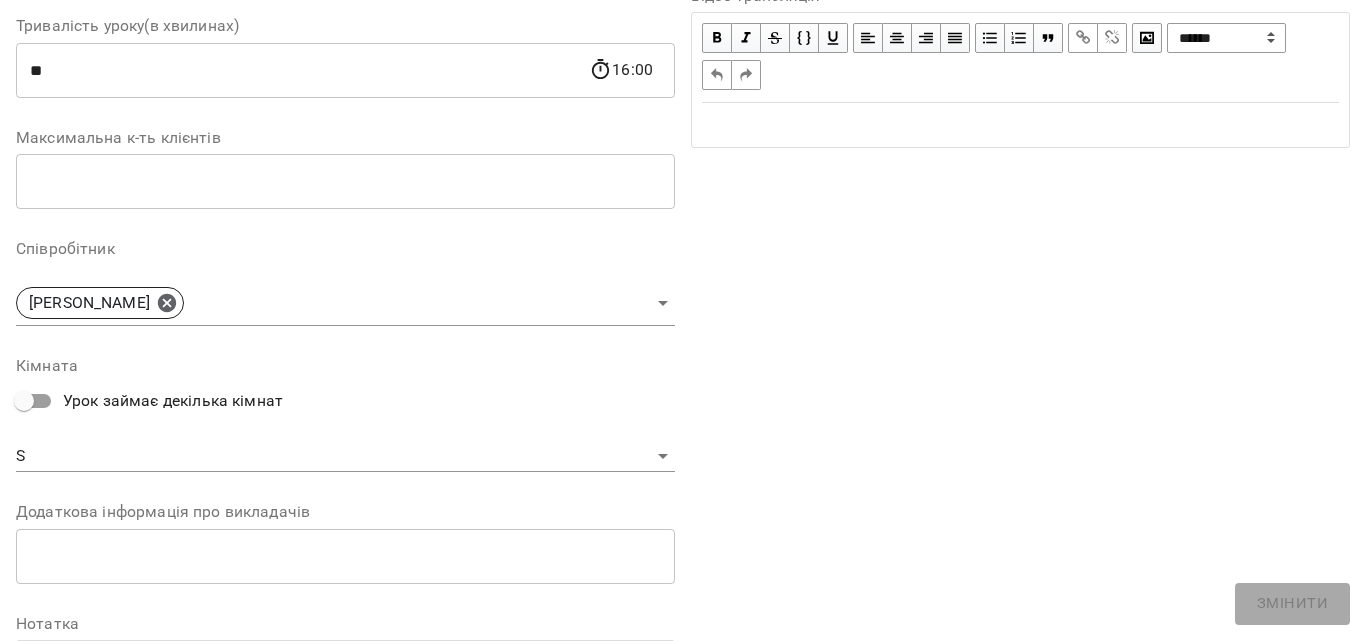 scroll, scrollTop: 400, scrollLeft: 0, axis: vertical 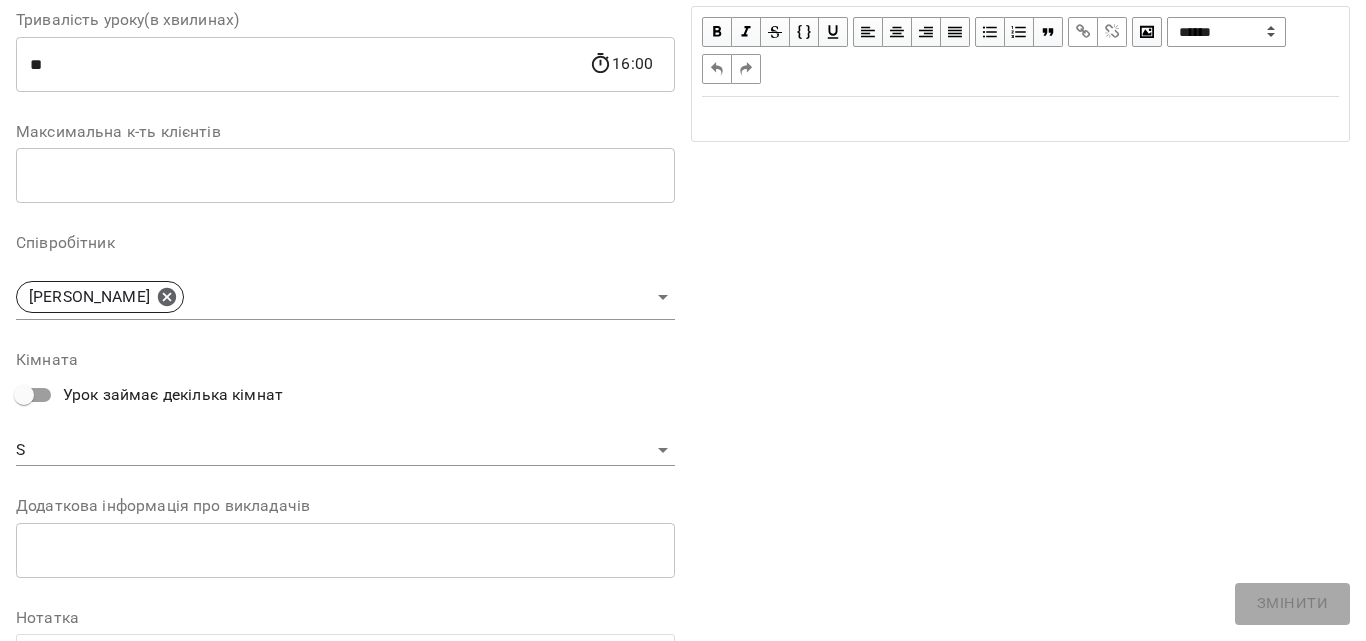 click on "**********" at bounding box center (683, 513) 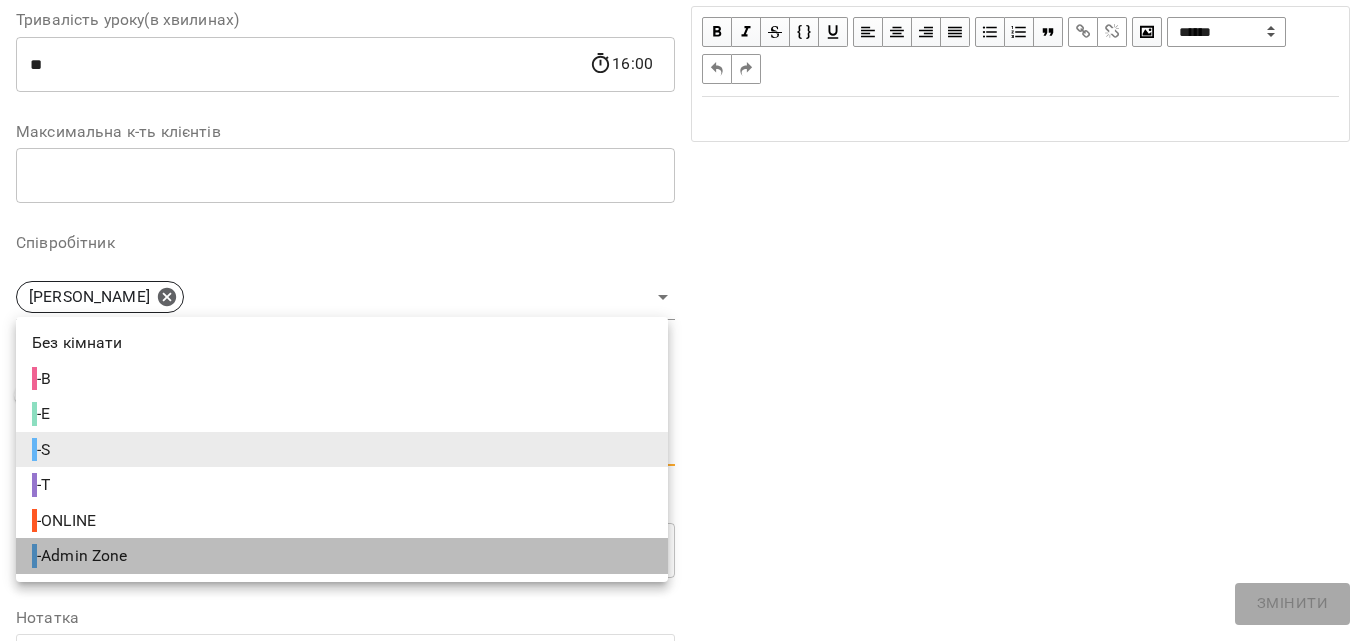 click on "-  Admin Zone" at bounding box center (342, 556) 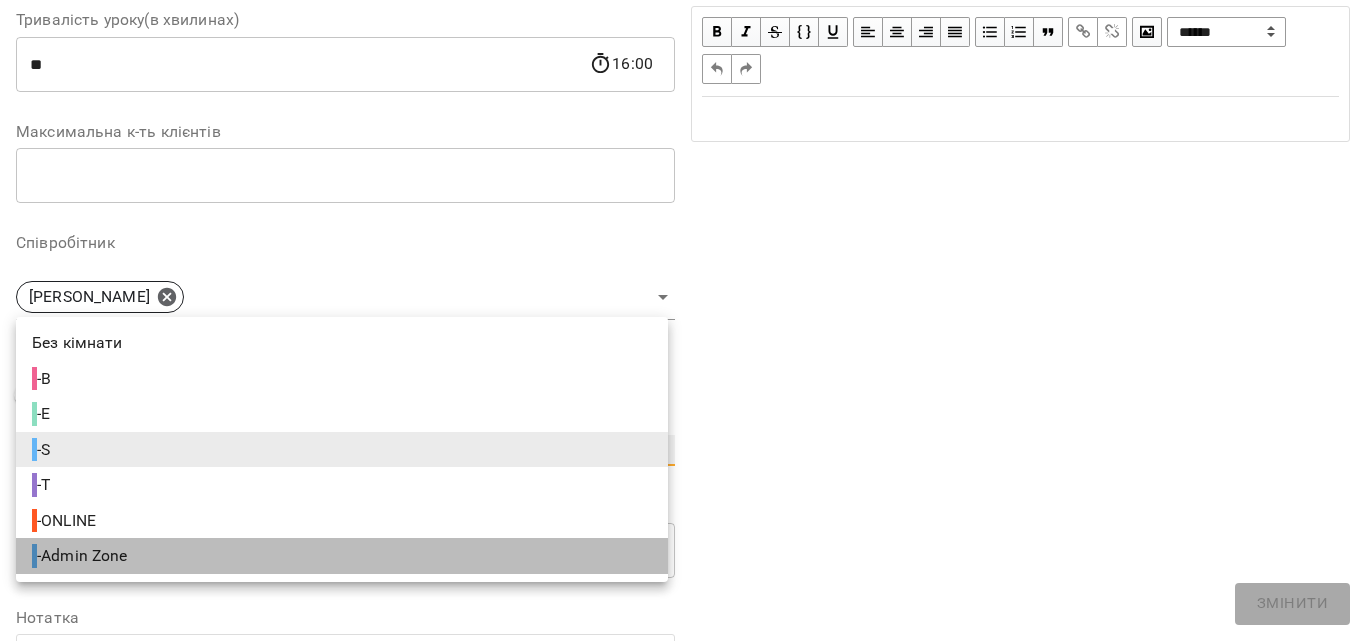 type on "**********" 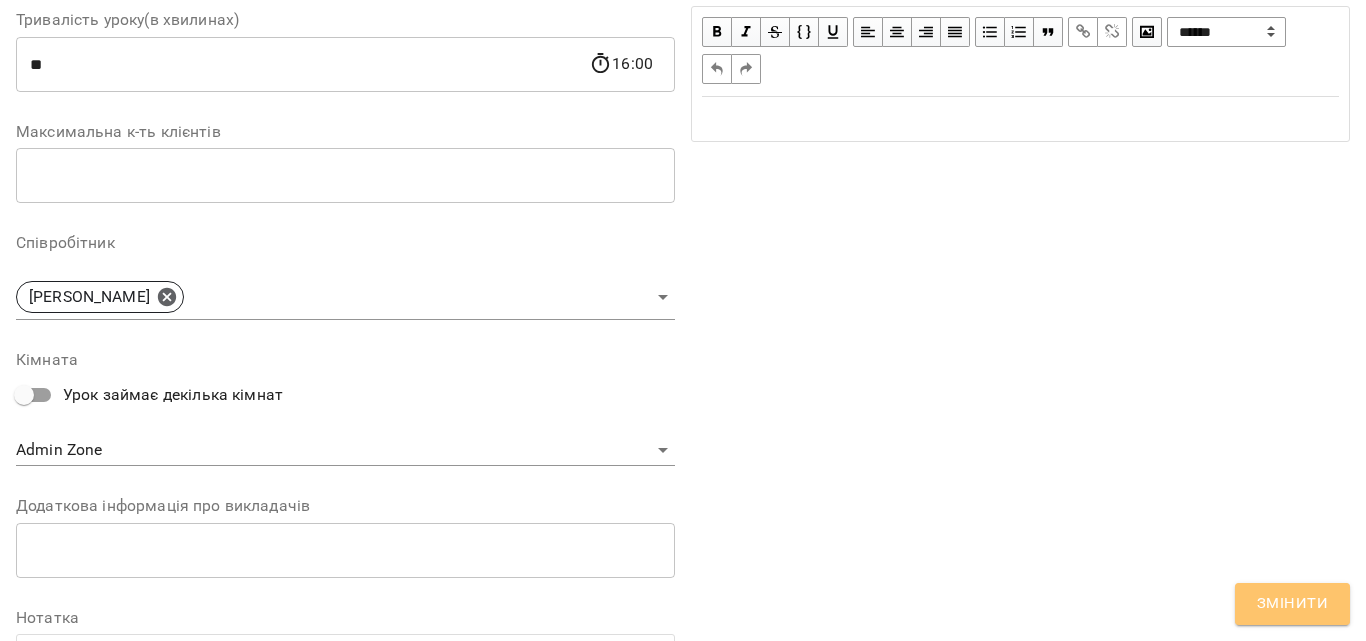 click on "Змінити" at bounding box center [1292, 604] 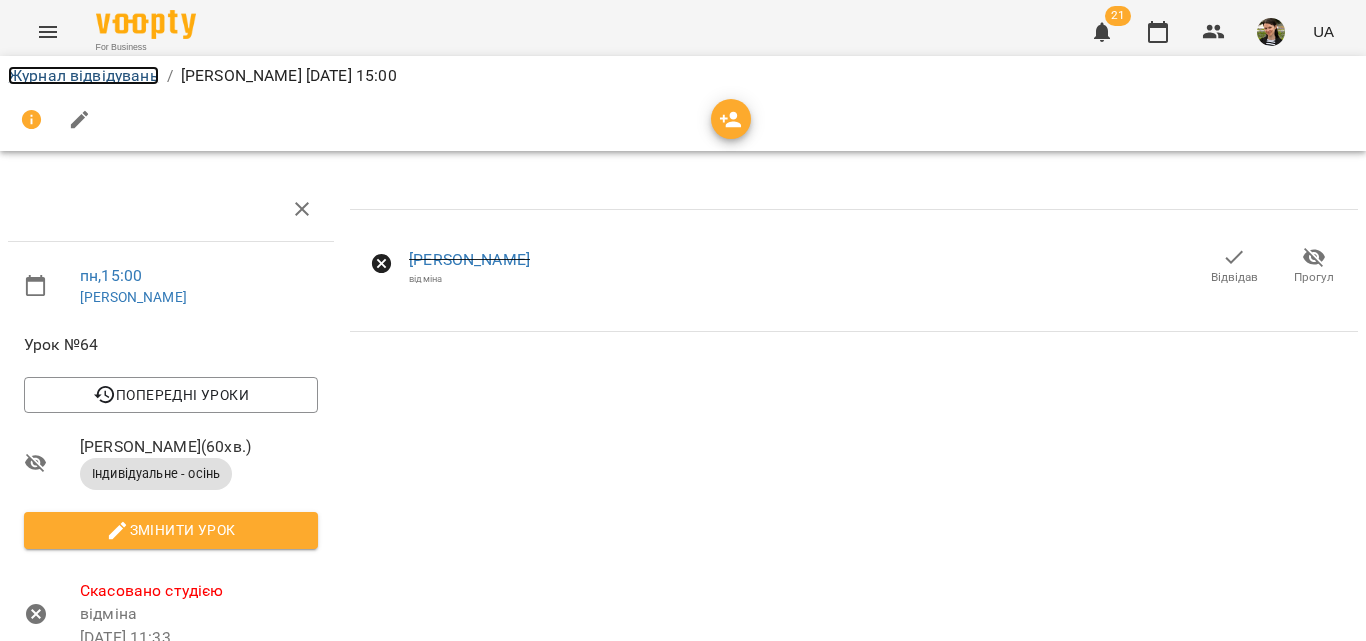 click on "Журнал відвідувань" at bounding box center (83, 75) 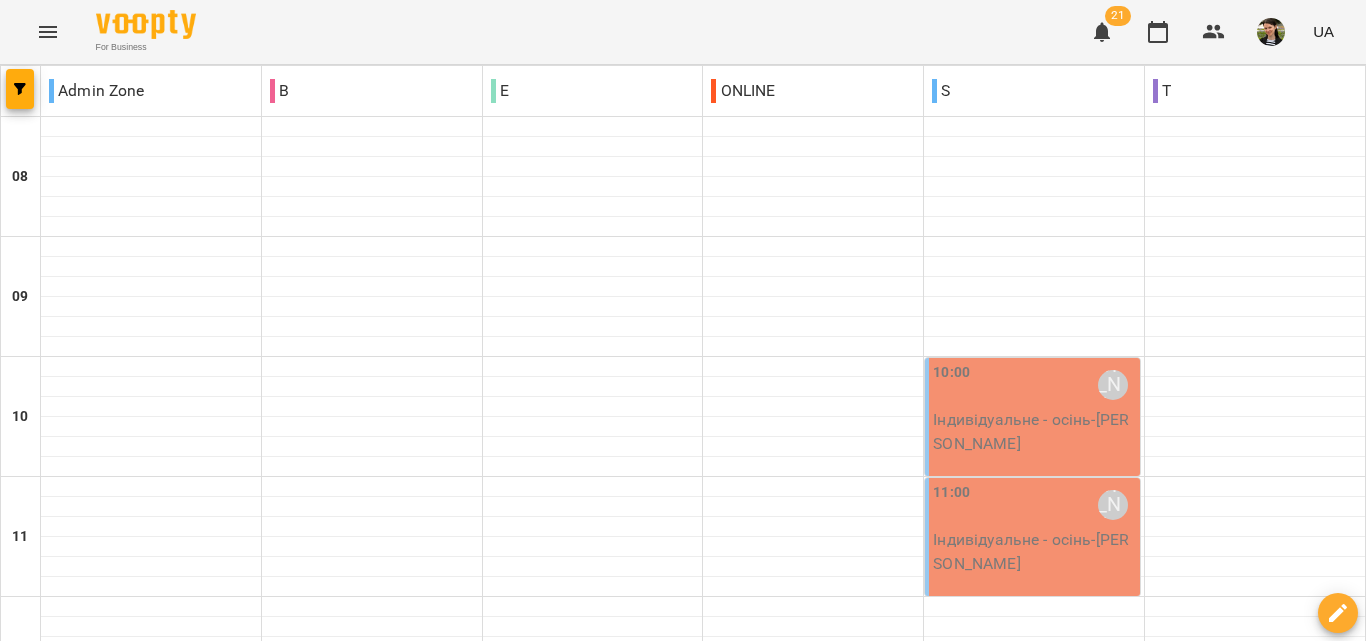 scroll, scrollTop: 700, scrollLeft: 0, axis: vertical 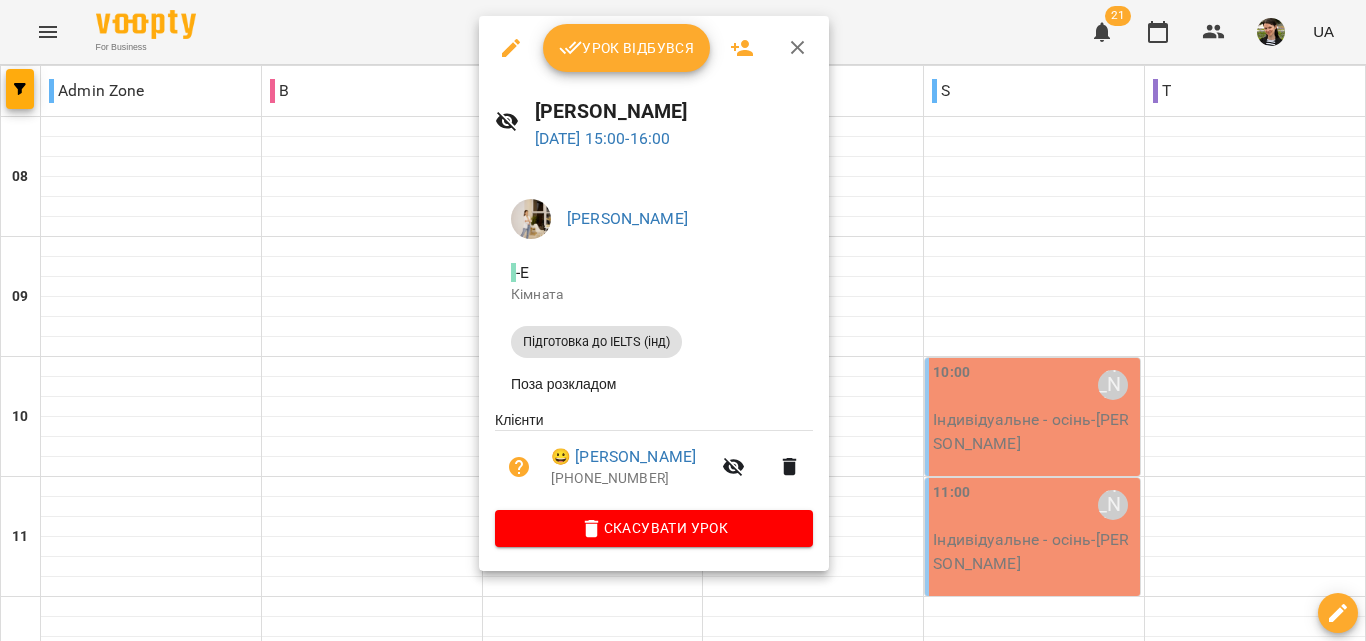 click 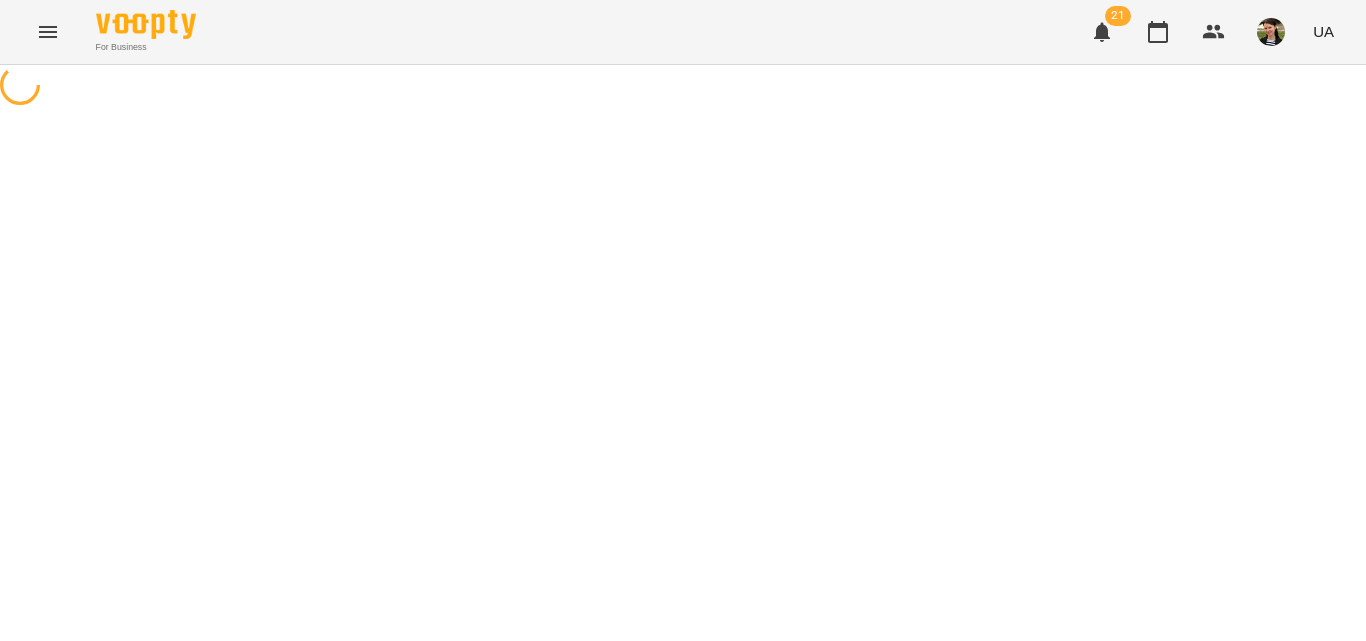 select on "**********" 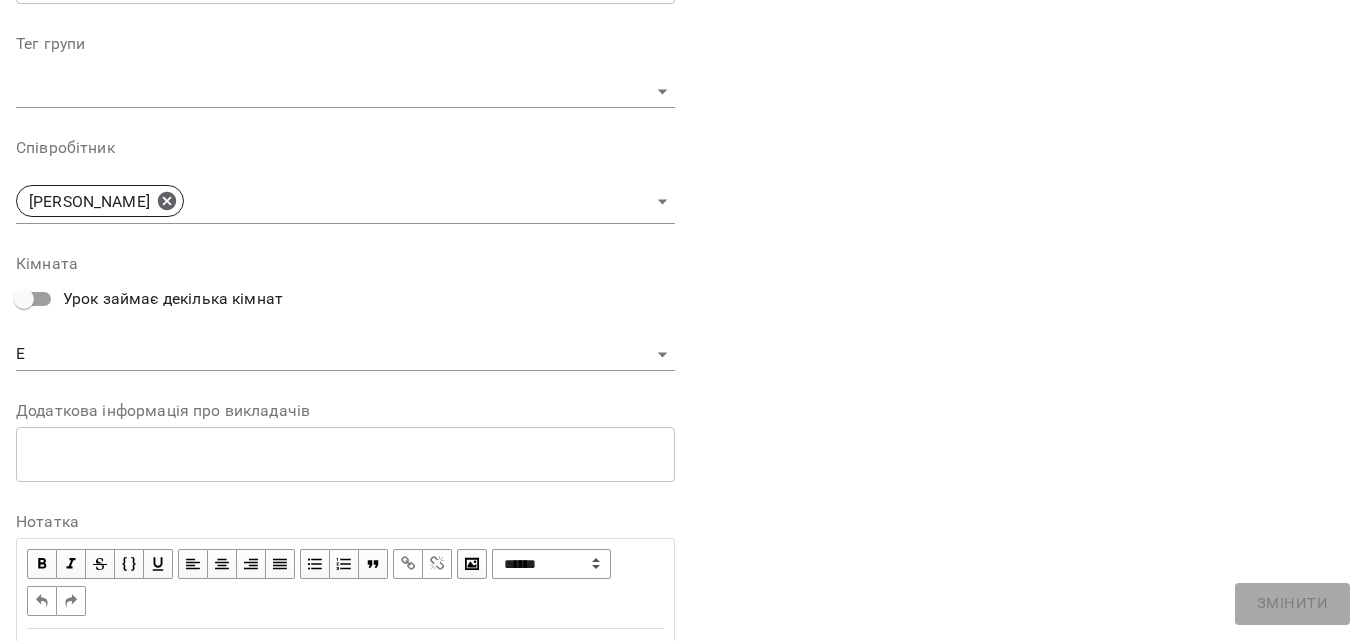 scroll, scrollTop: 600, scrollLeft: 0, axis: vertical 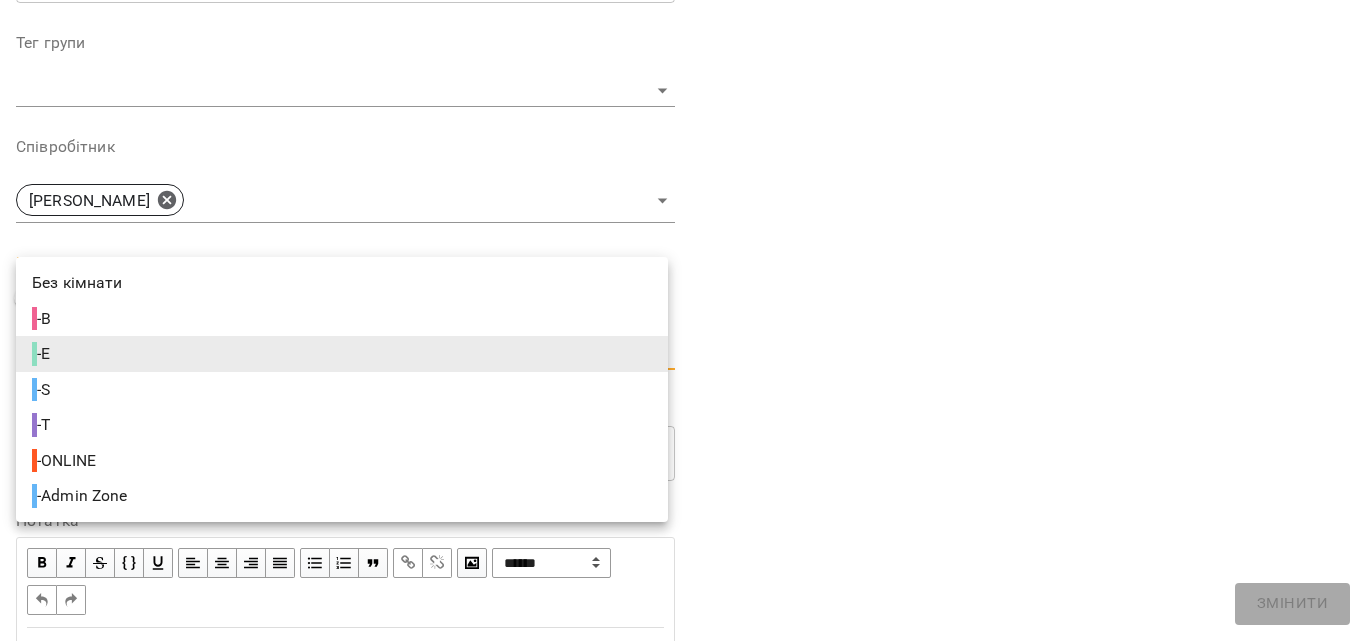 click on "**********" at bounding box center (683, 398) 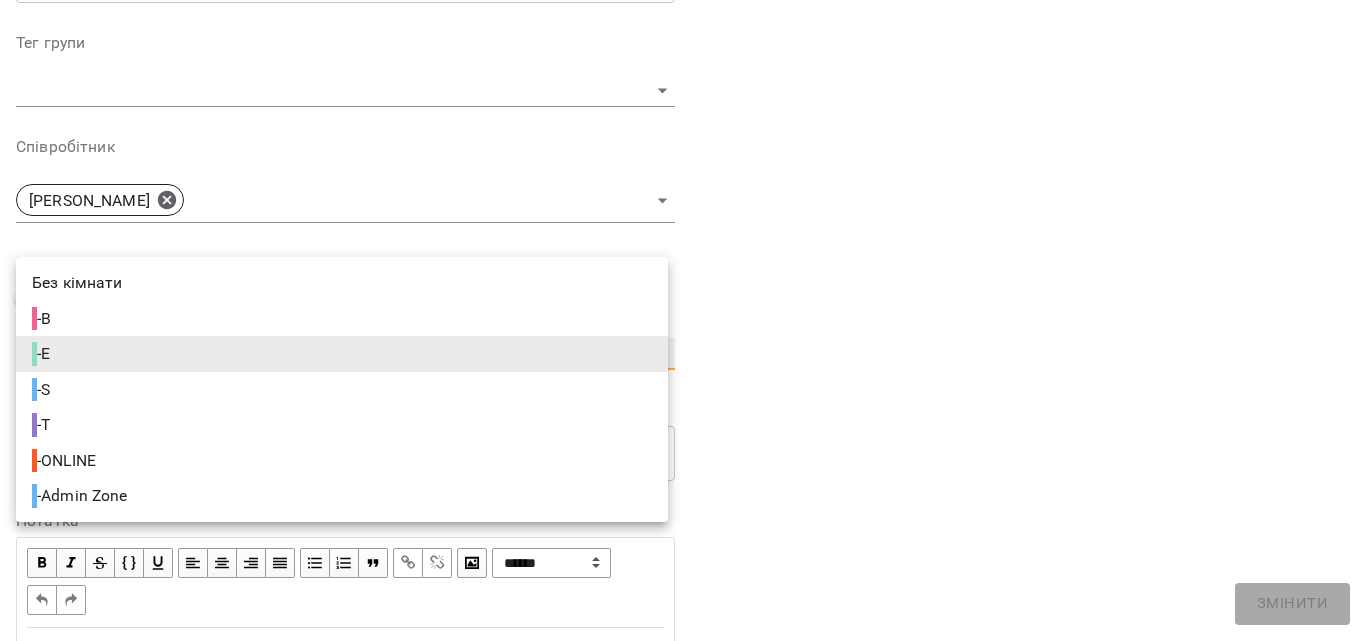 type on "**********" 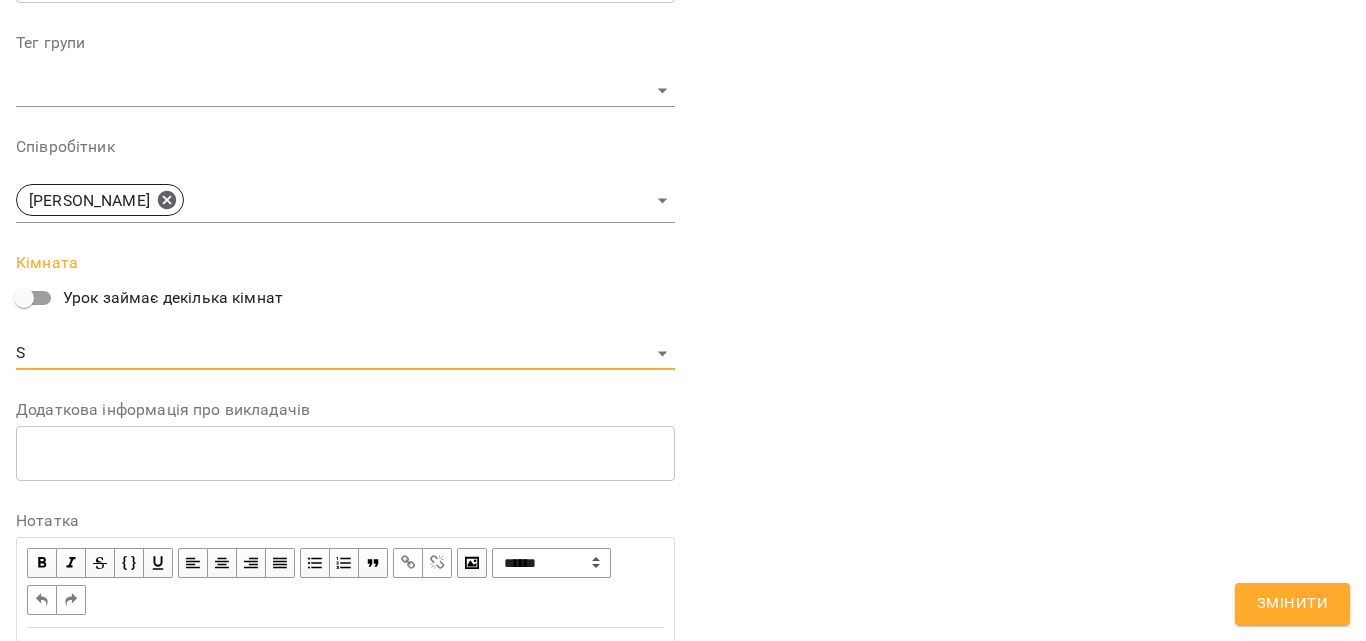 click on "Змінити" at bounding box center [1292, 604] 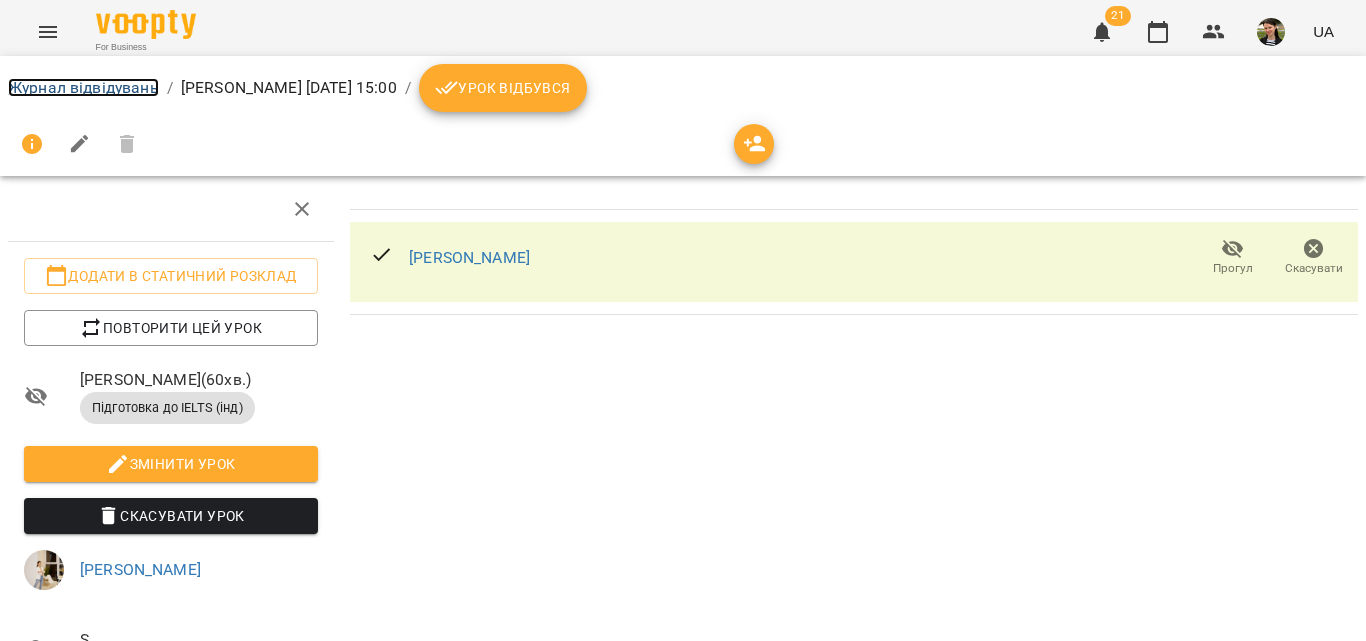 click on "Журнал відвідувань" at bounding box center (83, 87) 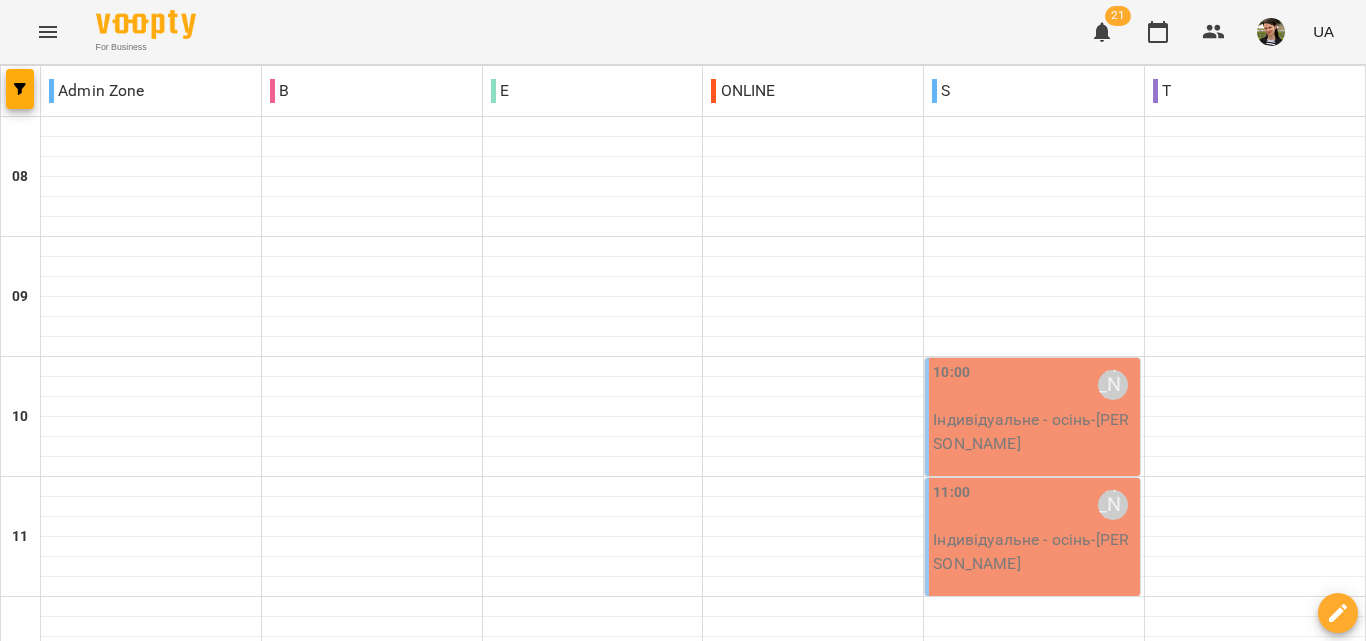 scroll, scrollTop: 789, scrollLeft: 0, axis: vertical 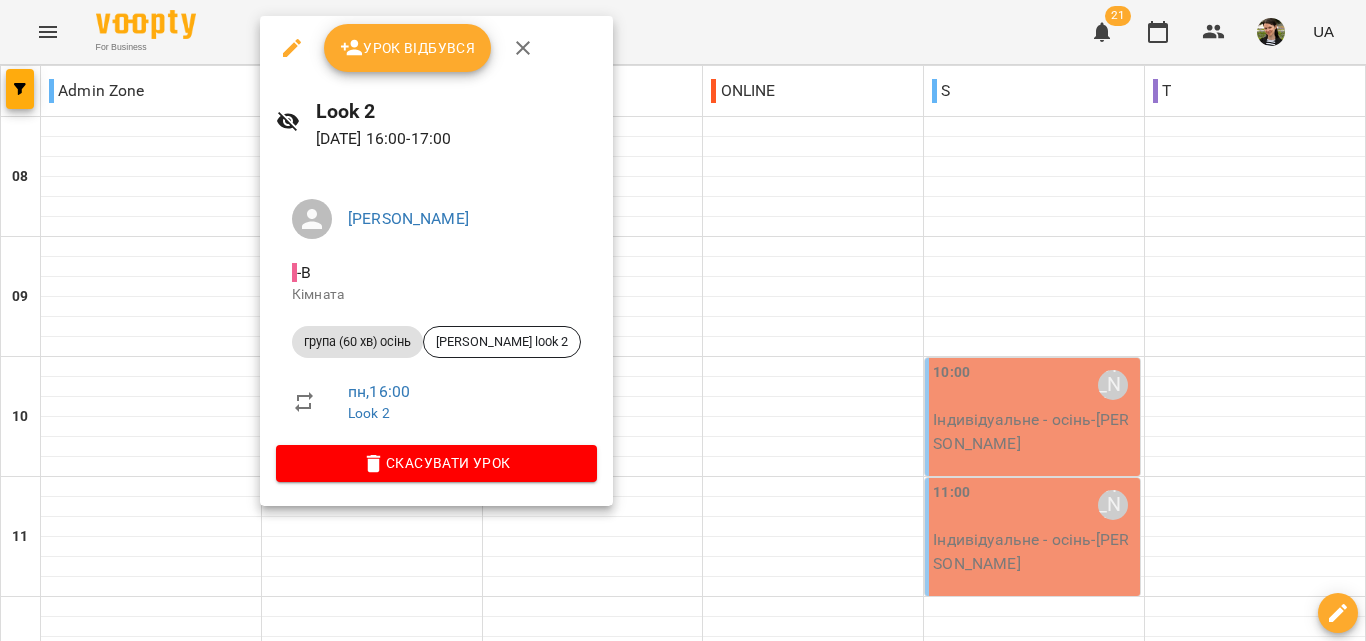 click 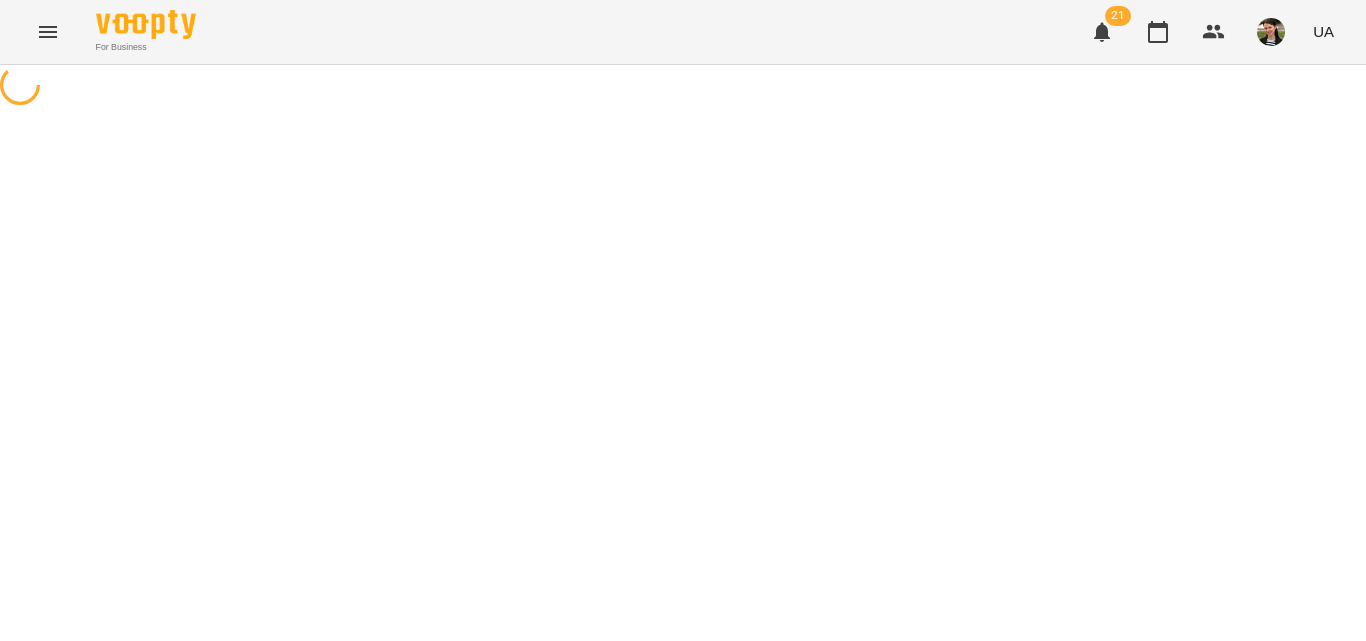 select on "**********" 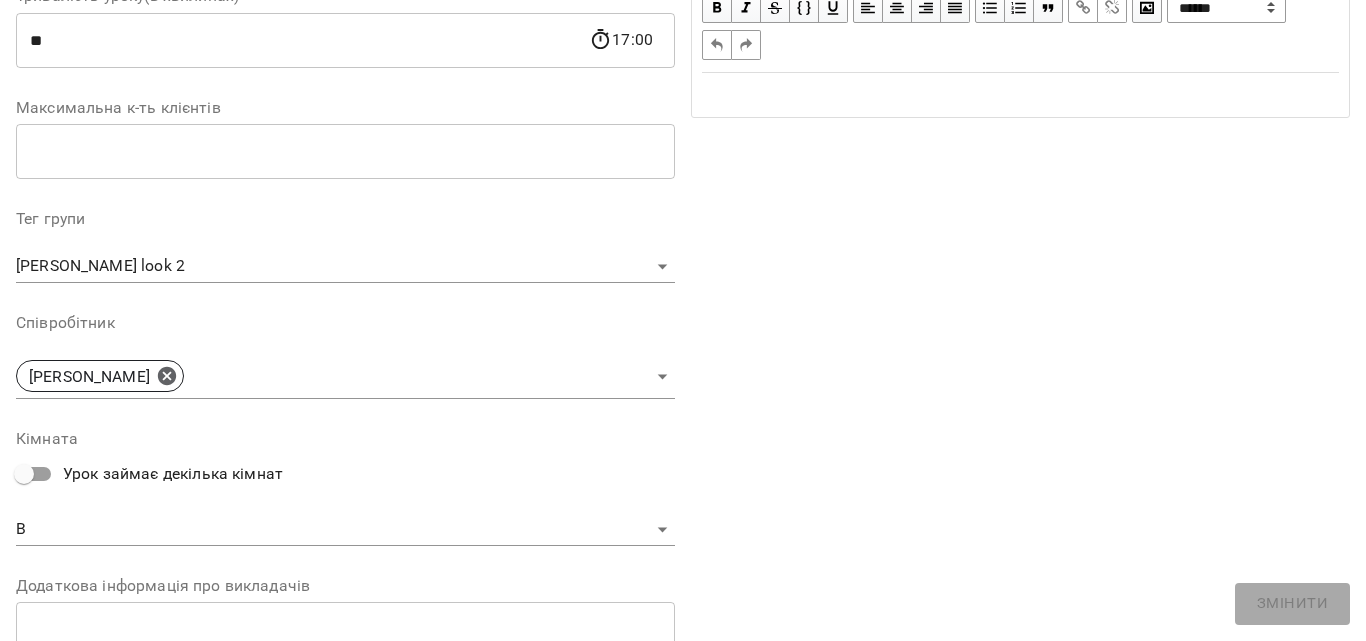 scroll, scrollTop: 500, scrollLeft: 0, axis: vertical 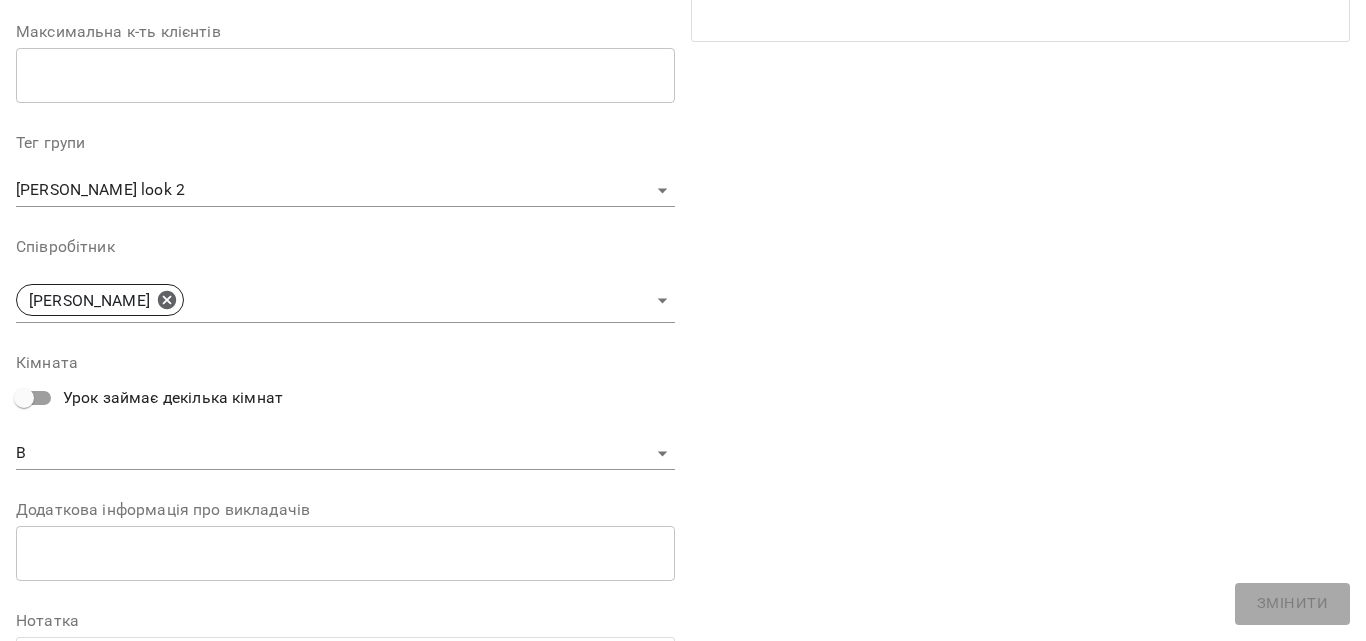 click on "**********" at bounding box center [683, 456] 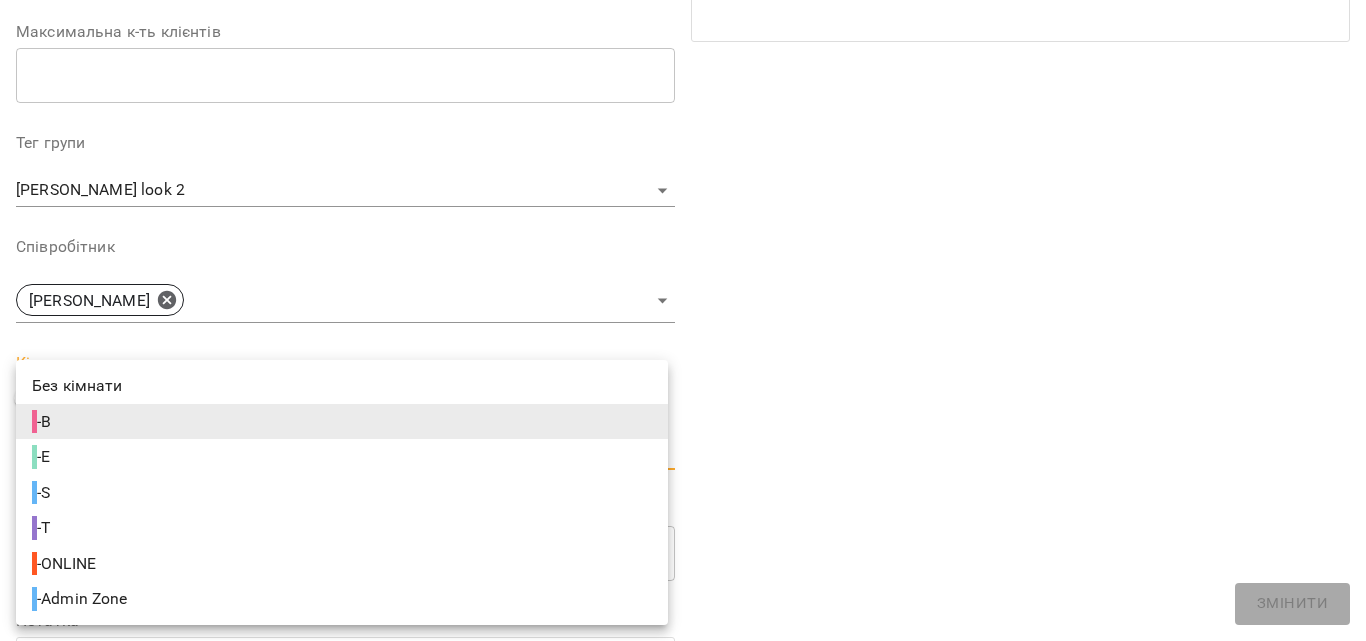 click on "-  Admin Zone" at bounding box center [82, 599] 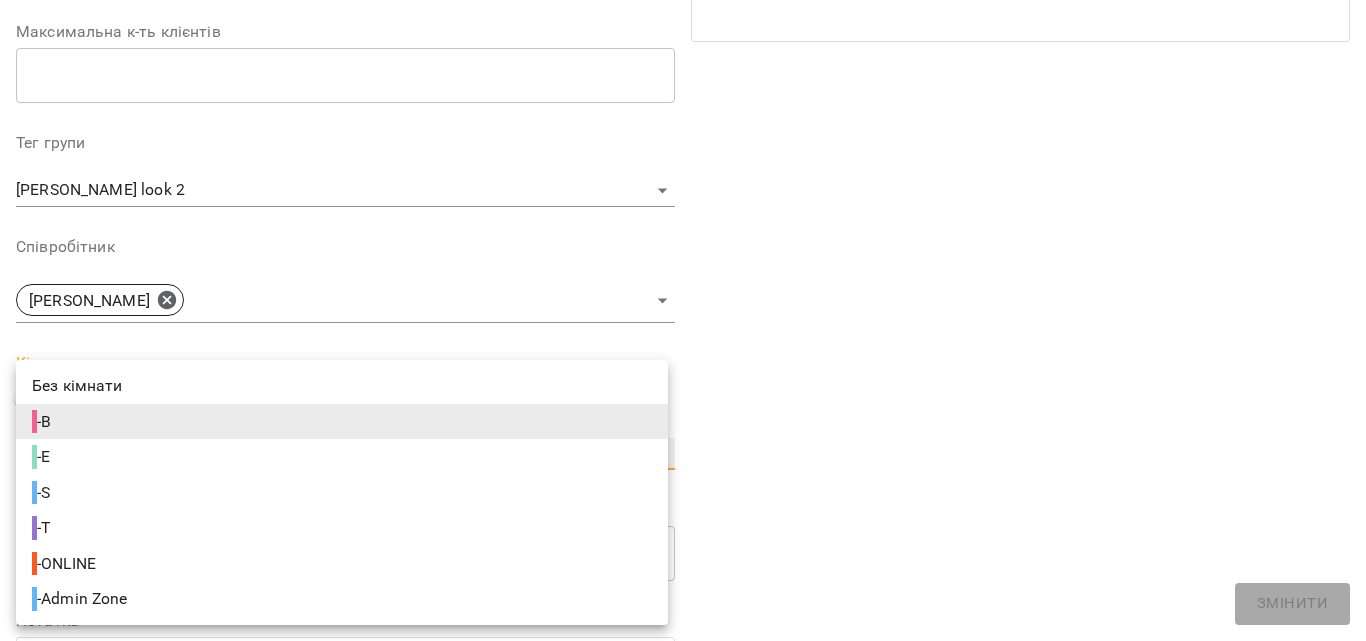 type on "**********" 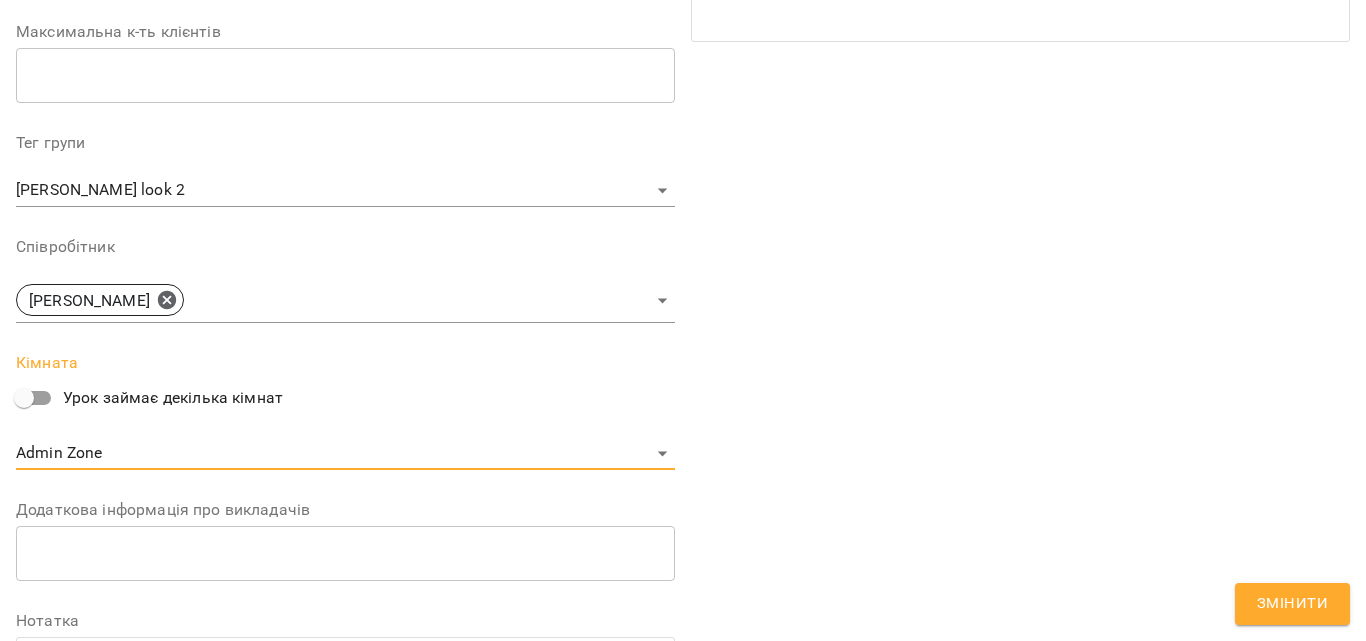click on "Змінити" at bounding box center (1292, 604) 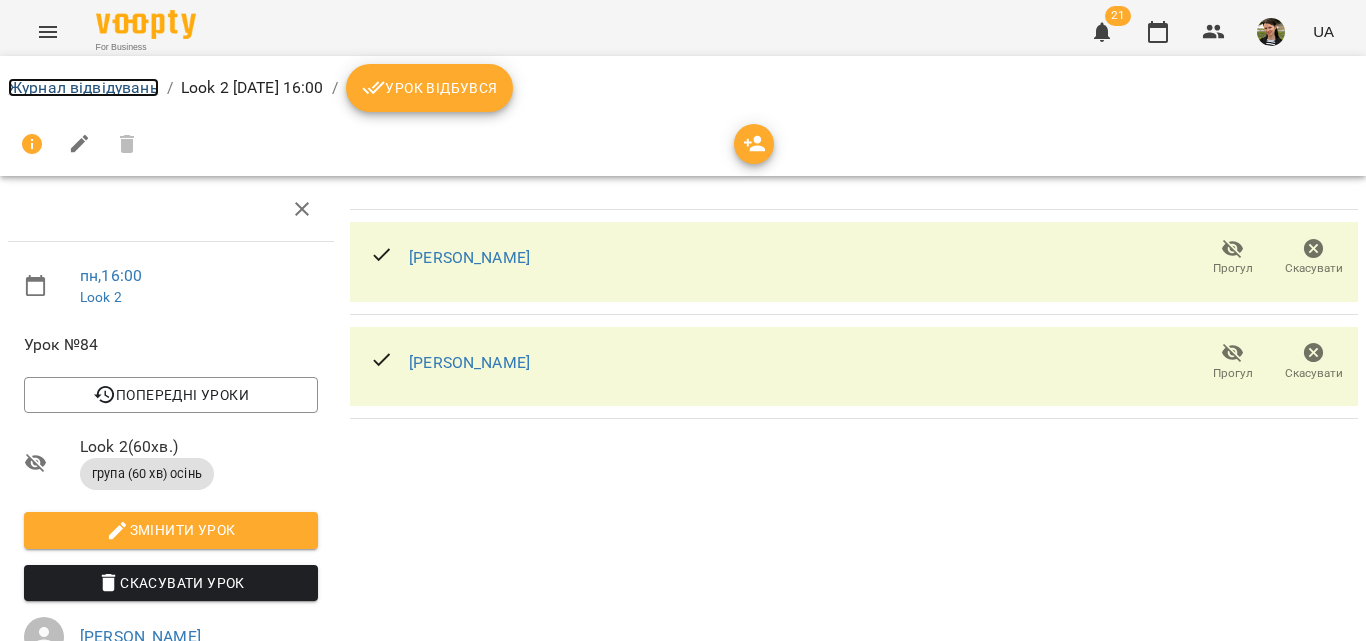 click on "Журнал відвідувань" at bounding box center [83, 87] 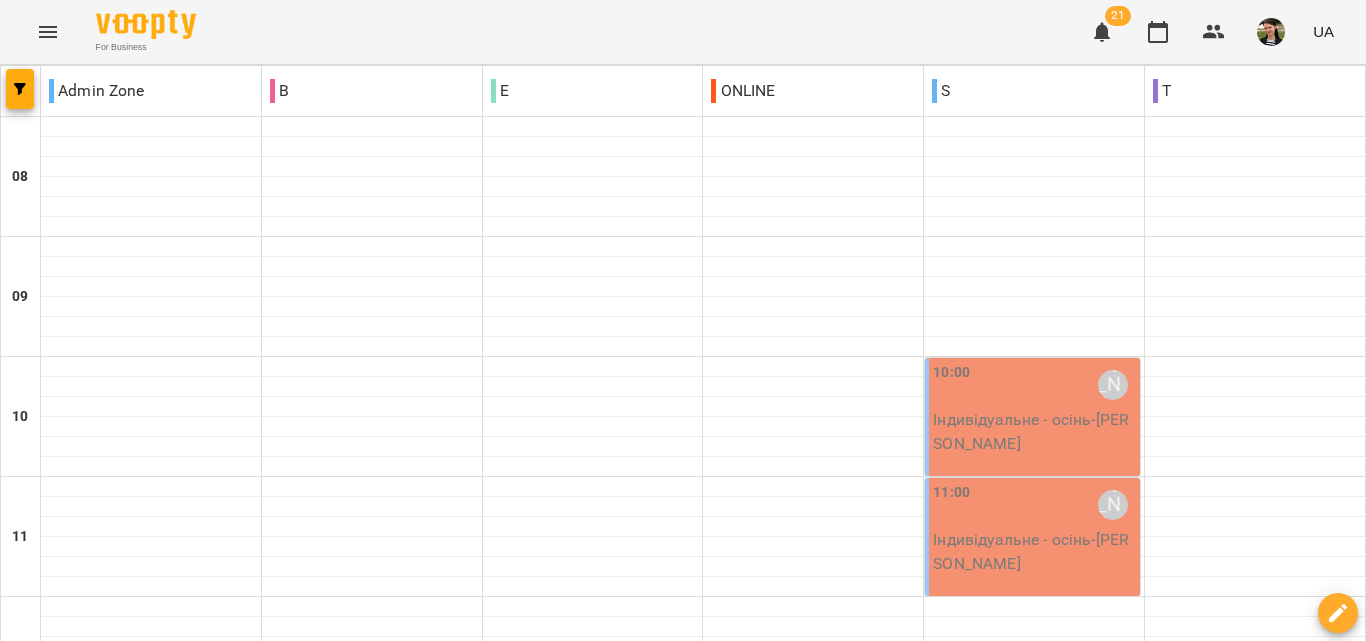 scroll, scrollTop: 800, scrollLeft: 0, axis: vertical 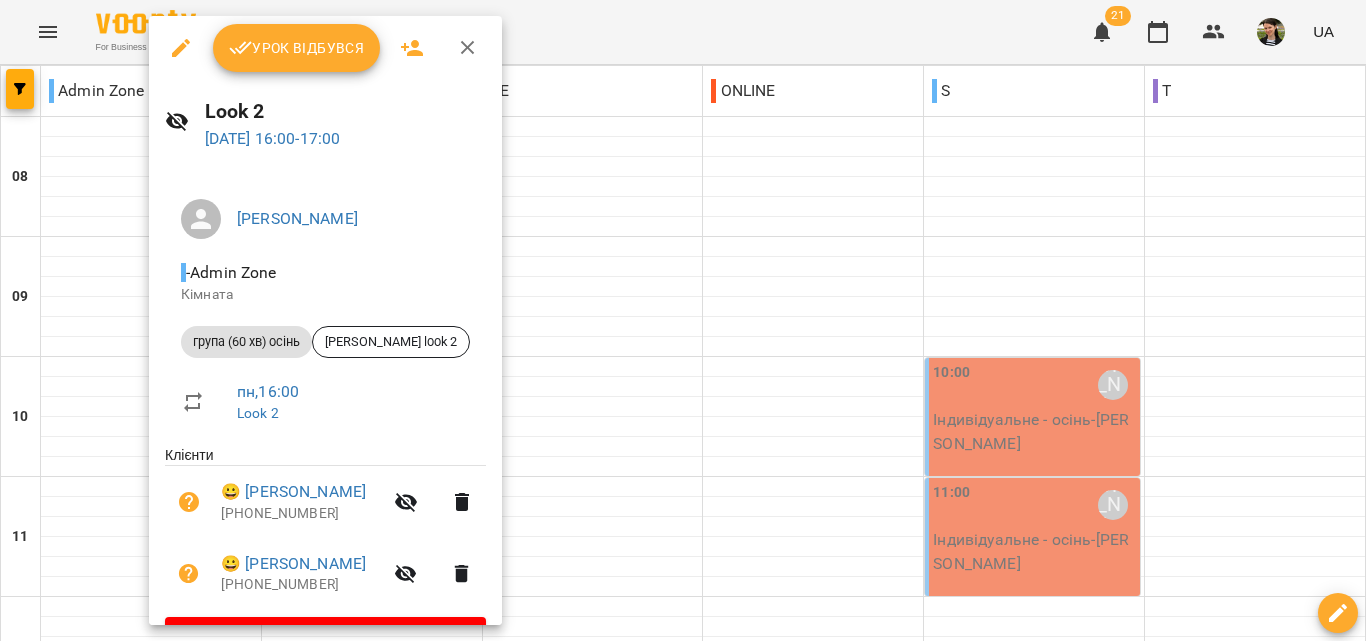 click 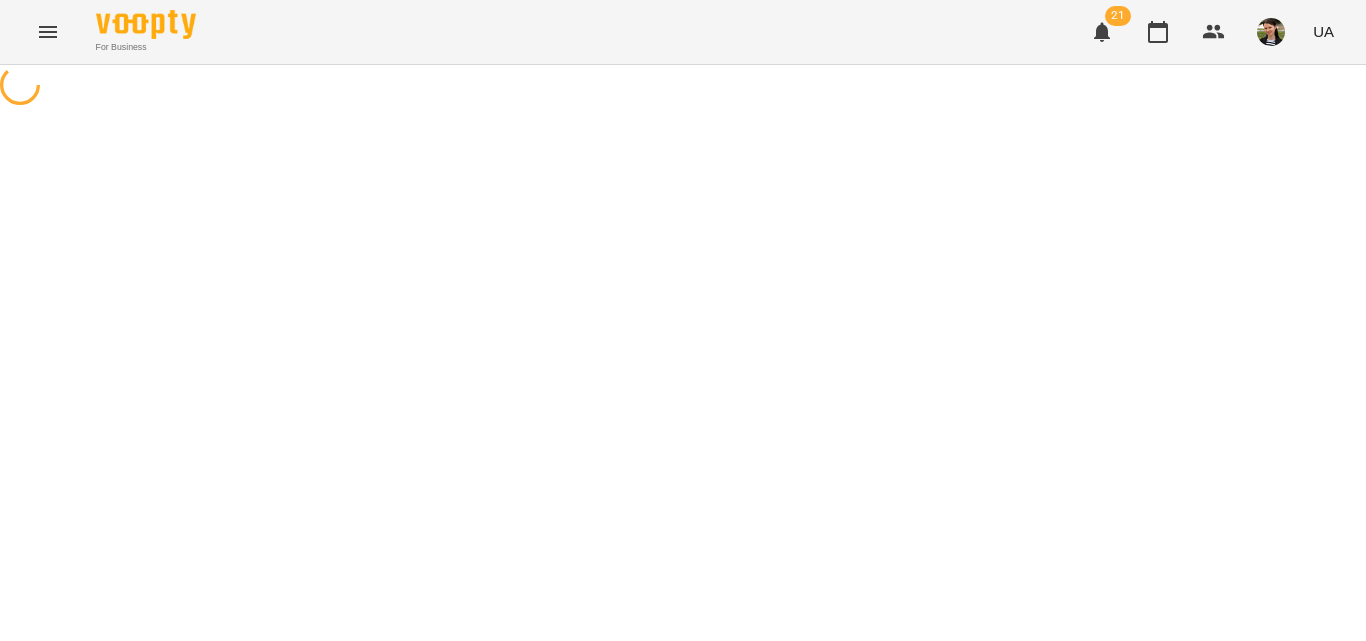 select on "**********" 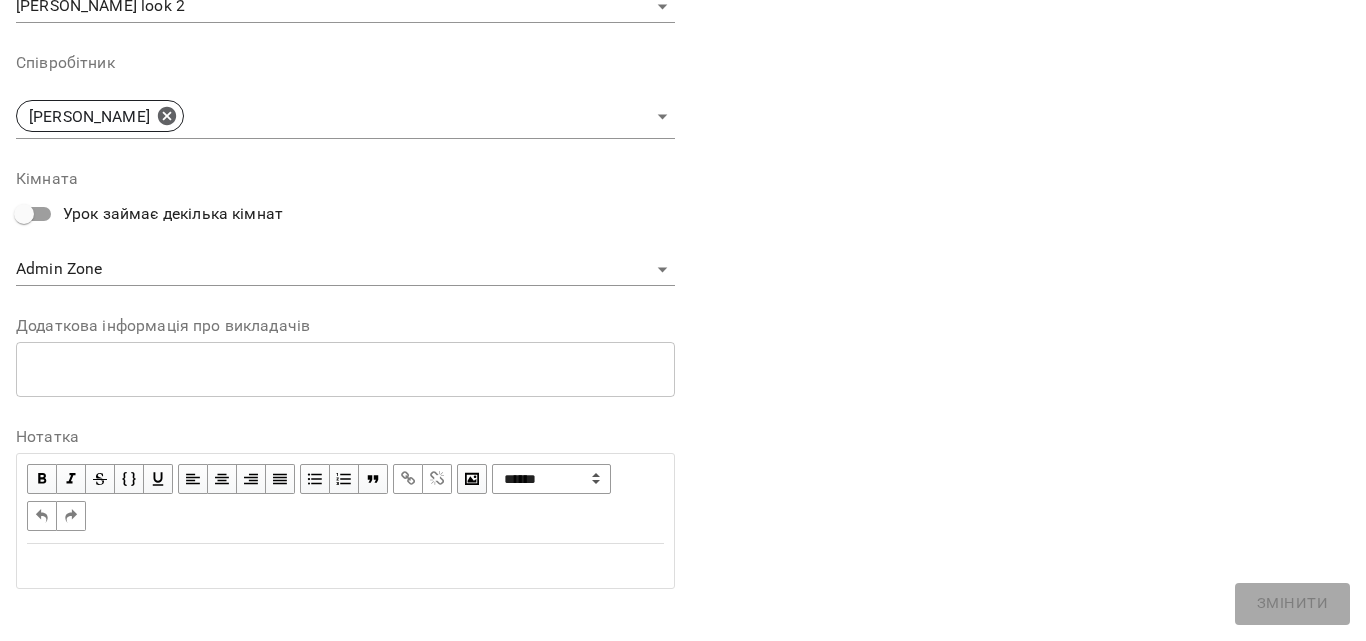 scroll, scrollTop: 700, scrollLeft: 0, axis: vertical 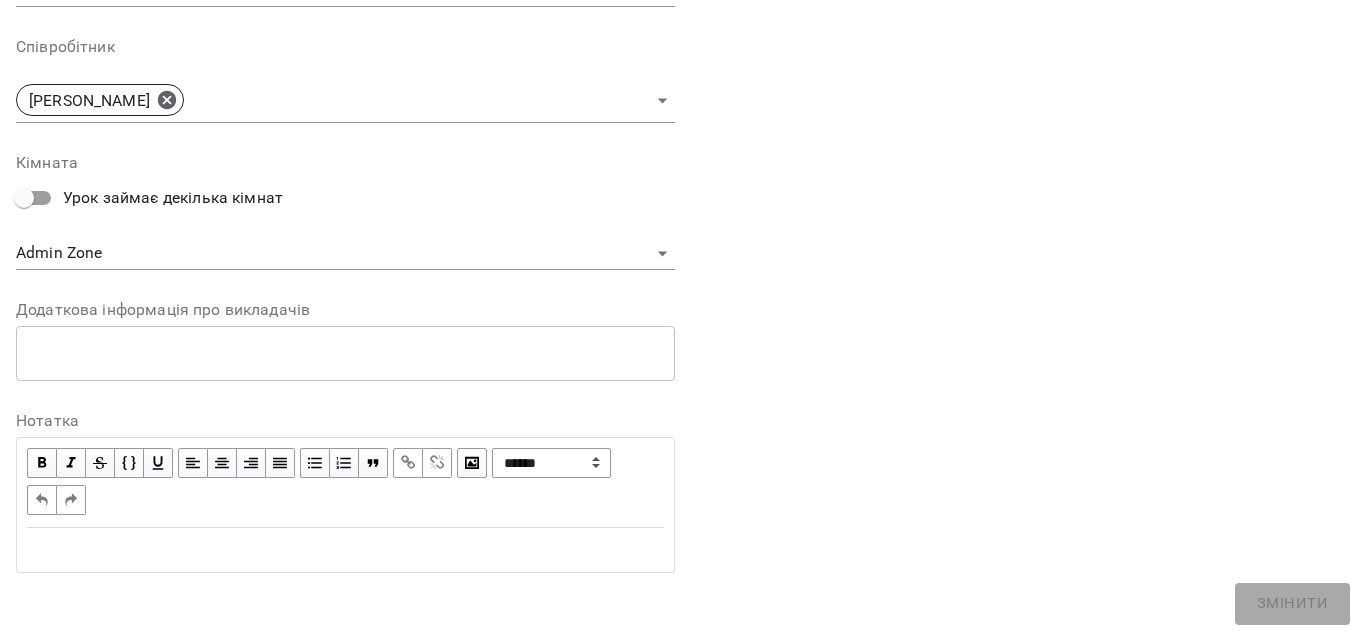 click on "**********" at bounding box center [683, 456] 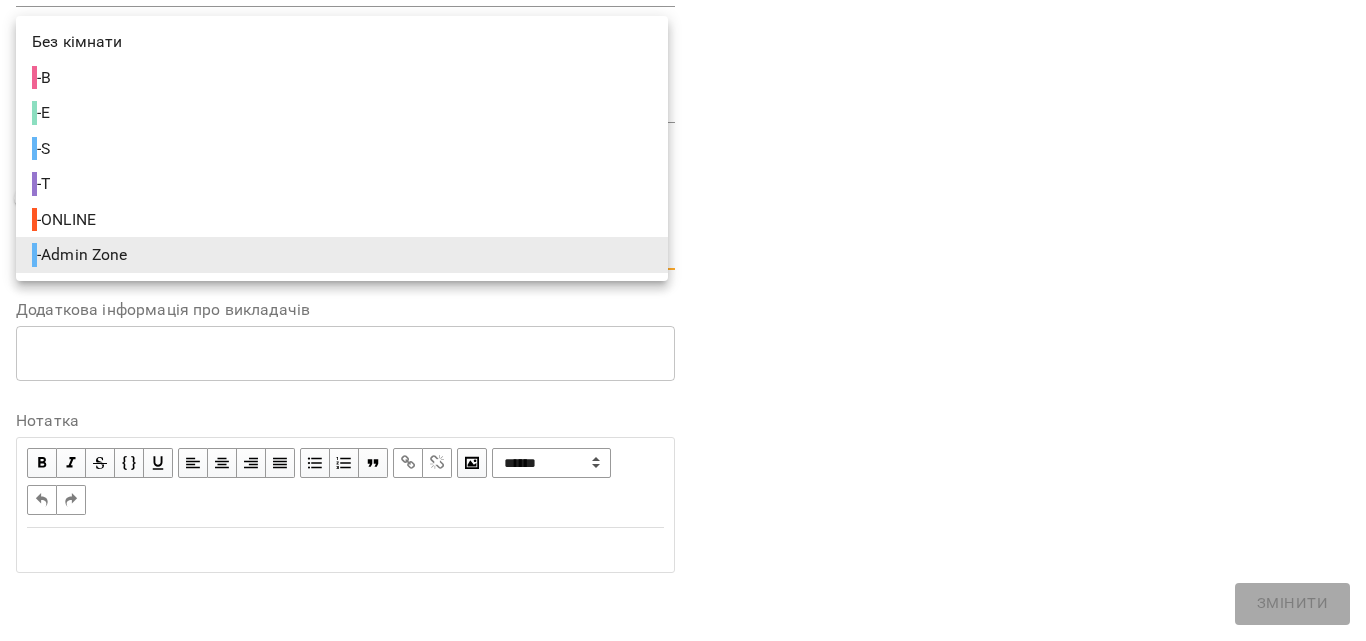 click on "-  E" at bounding box center (342, 113) 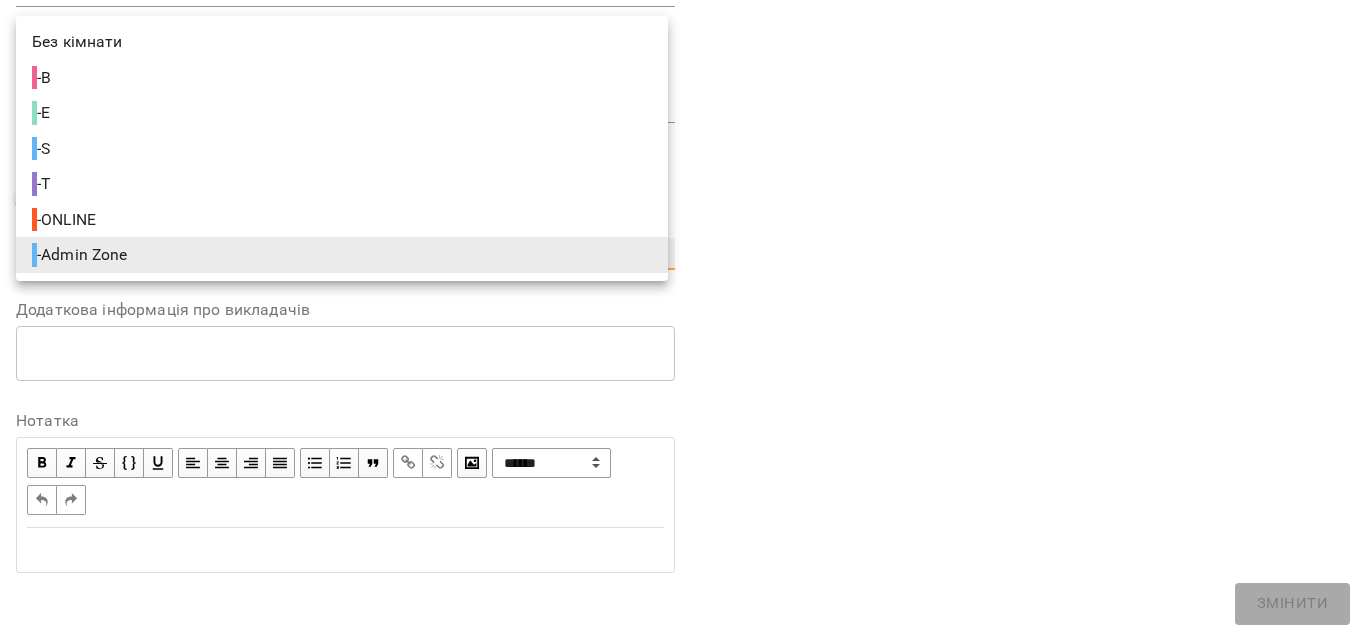 type on "**********" 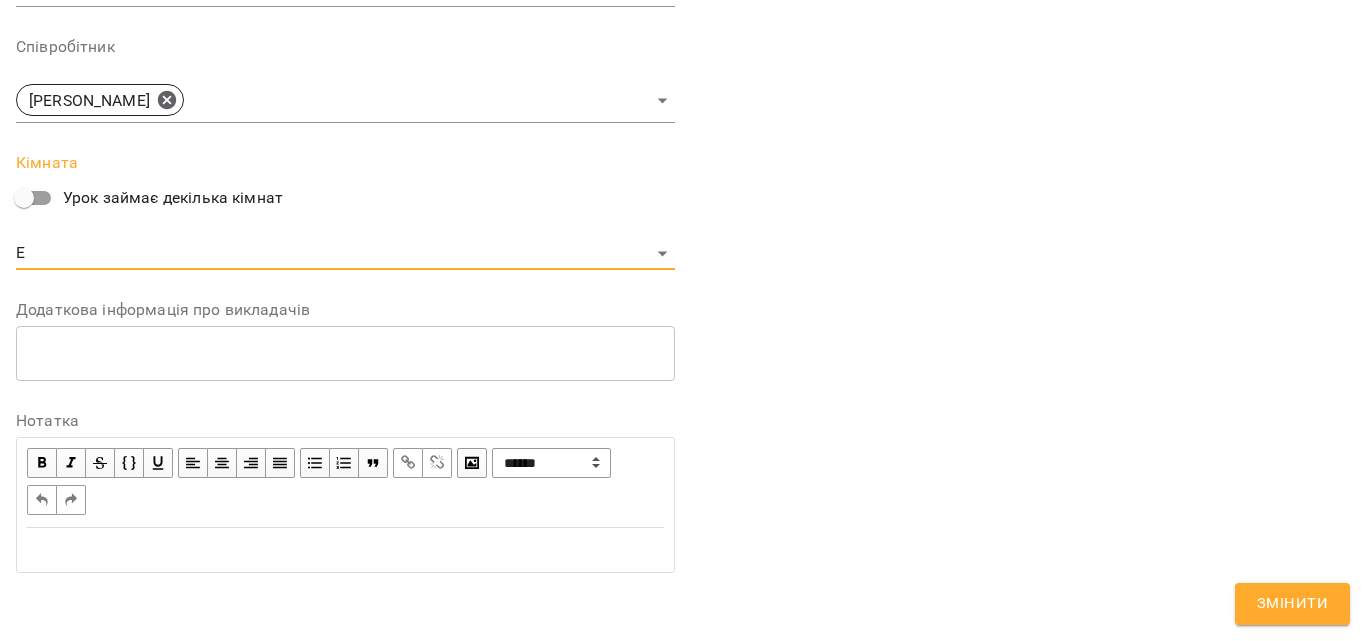 click on "Змінити" at bounding box center [1292, 604] 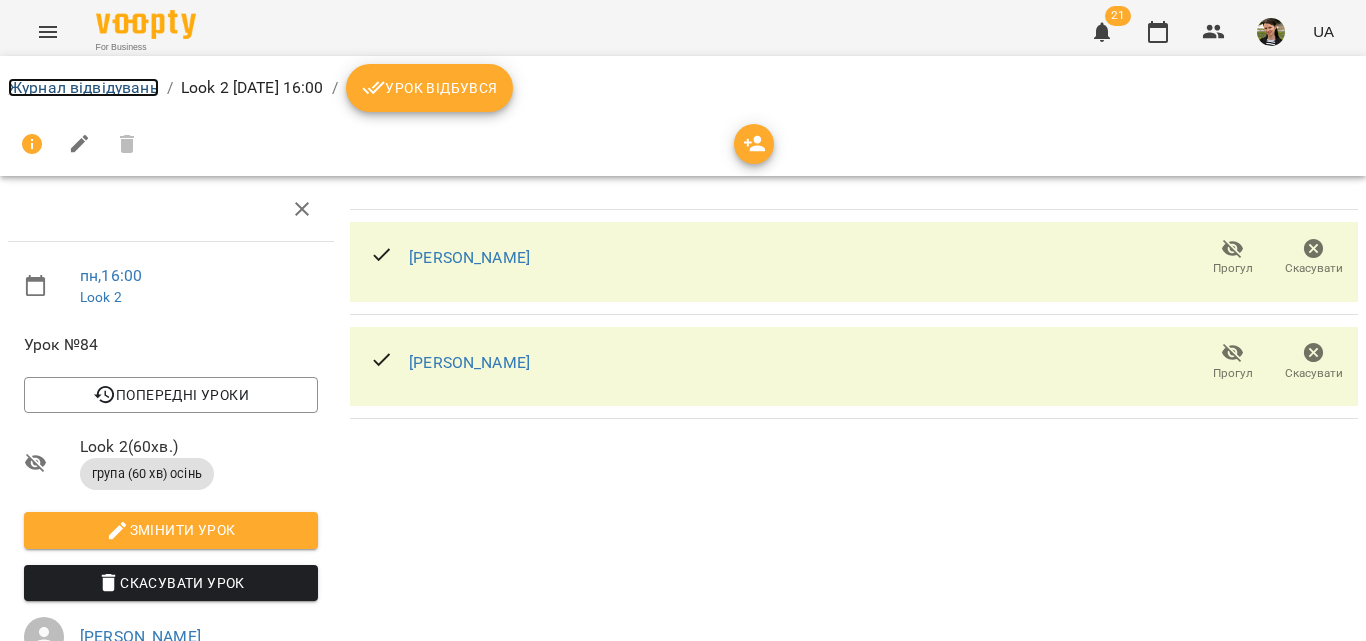 click on "Журнал відвідувань" at bounding box center [83, 87] 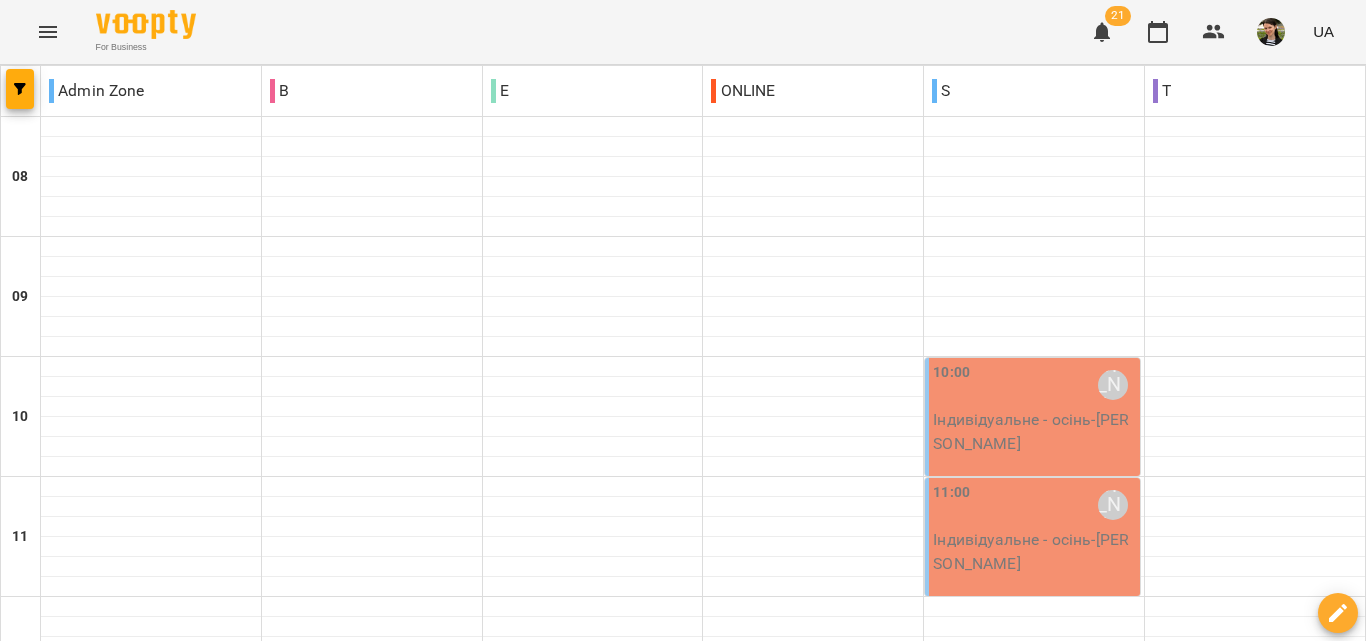 scroll, scrollTop: 400, scrollLeft: 0, axis: vertical 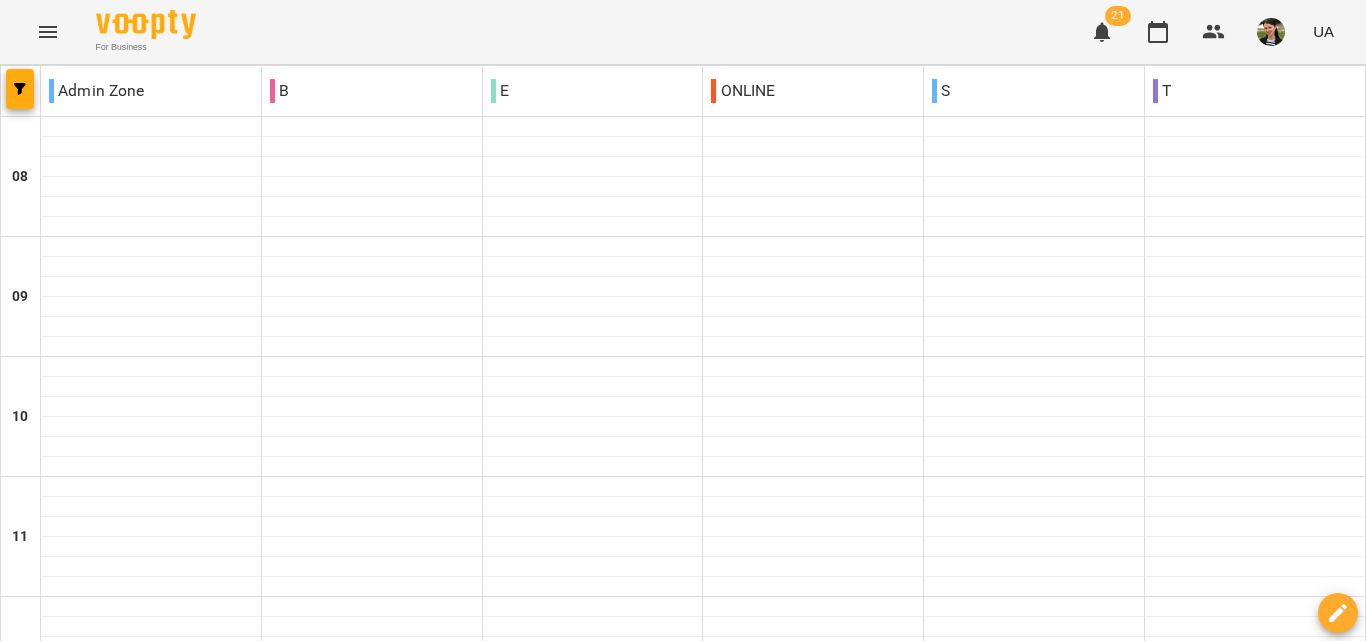 click on "пн" at bounding box center [38, 1823] 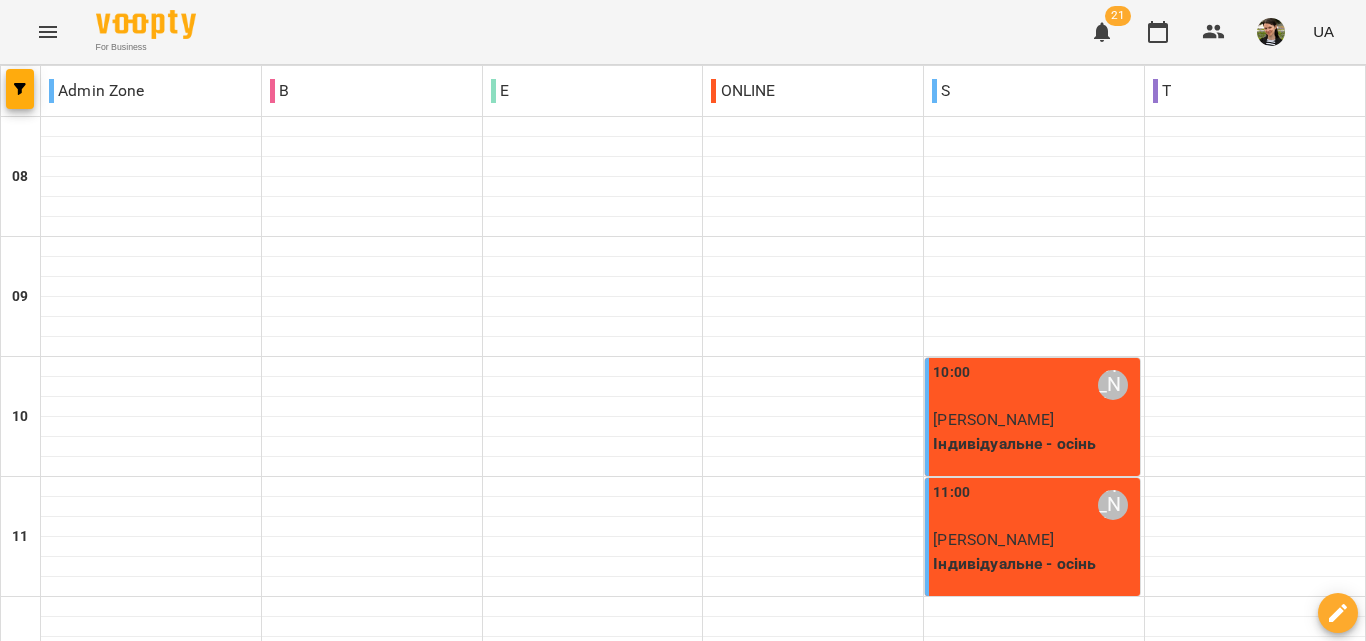 scroll, scrollTop: 700, scrollLeft: 0, axis: vertical 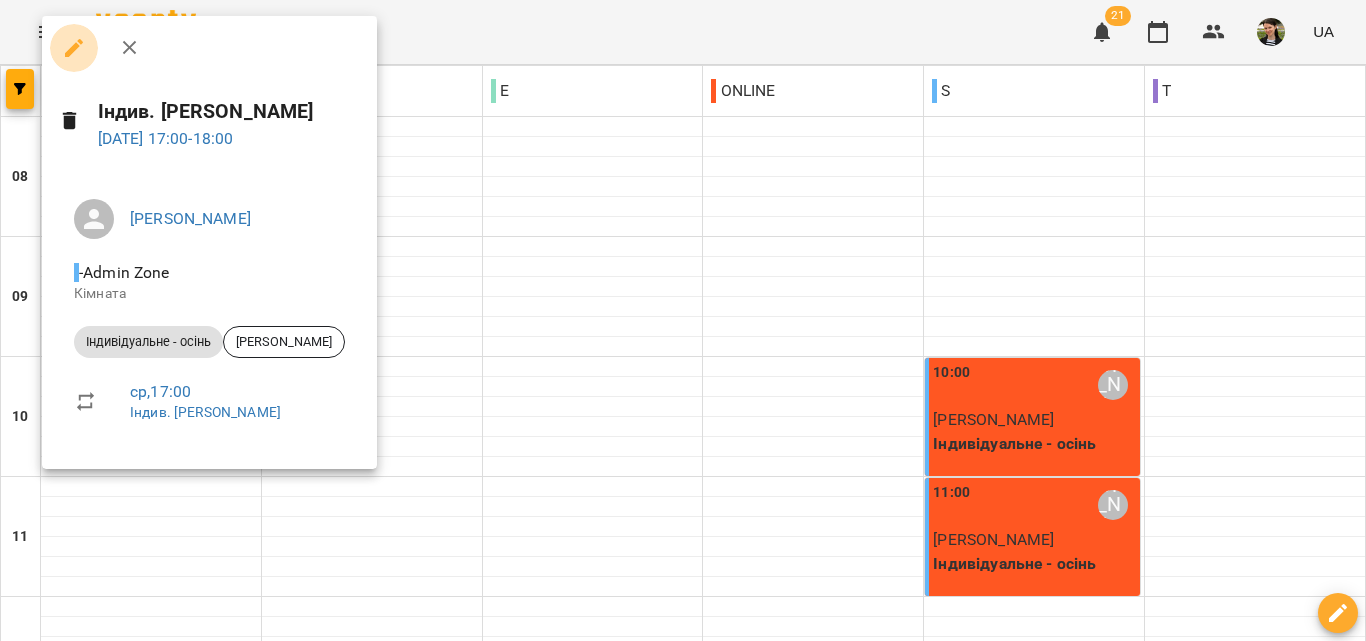 click 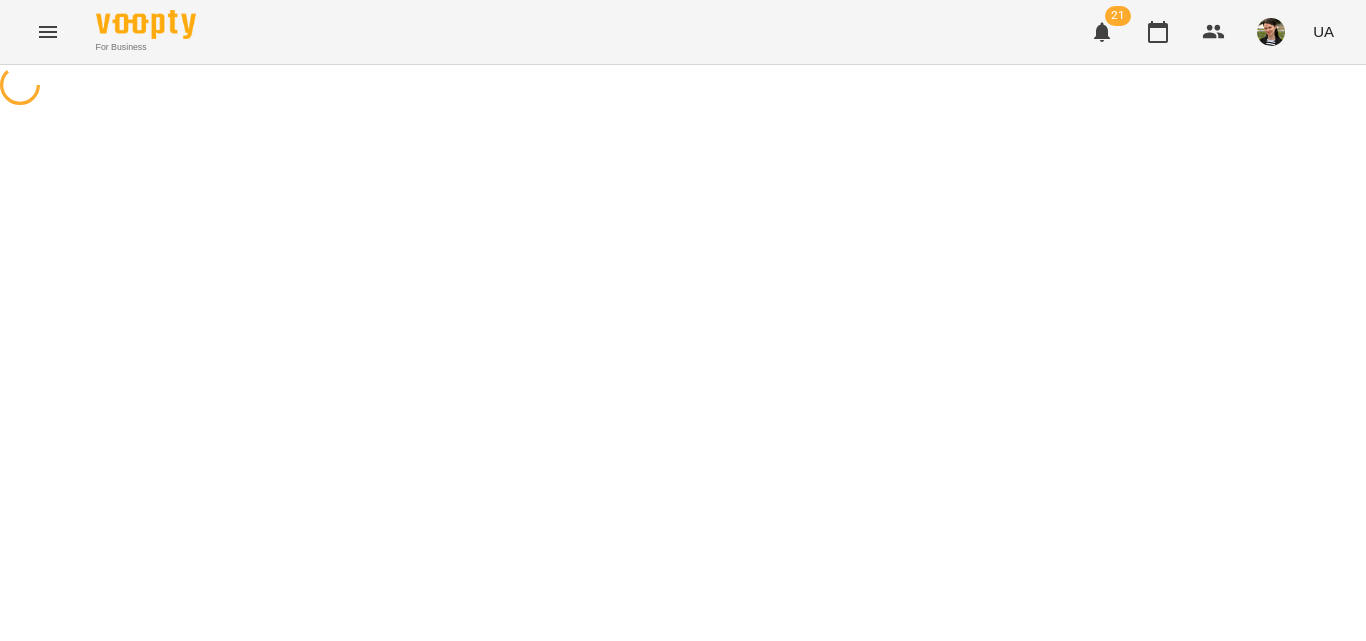 select on "**********" 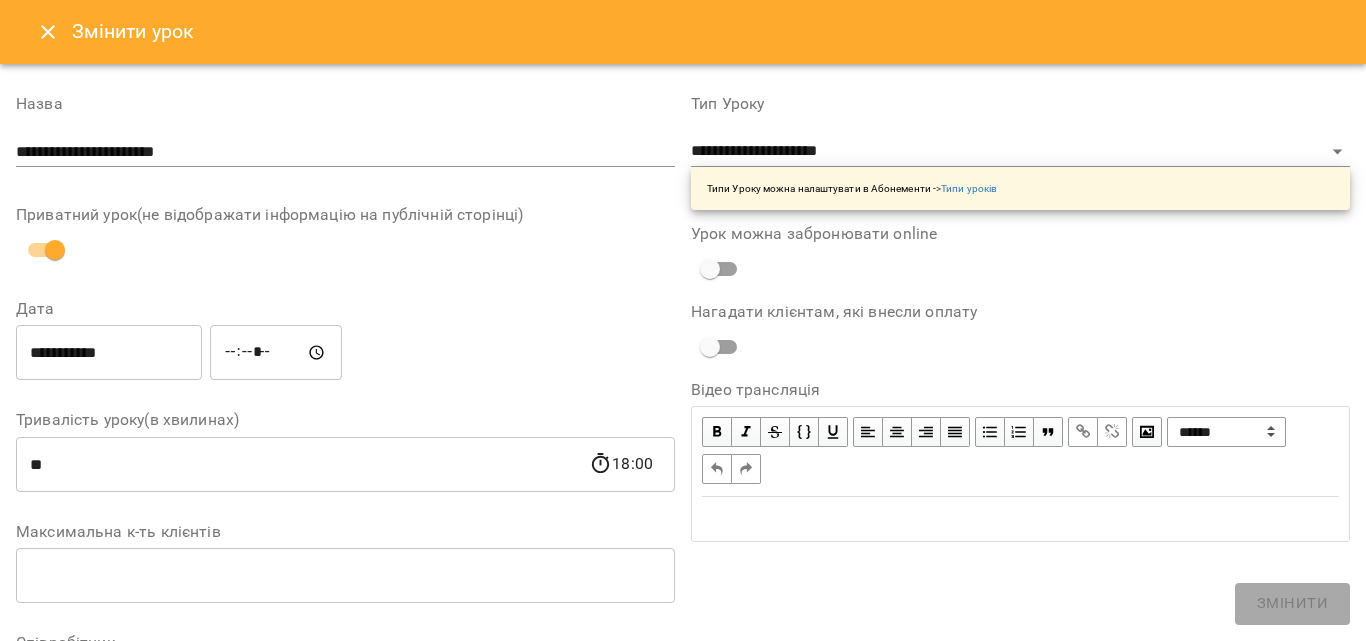 click on "**********" at bounding box center (109, 353) 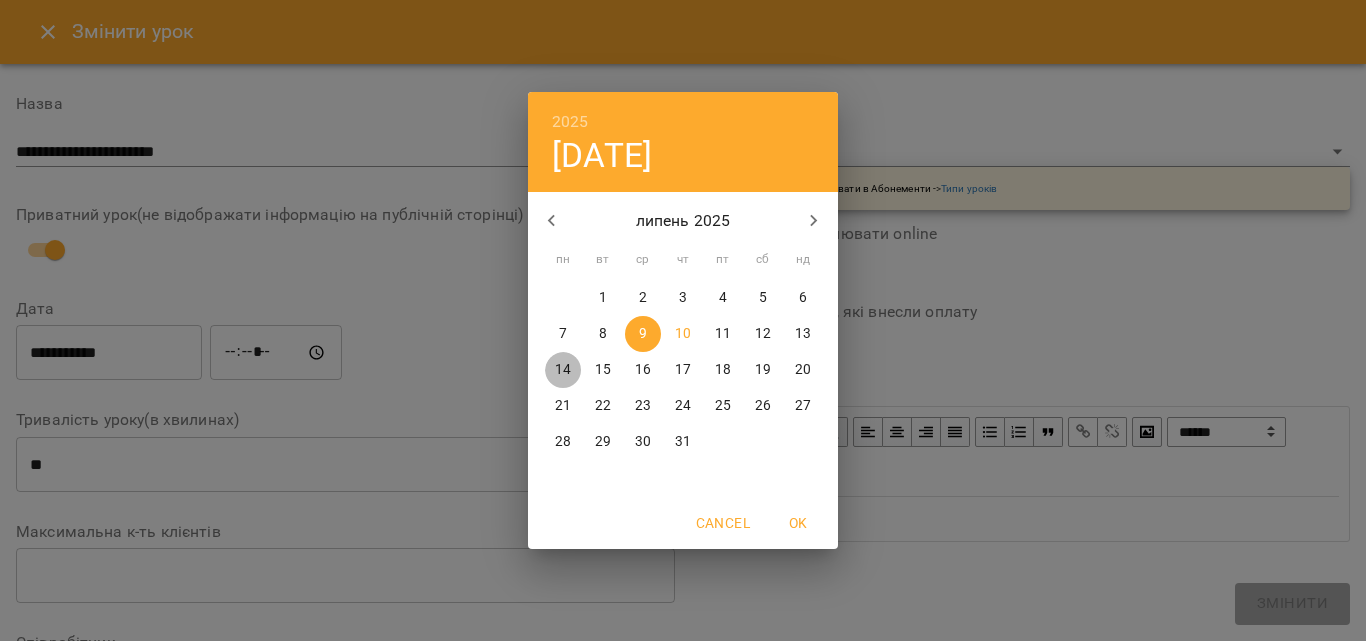 click on "14" at bounding box center [563, 370] 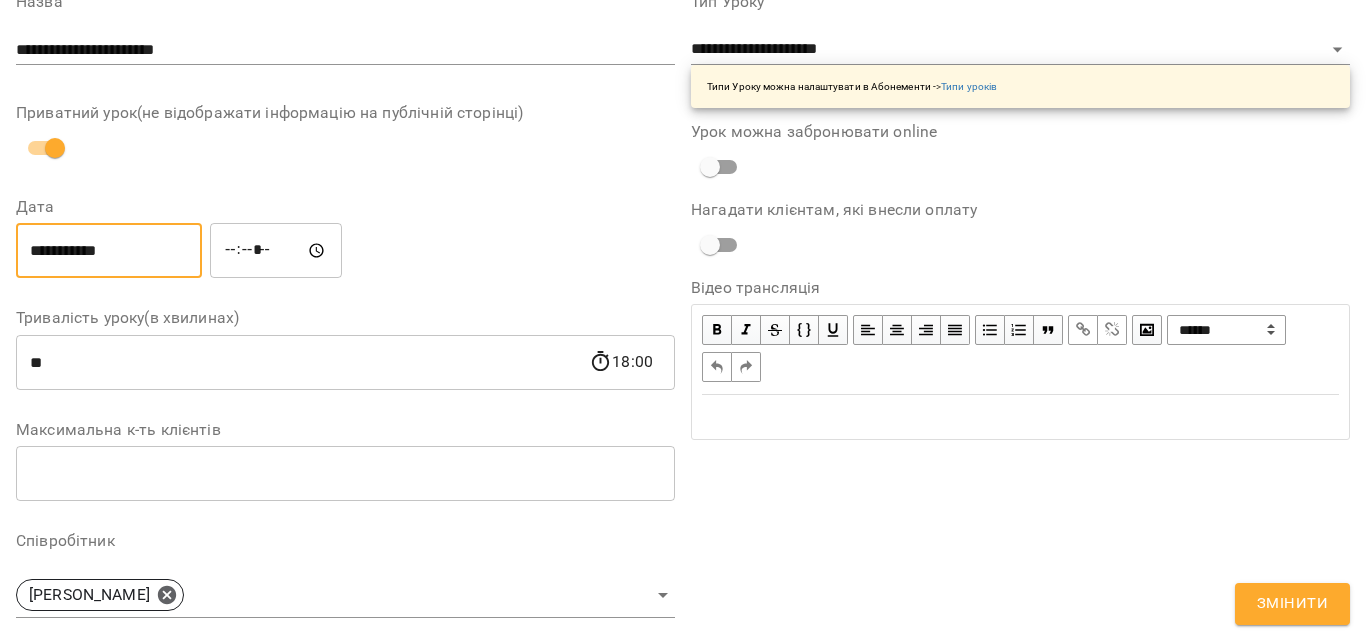 scroll, scrollTop: 400, scrollLeft: 0, axis: vertical 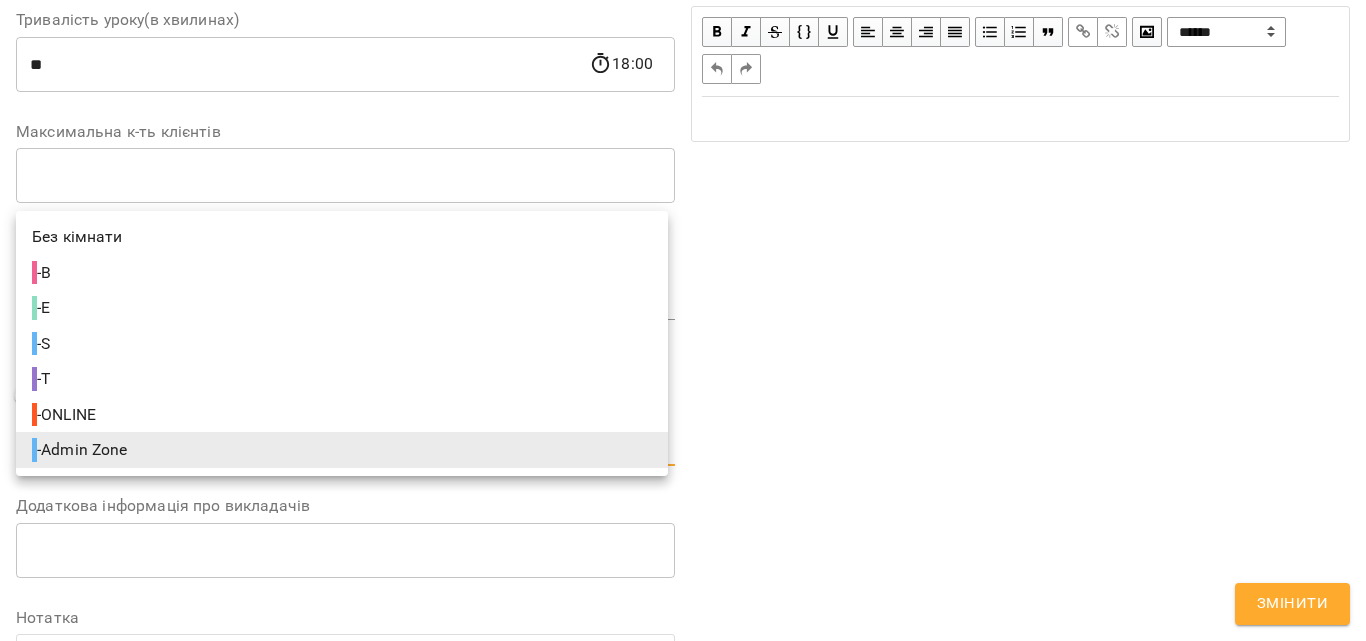 click on "For Business 21 UA Журнал відвідувань / Індив. [PERSON_NAME]   [DATE] 17:00 New Client ср ,  17:00 Індив. [PERSON_NAME] Урок №8 Попередні уроки [DATE] 14:30 [DATE] 17:00 [DATE] 17:30 [DATE] 17:00 [DATE] 17:00   Індив. [PERSON_NAME] ( 60 хв. ) Індивідуальне - осінь  Змінити урок Скасовано студією відміна [DATE] 11:29 Відновити урок [PERSON_NAME] Admin Zone Кімната [PERSON_NAME] [DATE] 14:29:41 Клієнти ( 0 ) Клієнти ( 0 ) [PERSON_NAME] Клієнти ( 0 ) ПІБ ПІБ [PERSON_NAME] [PHONE_NUMBER] Відвідав Прогул активний підліток А2 Rows per page: *" at bounding box center (683, 487) 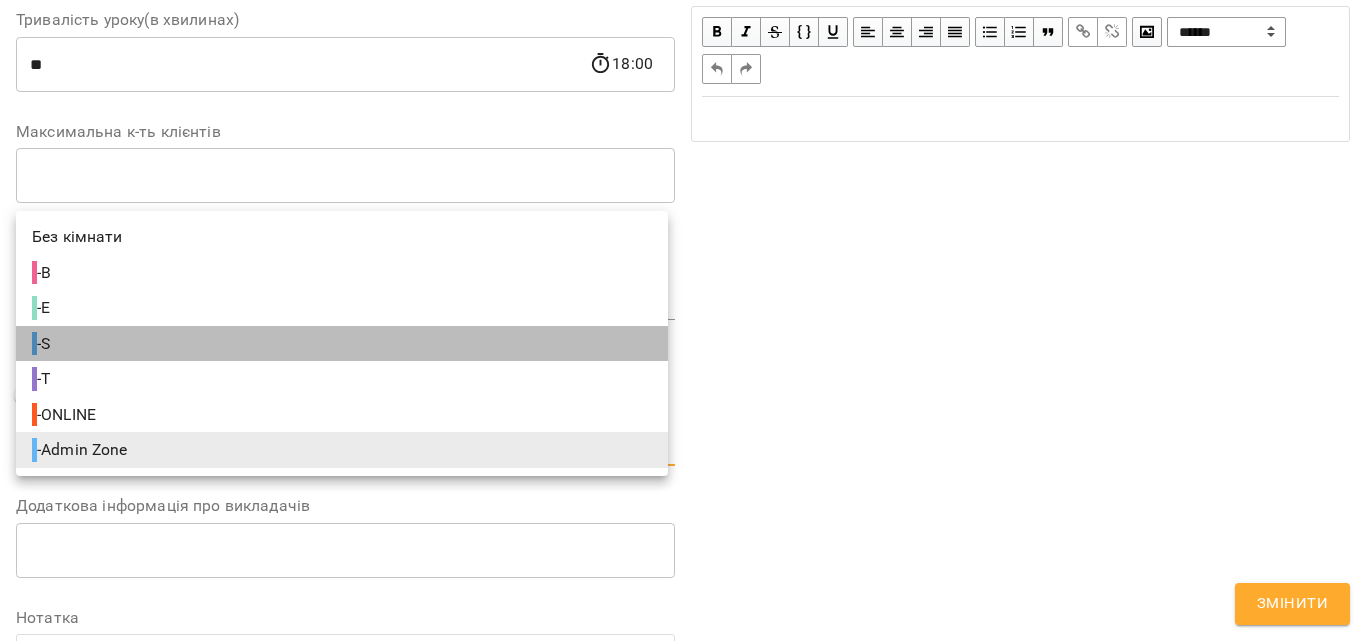 click on "-  S" at bounding box center [342, 344] 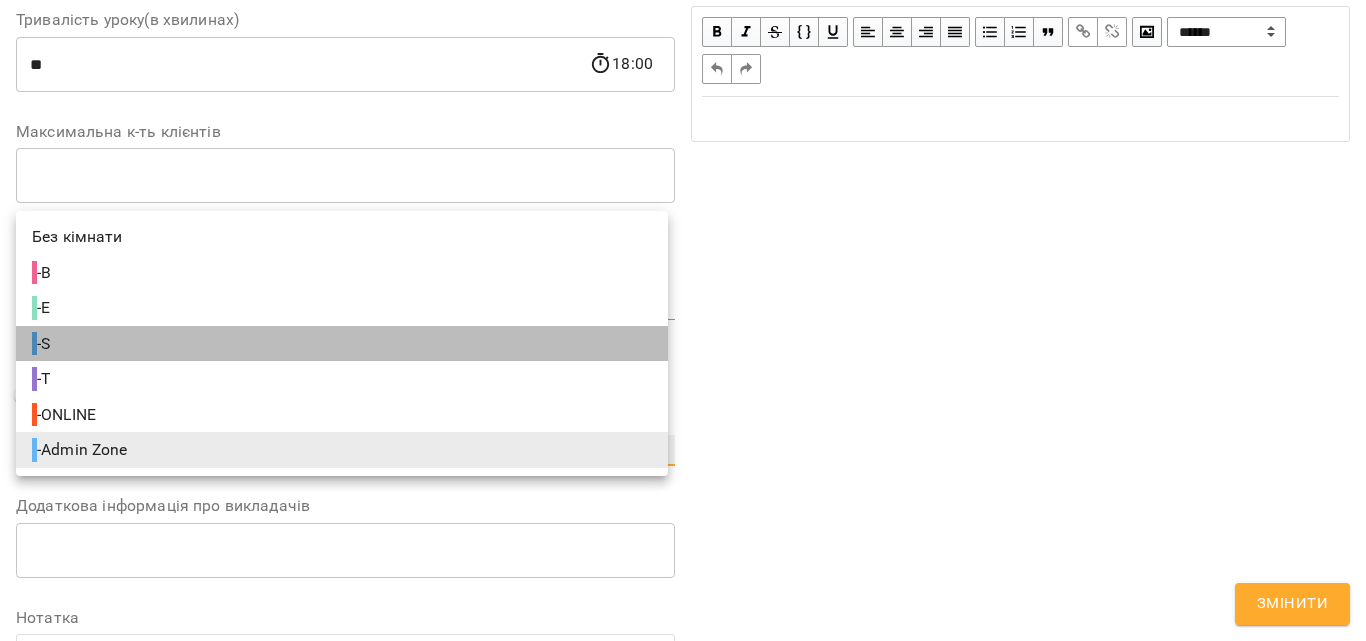 type on "**********" 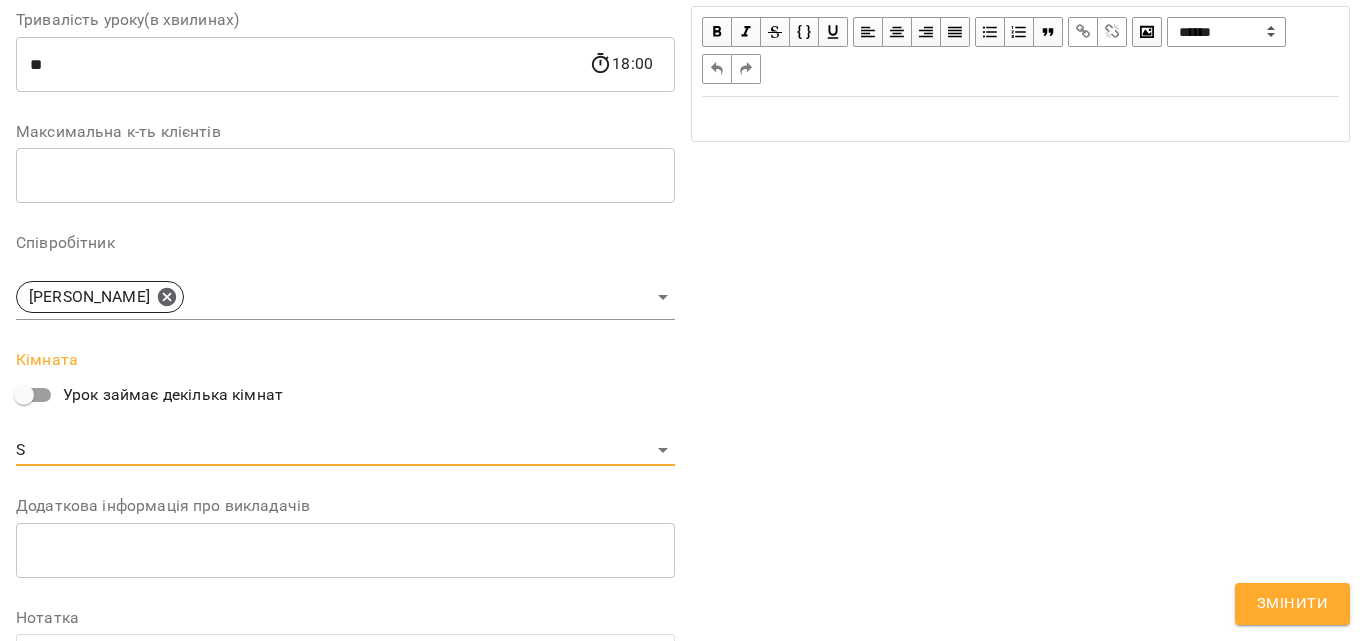 click on "Змінити" at bounding box center [1292, 604] 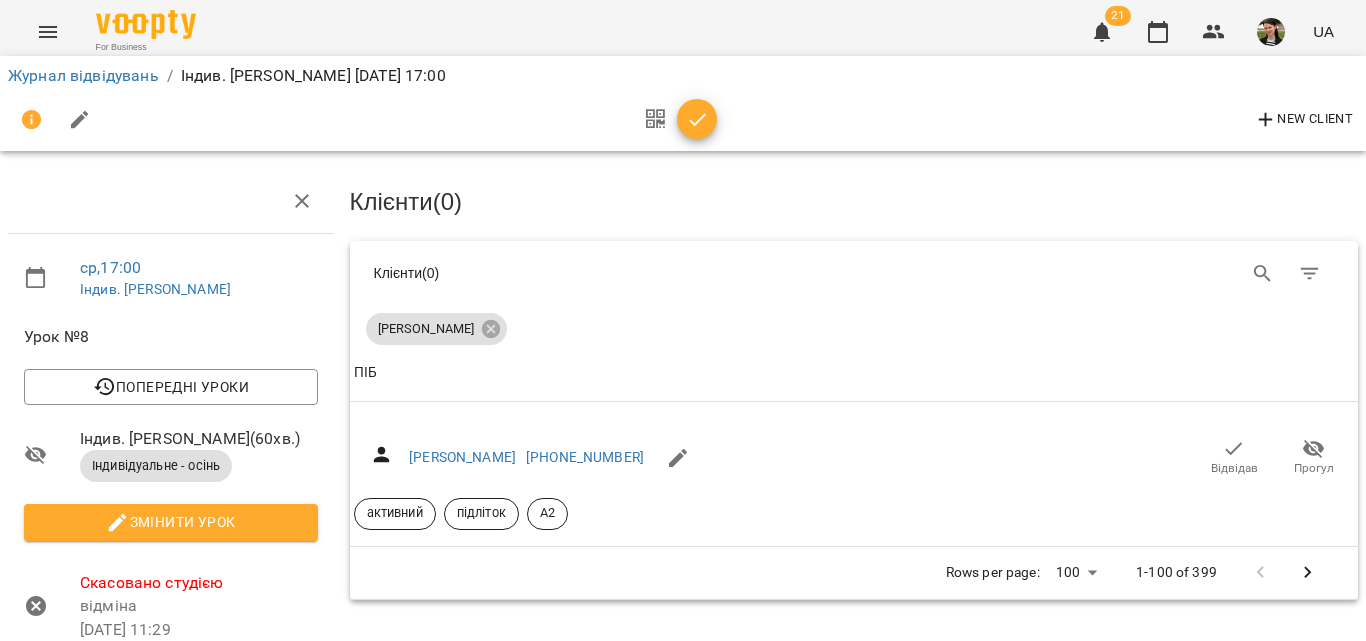 scroll, scrollTop: 300, scrollLeft: 0, axis: vertical 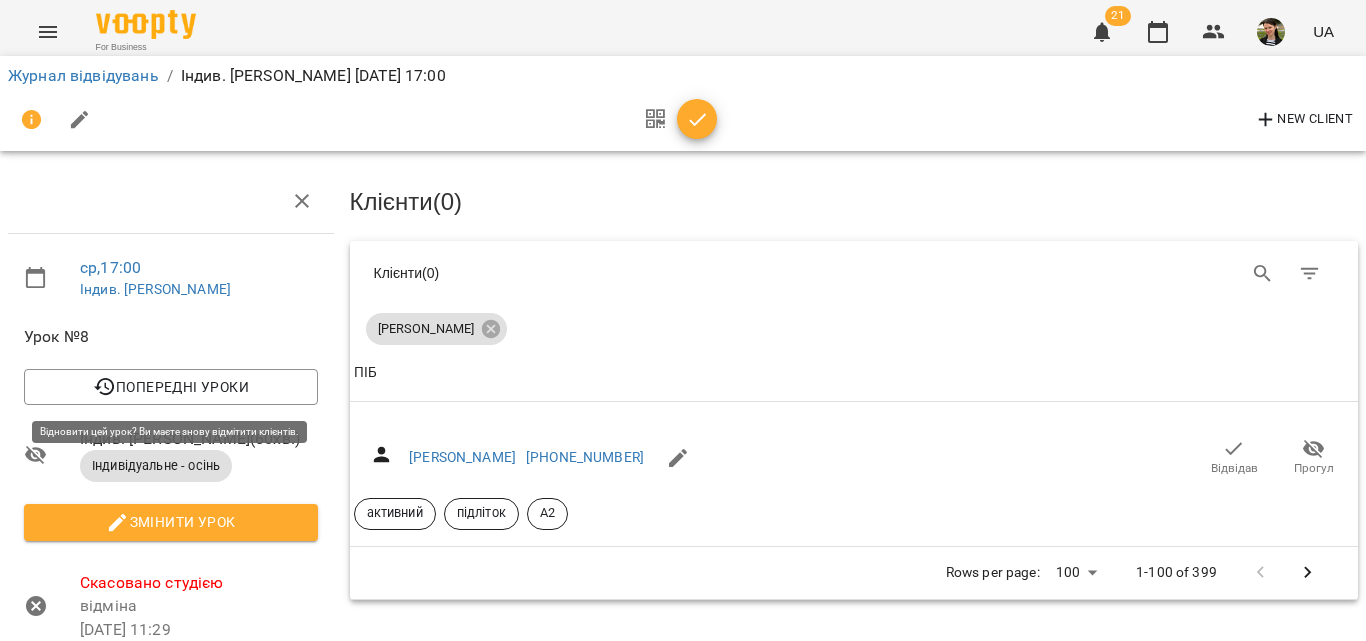 click on "Відновити урок" at bounding box center [171, 681] 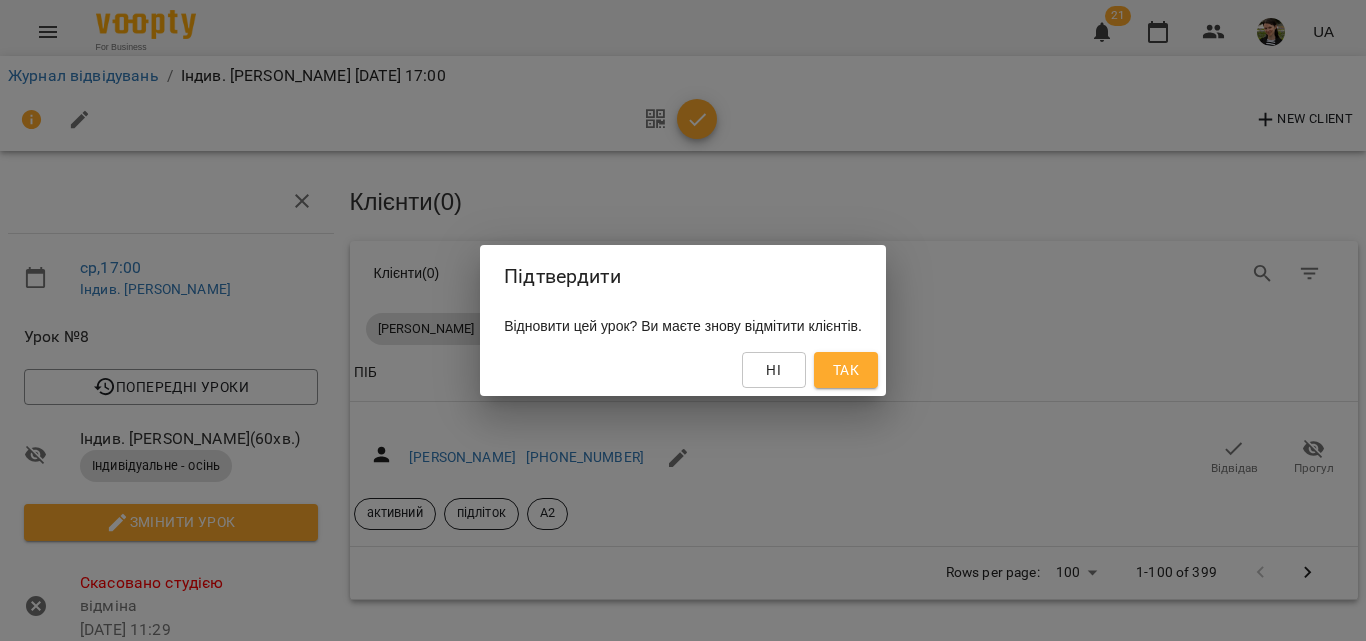 click on "Так" at bounding box center (846, 370) 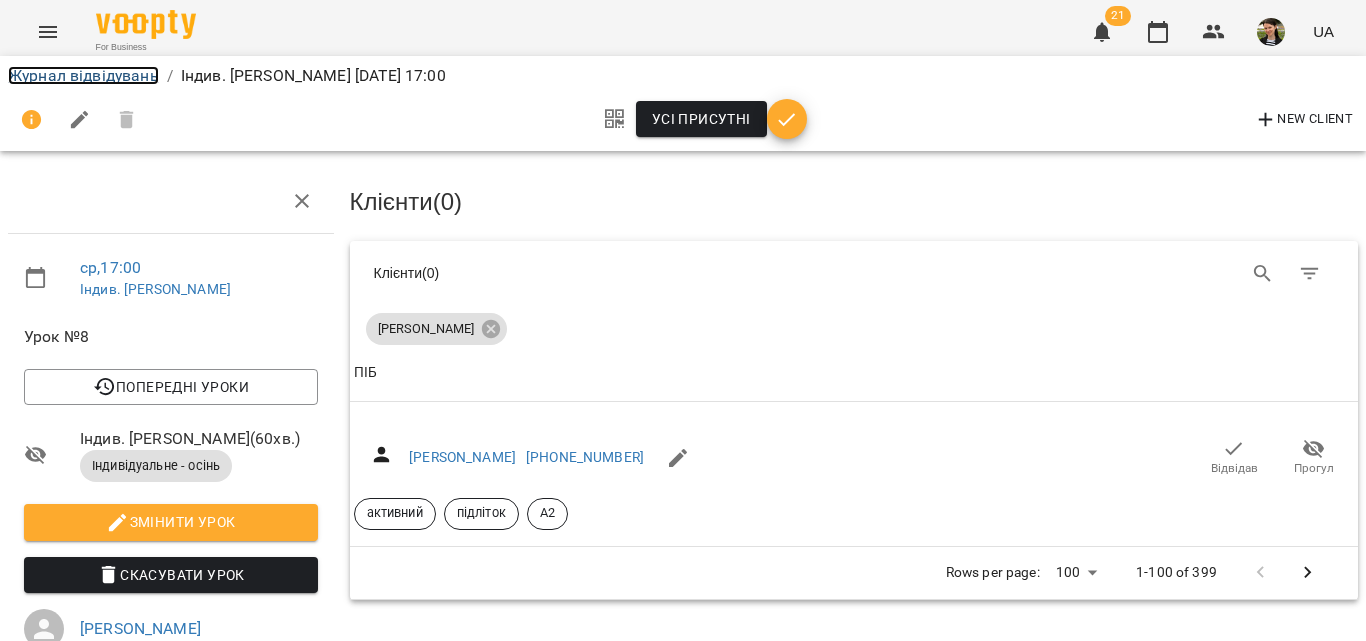 click on "Журнал відвідувань" at bounding box center (83, 75) 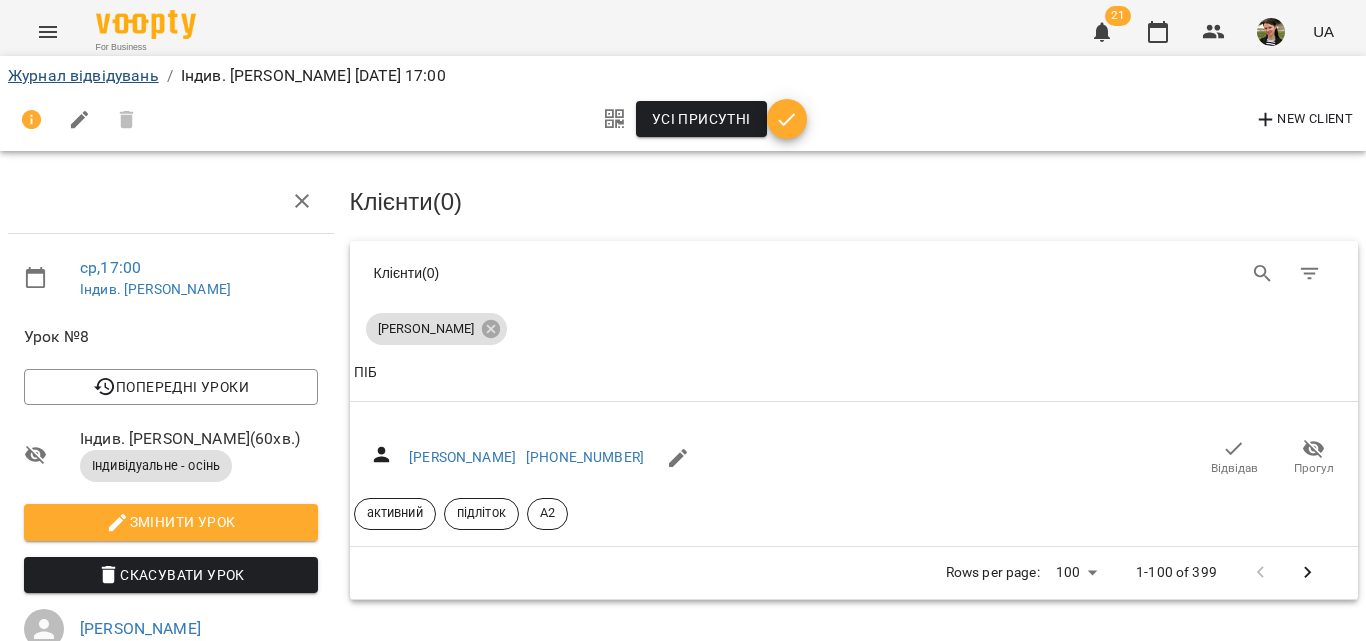 scroll, scrollTop: 0, scrollLeft: 0, axis: both 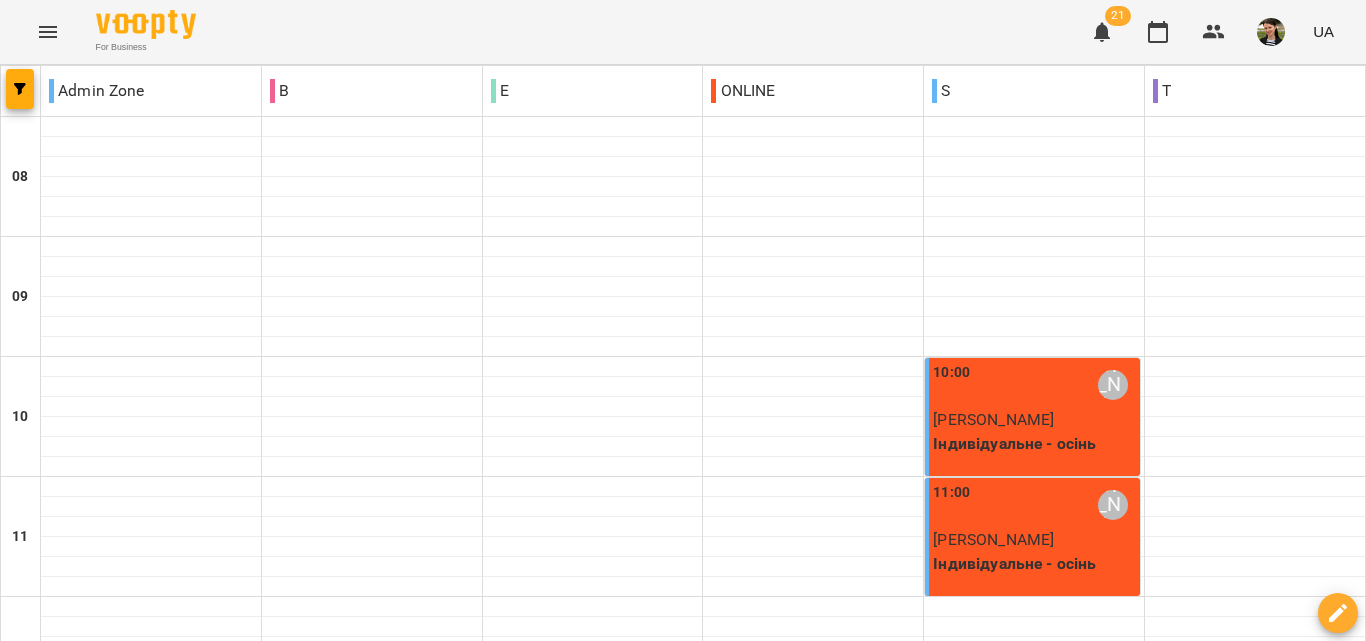 click at bounding box center [782, 1888] 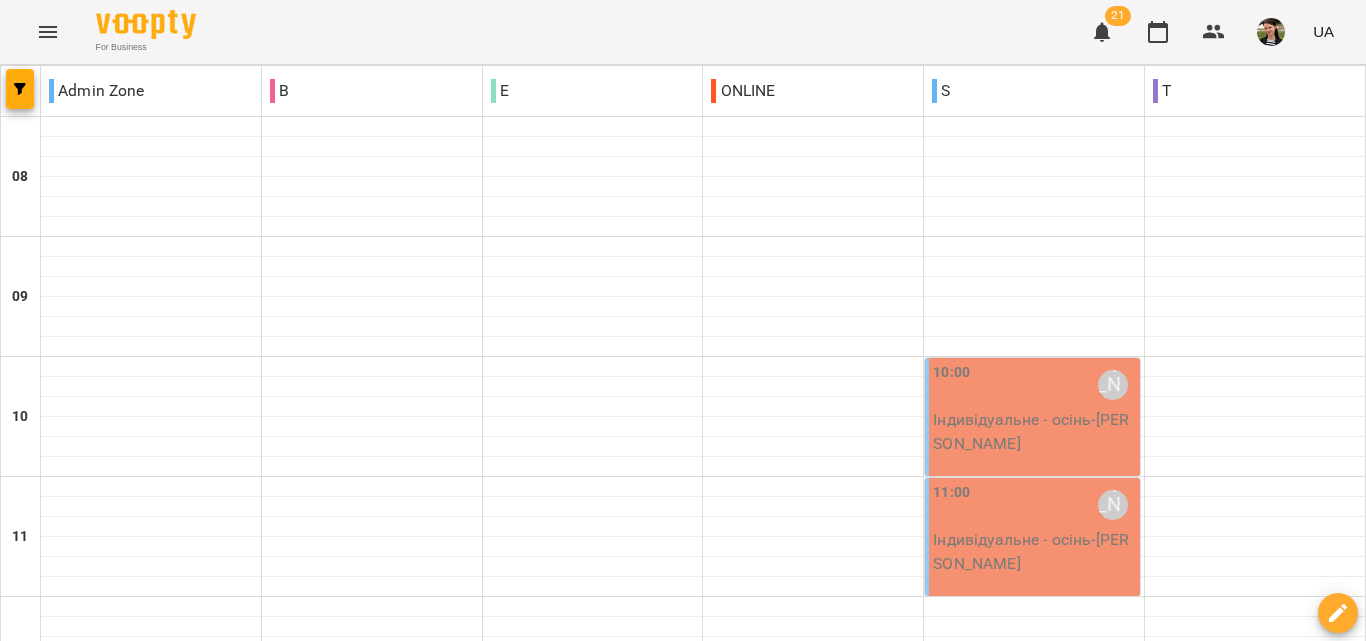 scroll, scrollTop: 700, scrollLeft: 0, axis: vertical 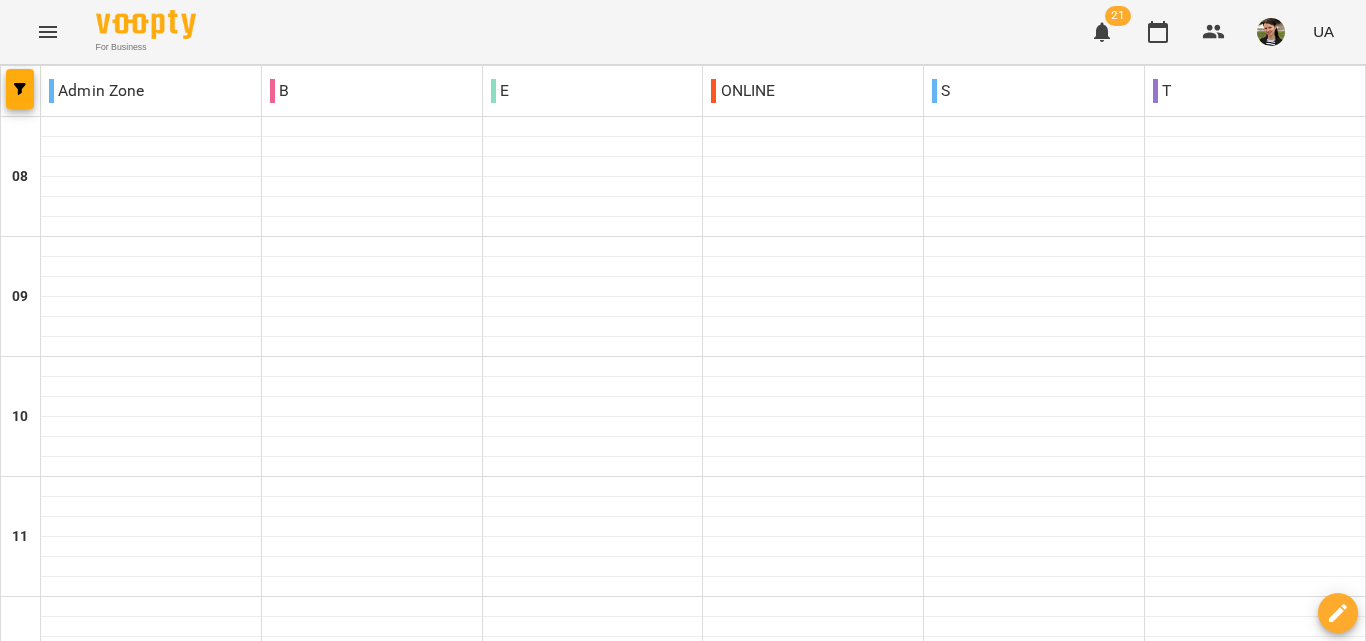 click on "07 лип" at bounding box center [38, 1842] 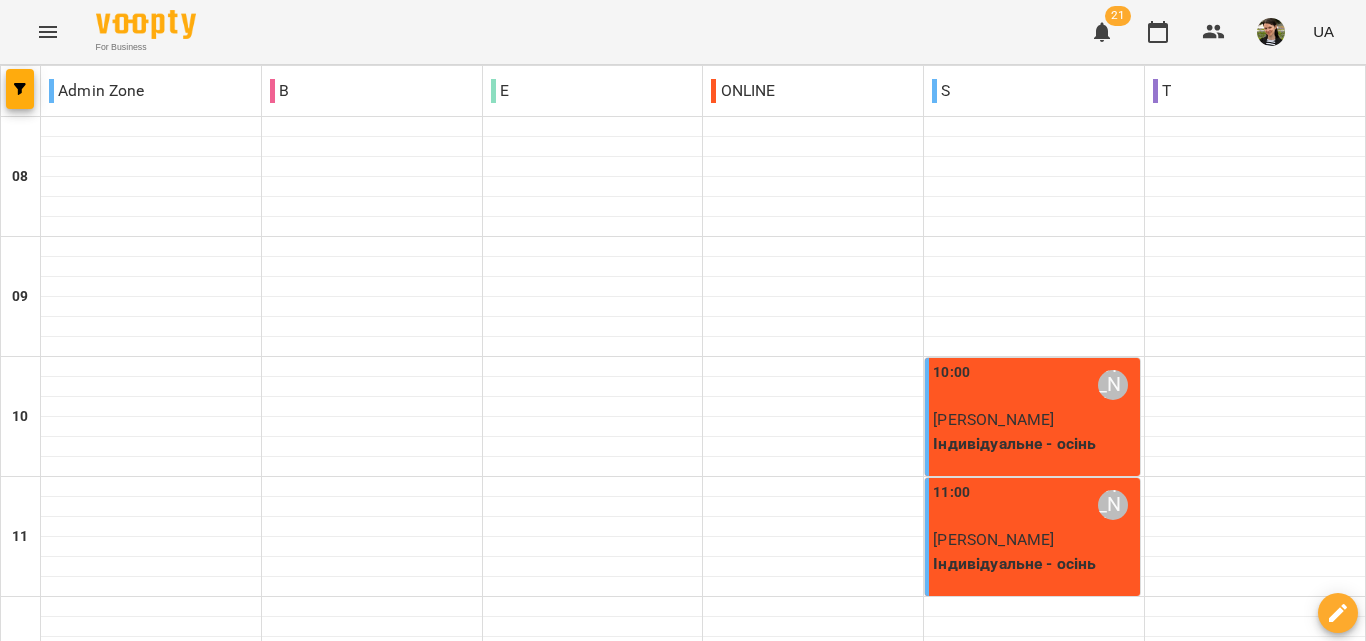 scroll, scrollTop: 800, scrollLeft: 0, axis: vertical 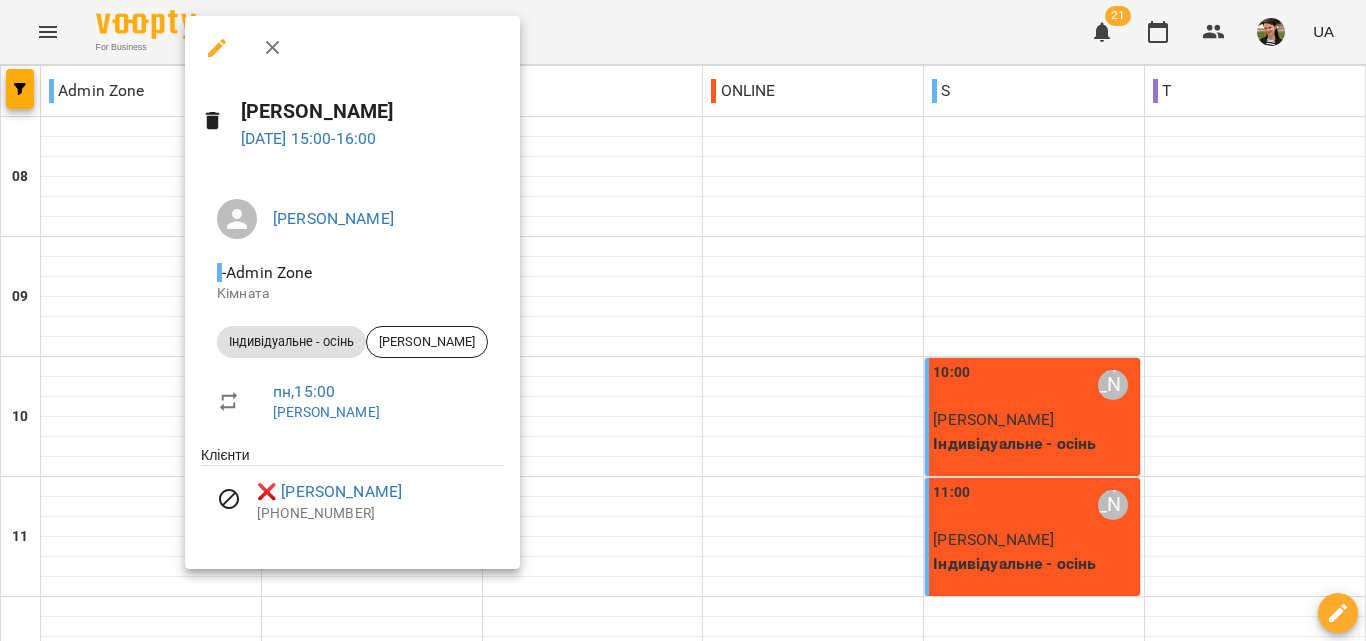 click 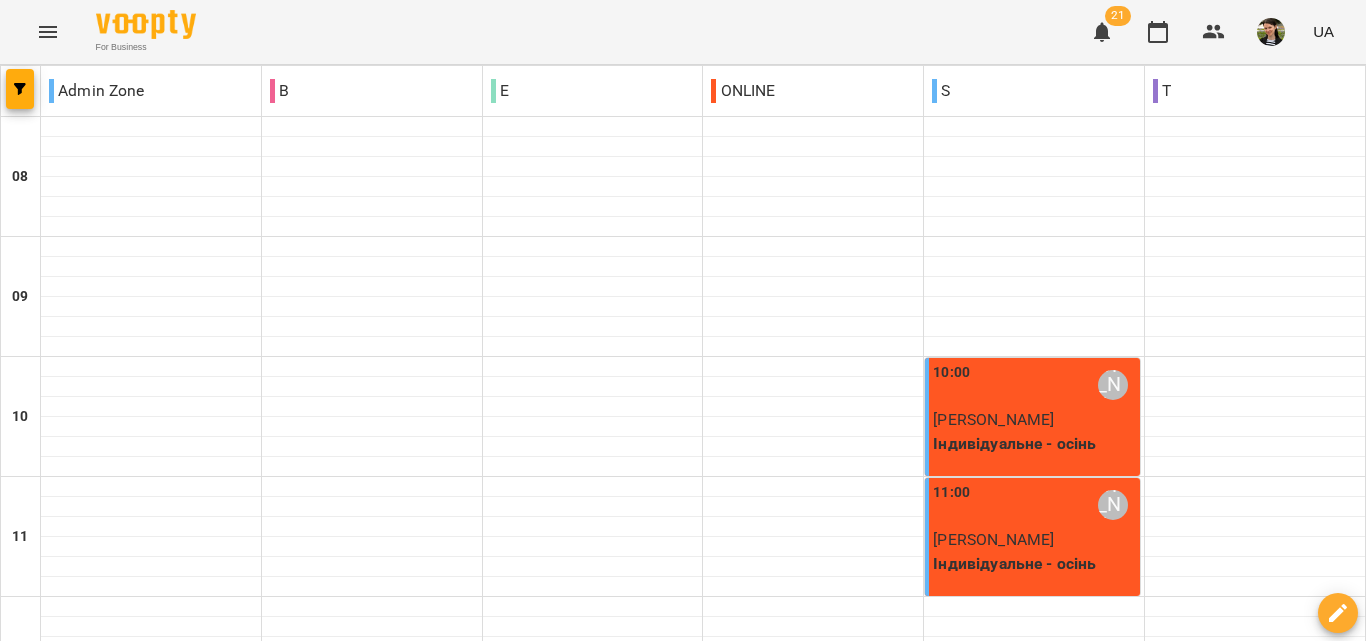 scroll, scrollTop: 1200, scrollLeft: 0, axis: vertical 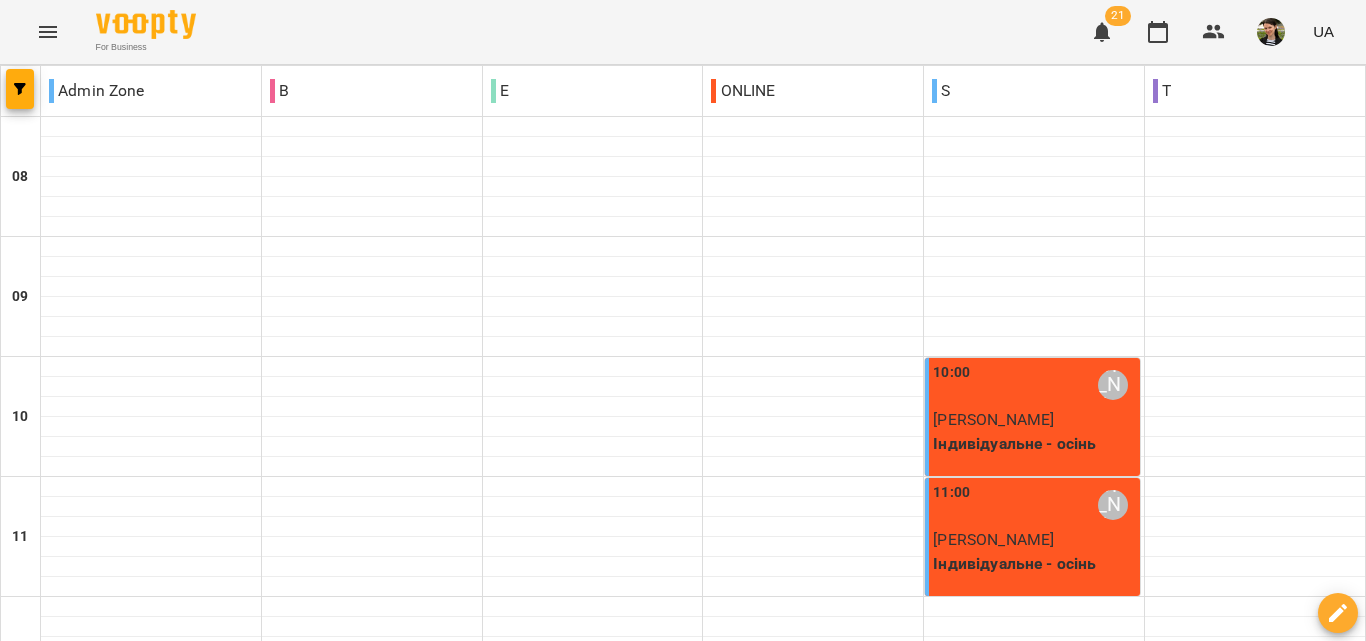 click on "**********" at bounding box center [683, 1888] 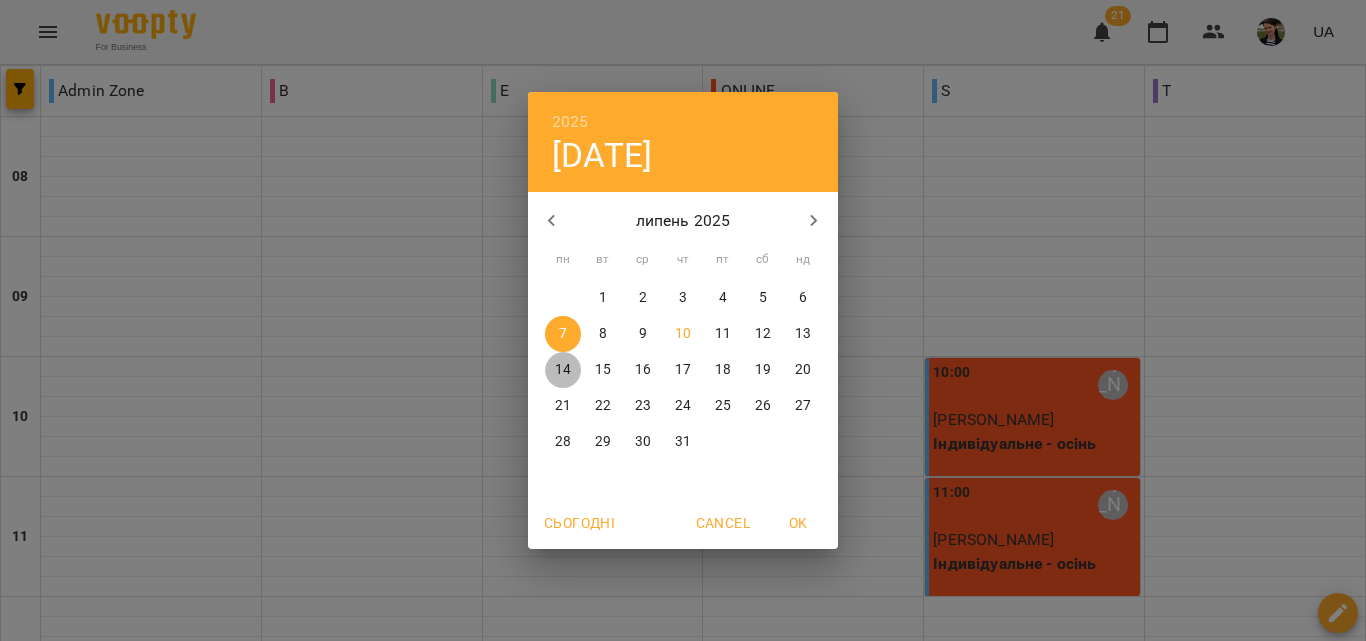 click on "14" at bounding box center [563, 370] 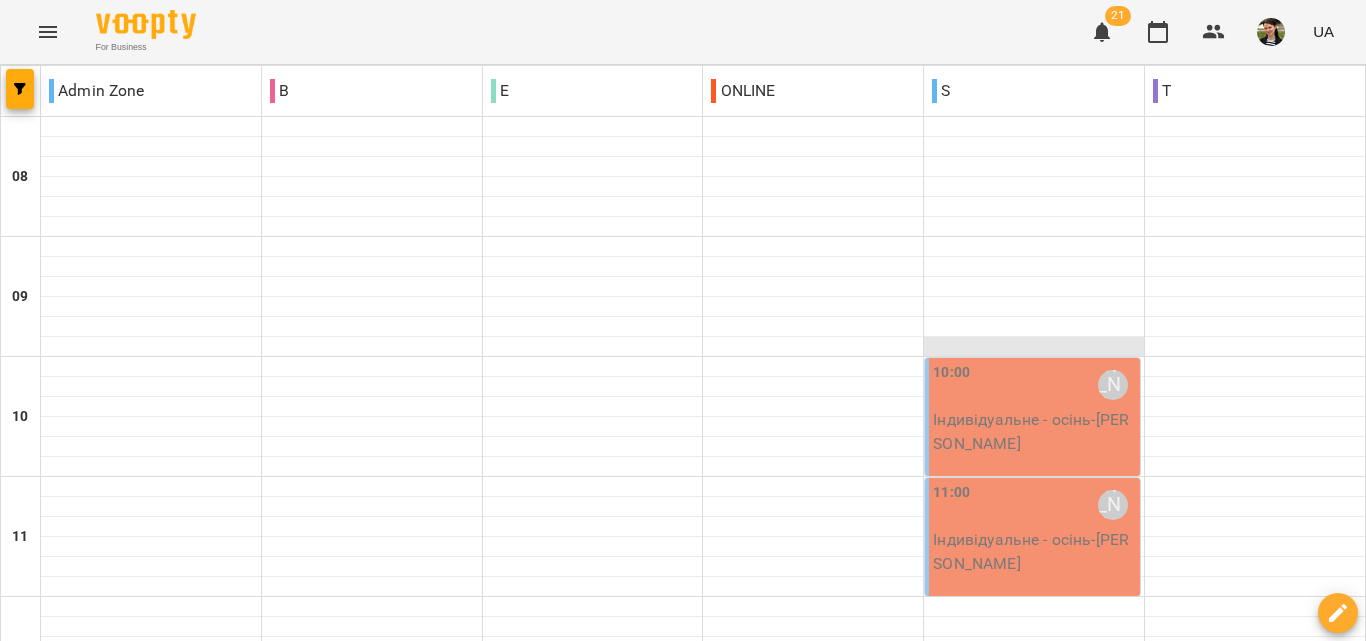 scroll, scrollTop: 900, scrollLeft: 0, axis: vertical 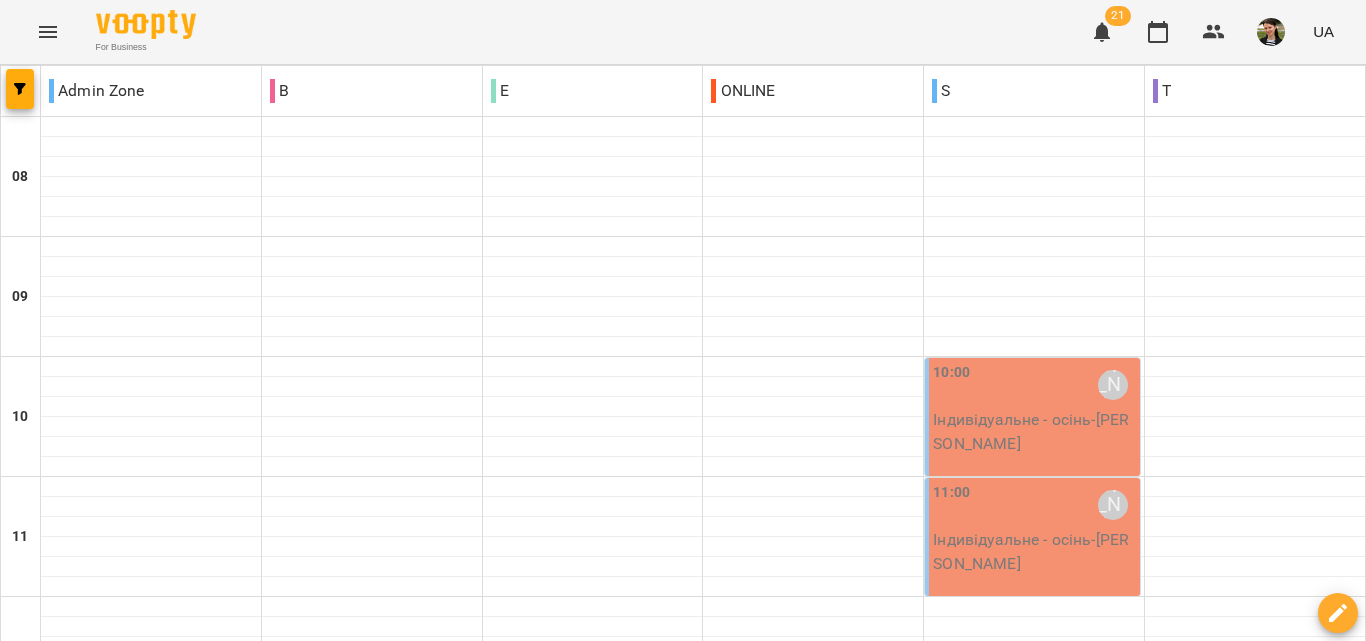 click on "Індивідуальне - осінь  ([PERSON_NAME])" at bounding box center (1034, 1295) 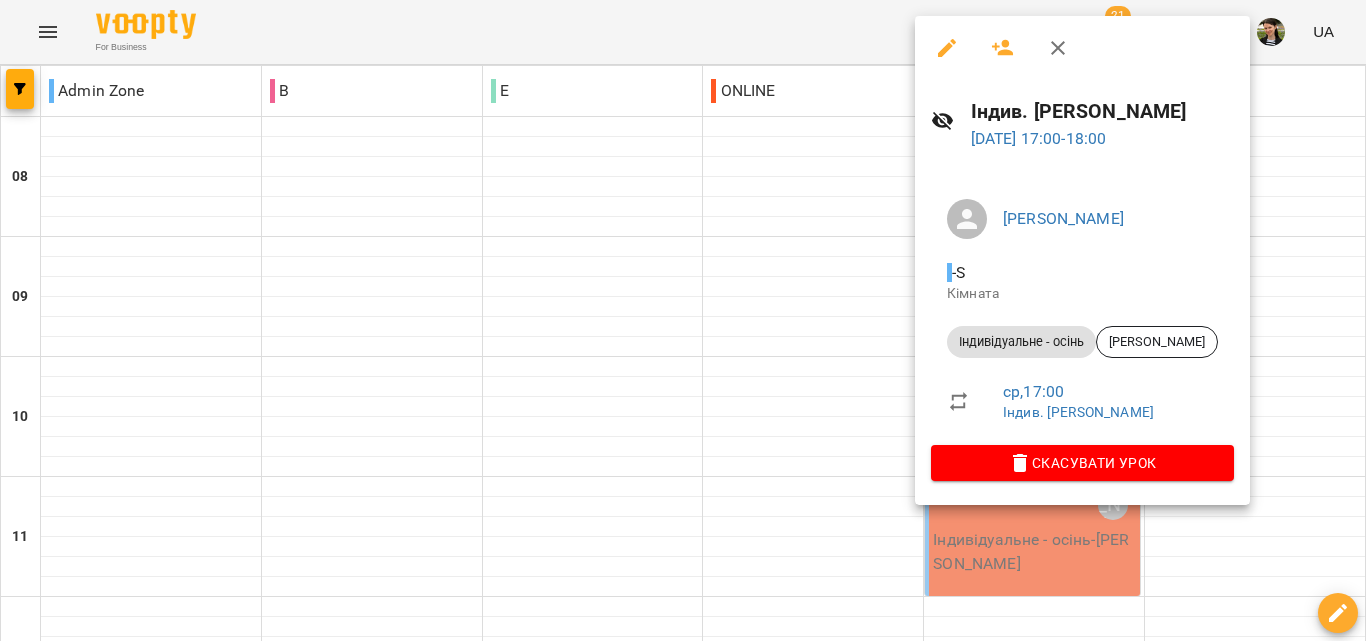 click 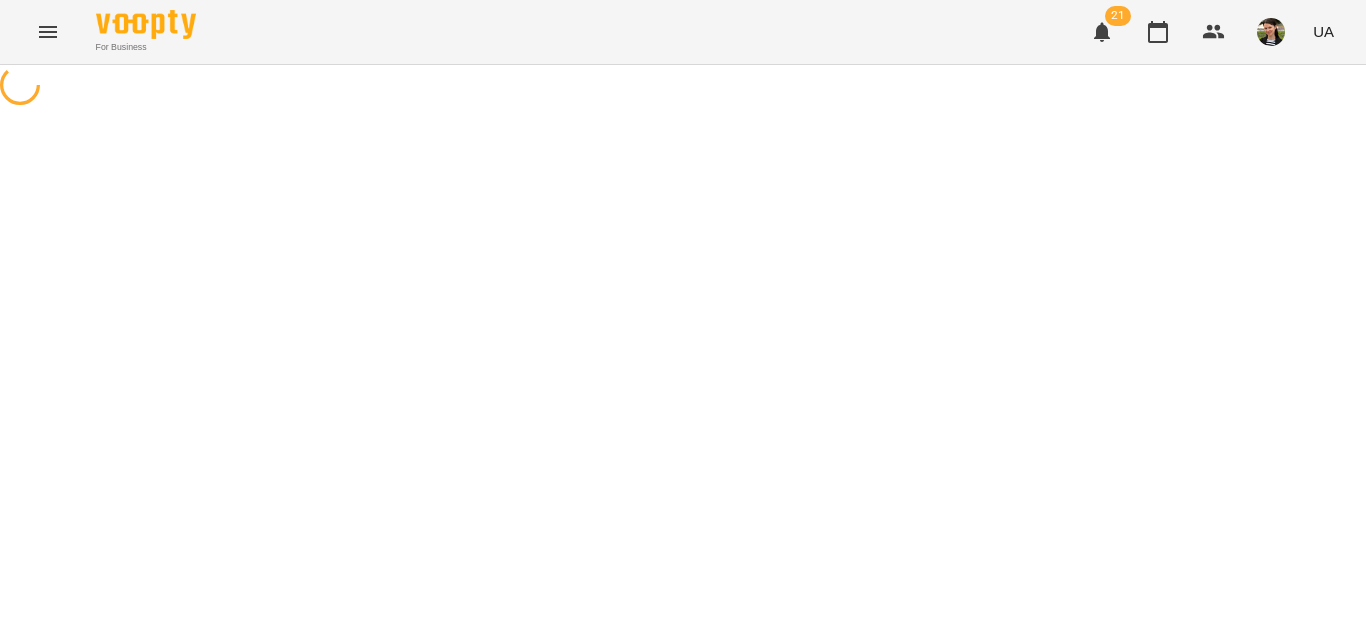 select on "**********" 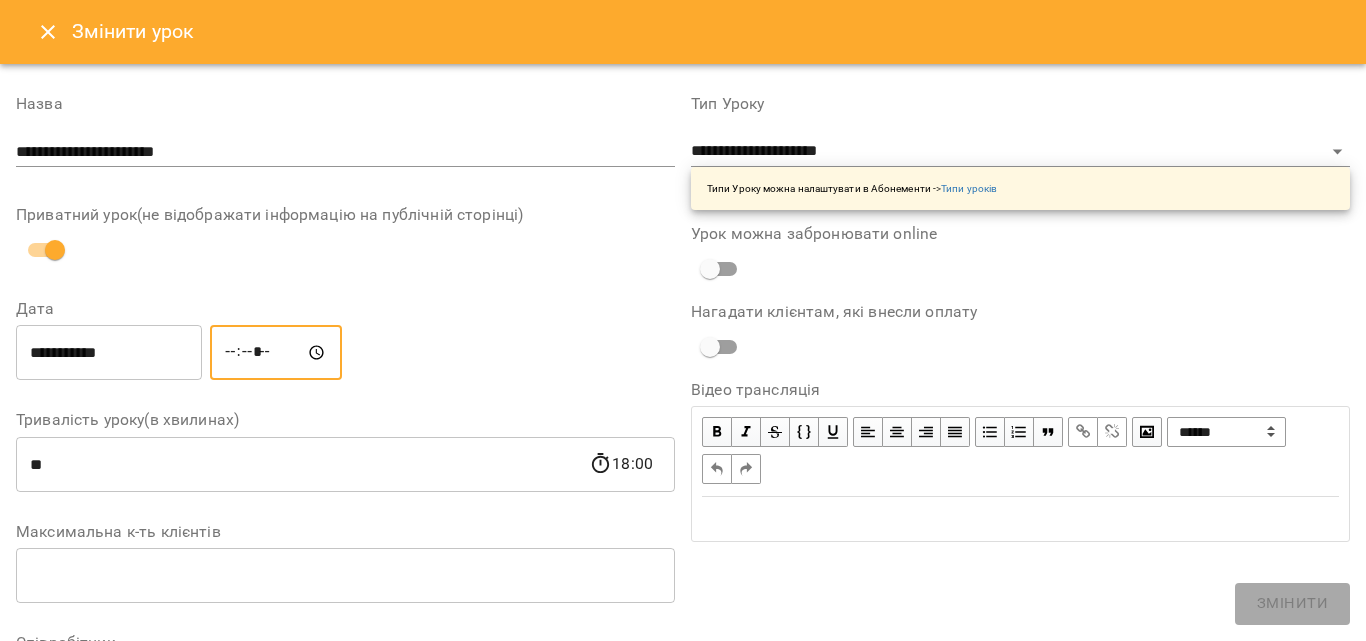 click on "*****" at bounding box center [276, 353] 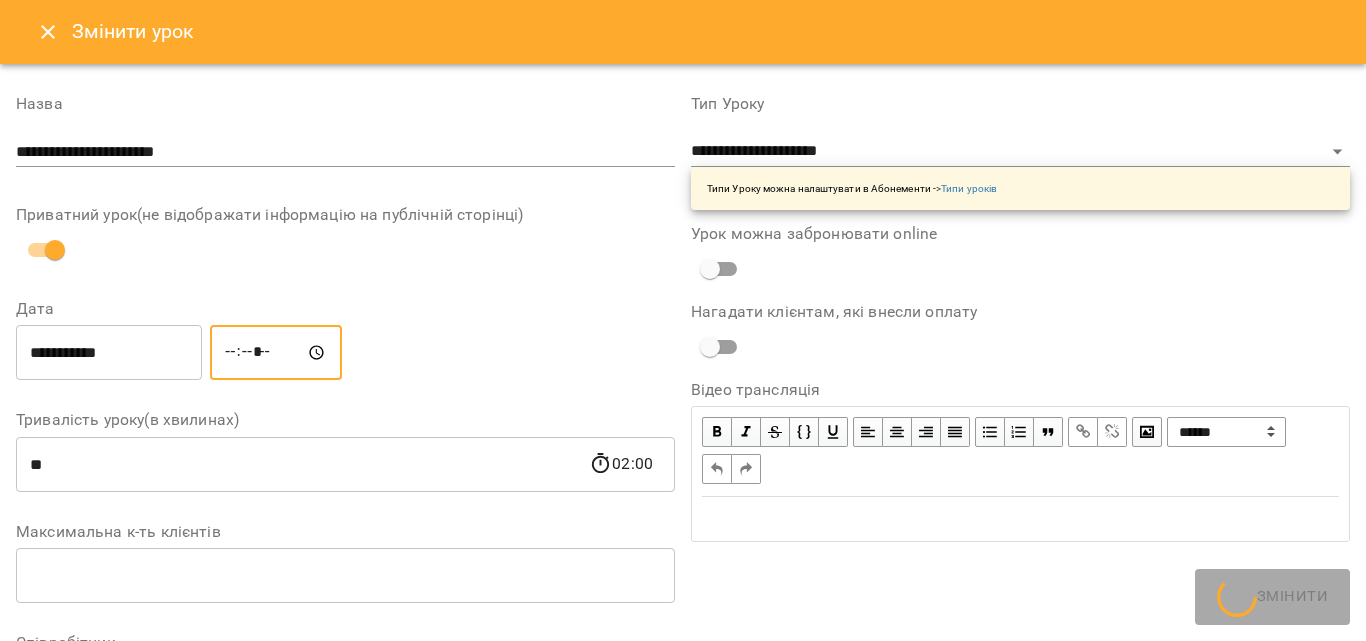 type on "*****" 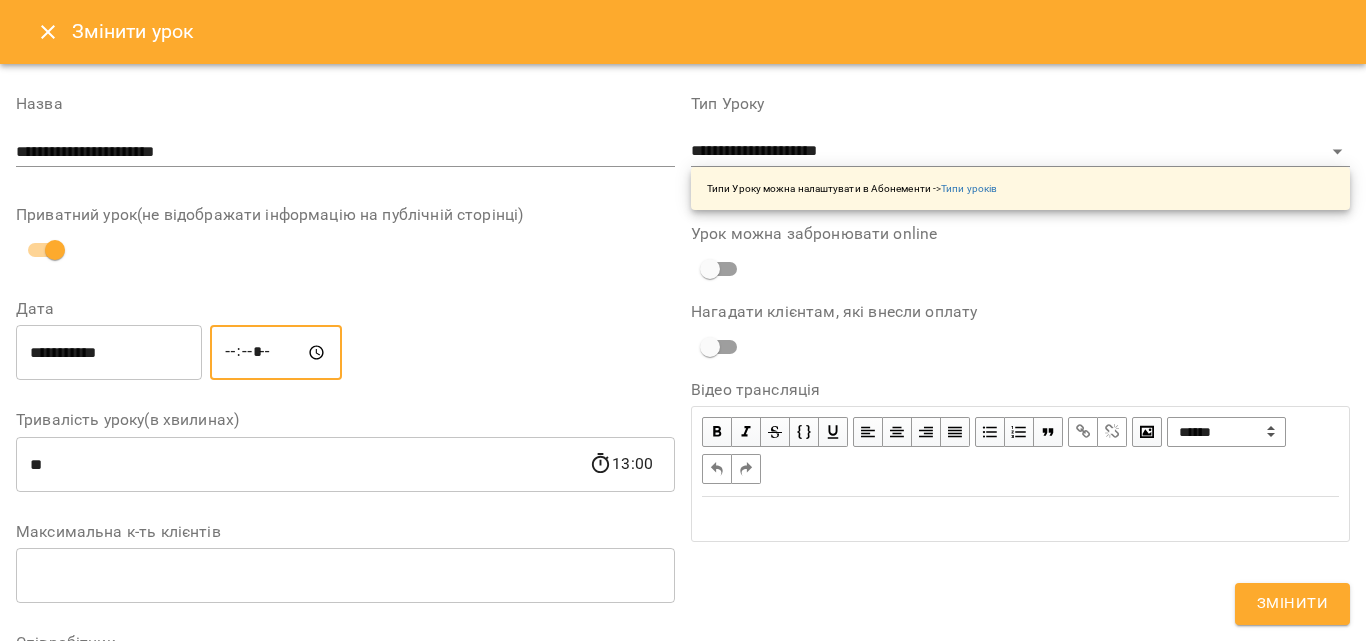 click on "Змінити" at bounding box center (1292, 604) 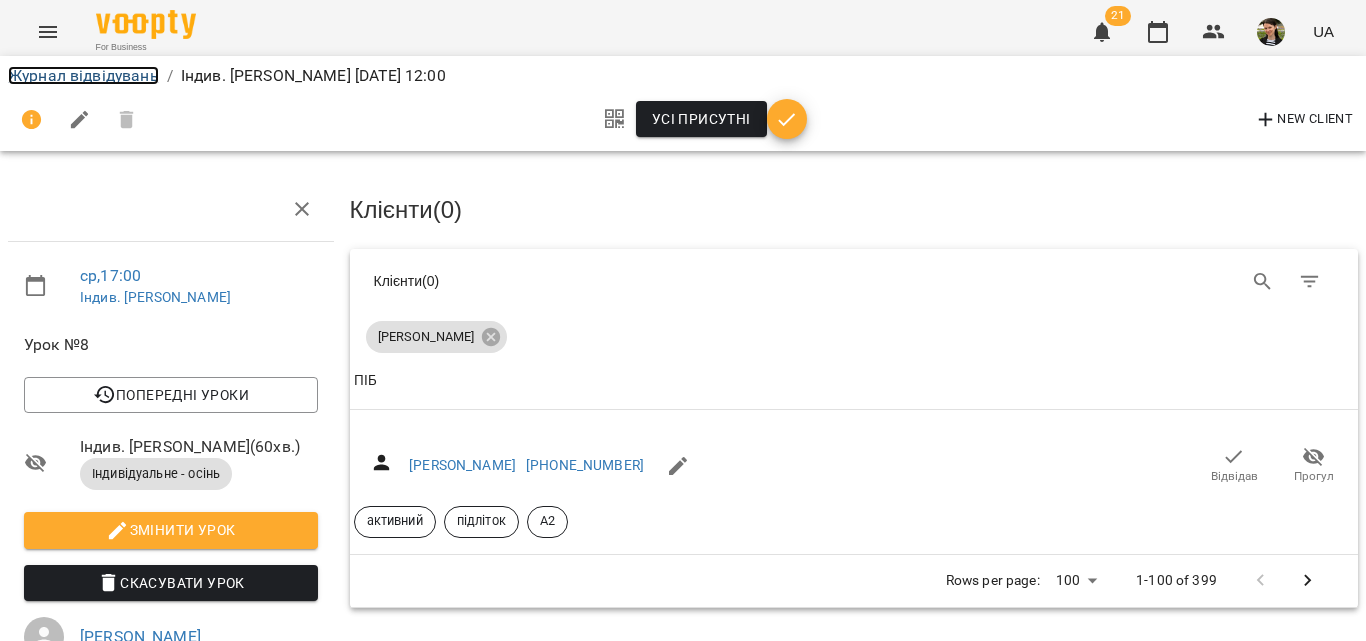 click on "Журнал відвідувань" at bounding box center [83, 75] 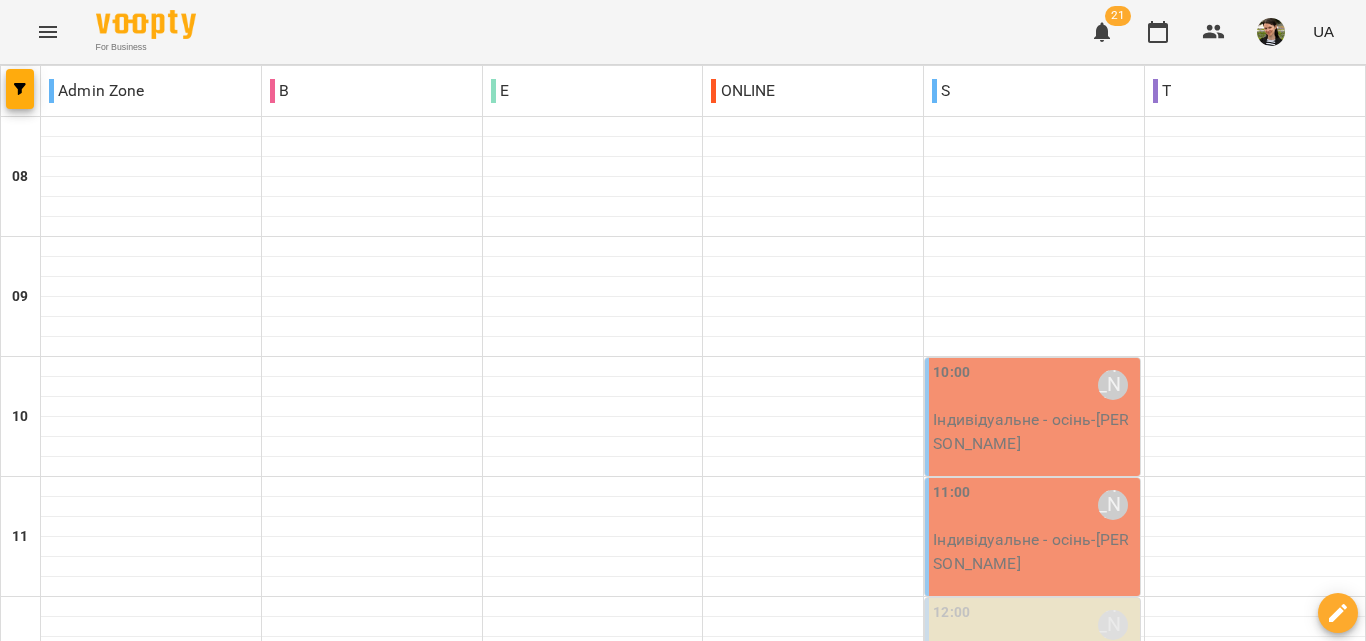 scroll, scrollTop: 600, scrollLeft: 0, axis: vertical 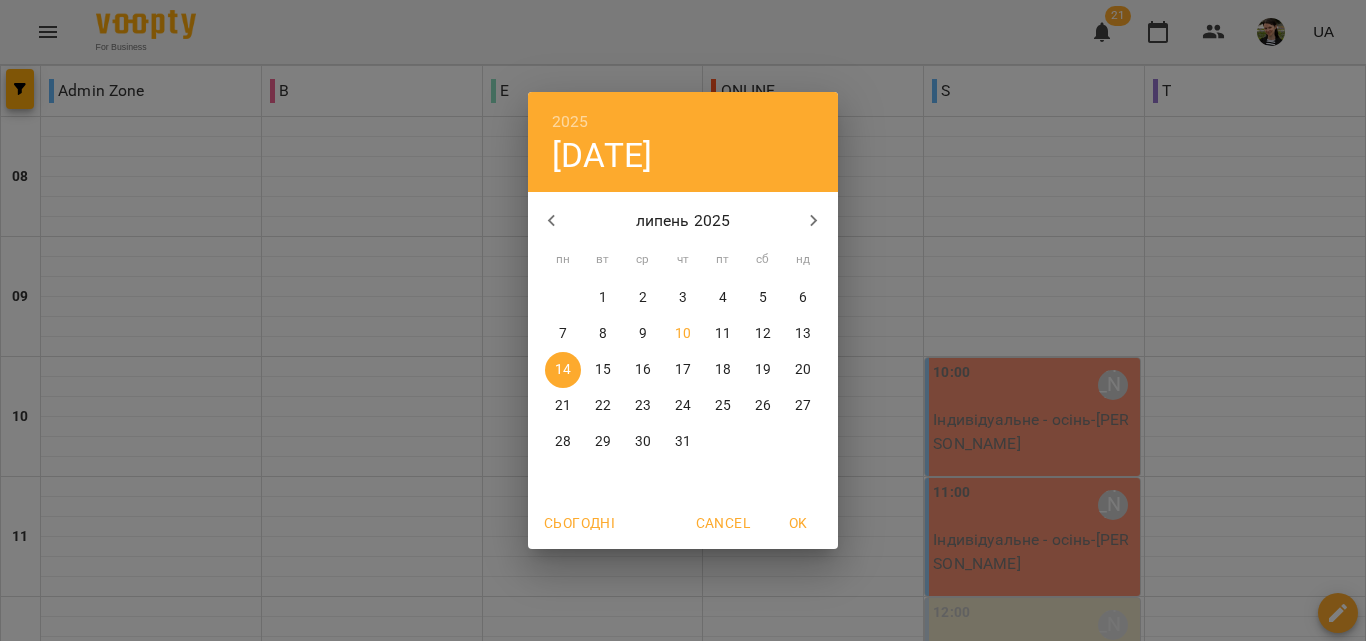 click on "10" at bounding box center [683, 334] 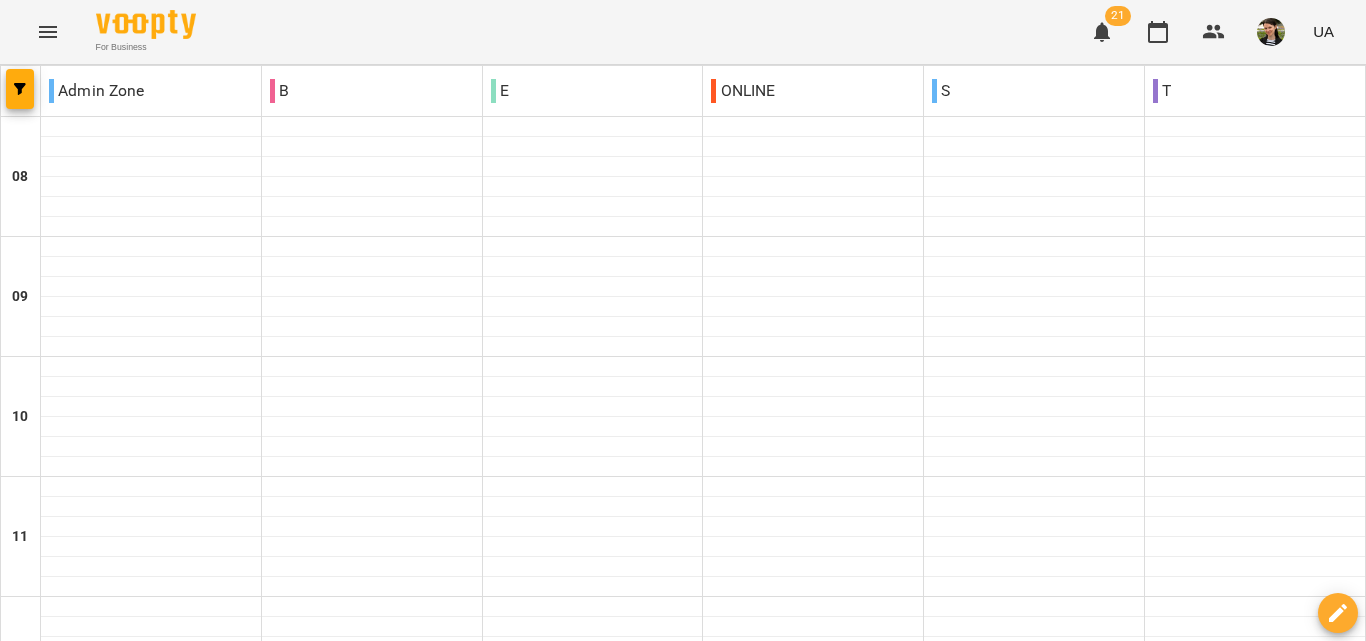 type on "**********" 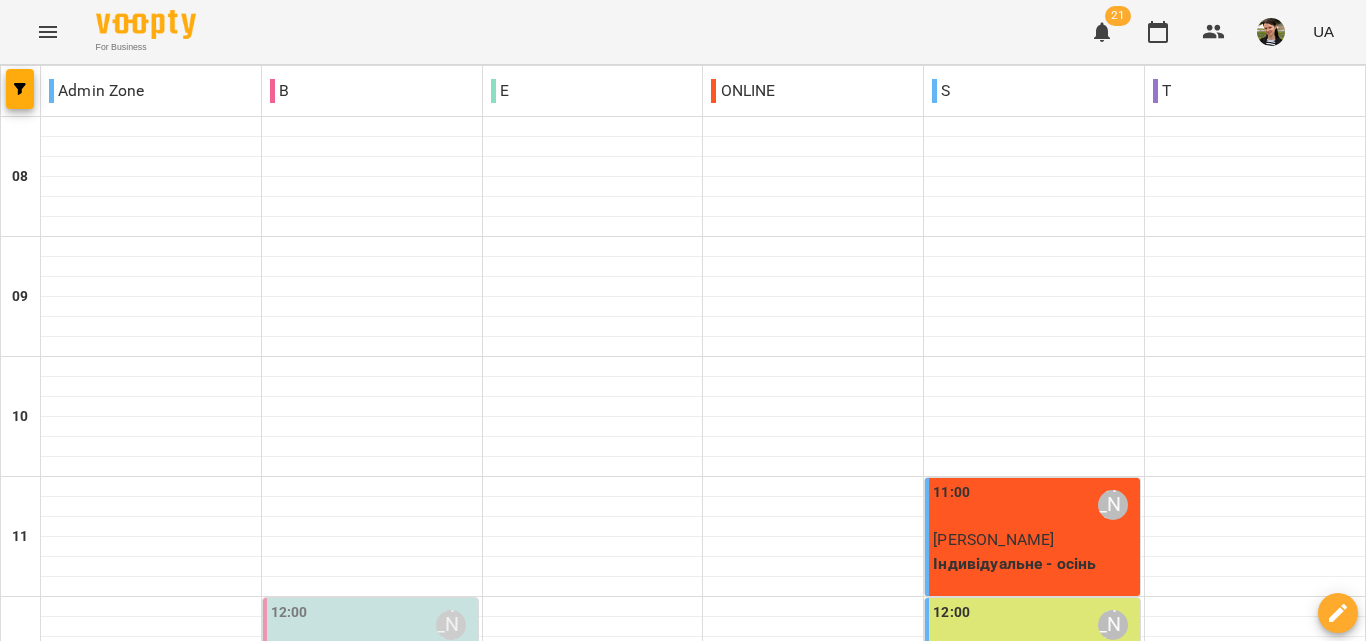 scroll, scrollTop: 400, scrollLeft: 0, axis: vertical 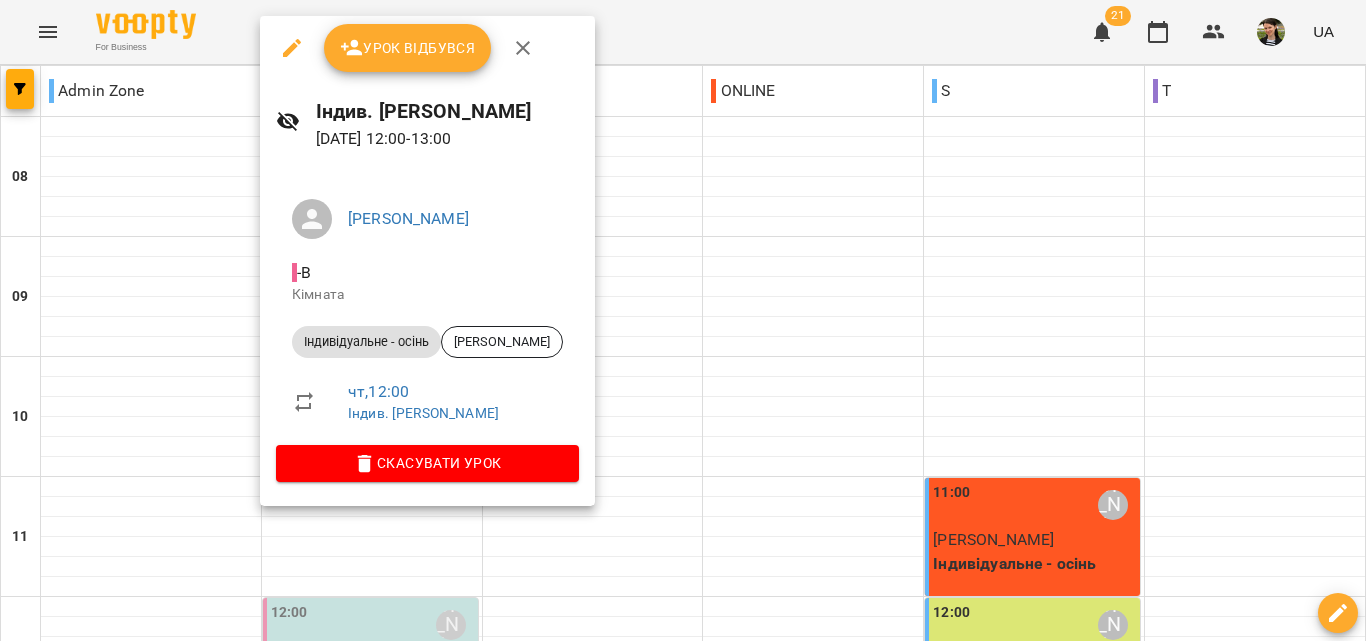 click on "Урок відбувся" at bounding box center [408, 48] 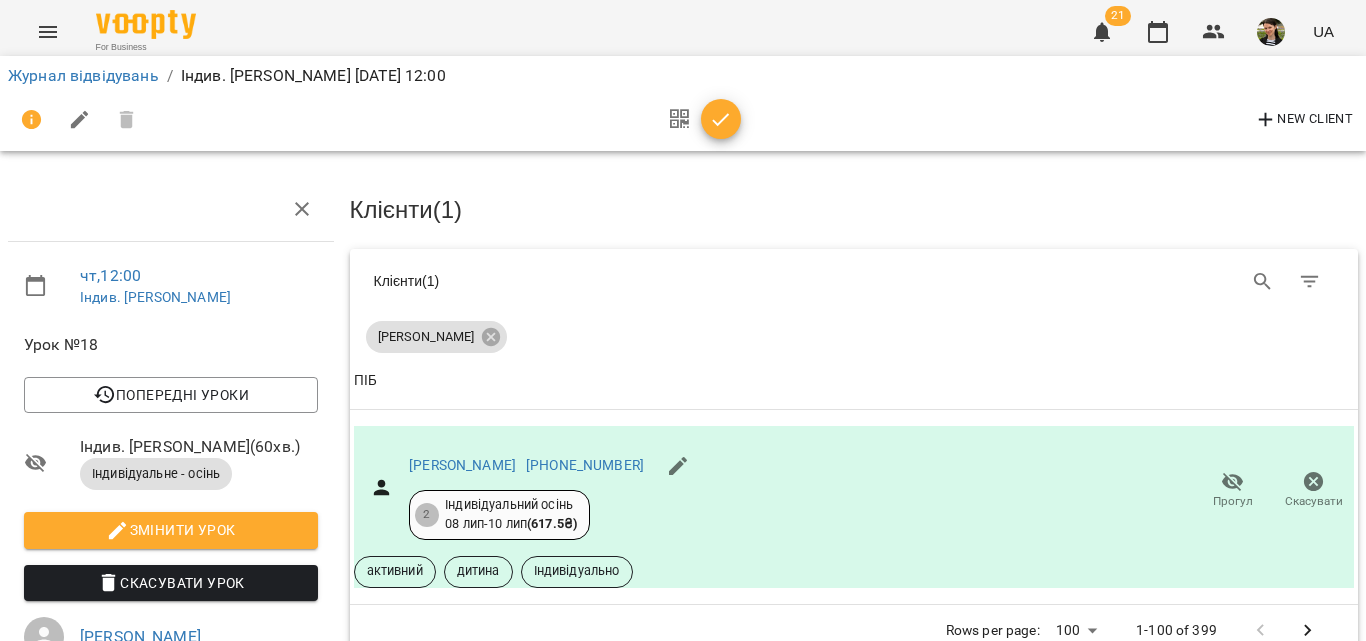 click 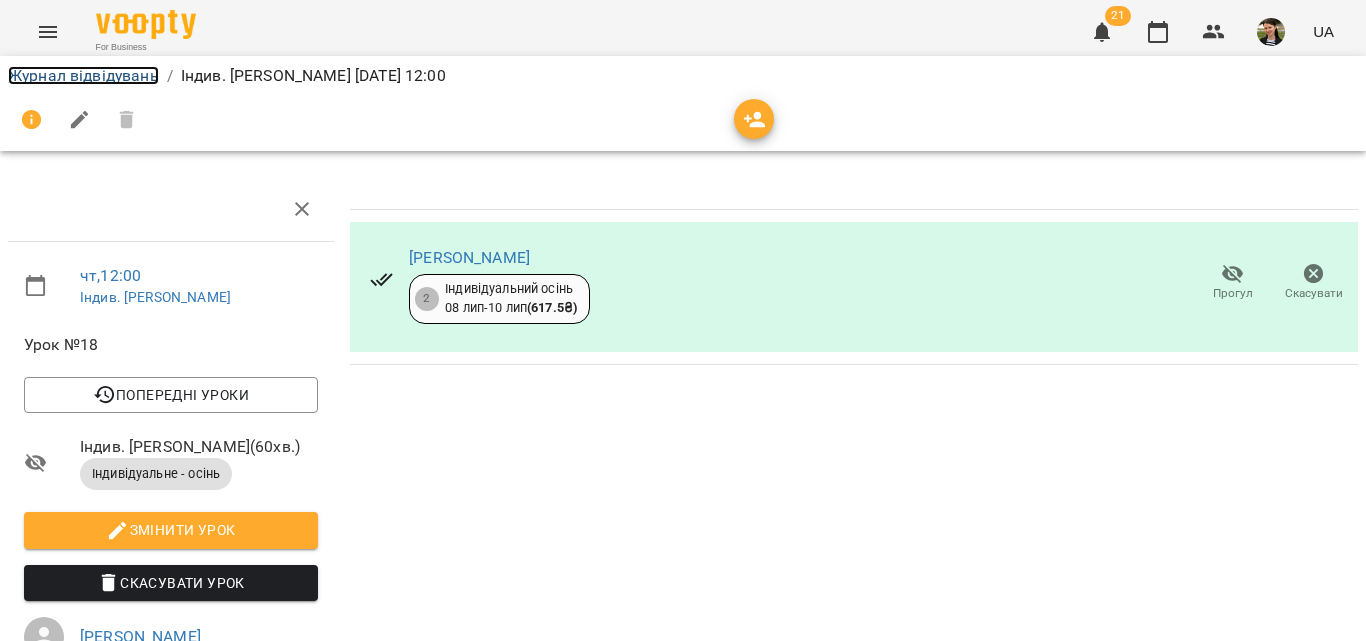 click on "Журнал відвідувань" at bounding box center [83, 75] 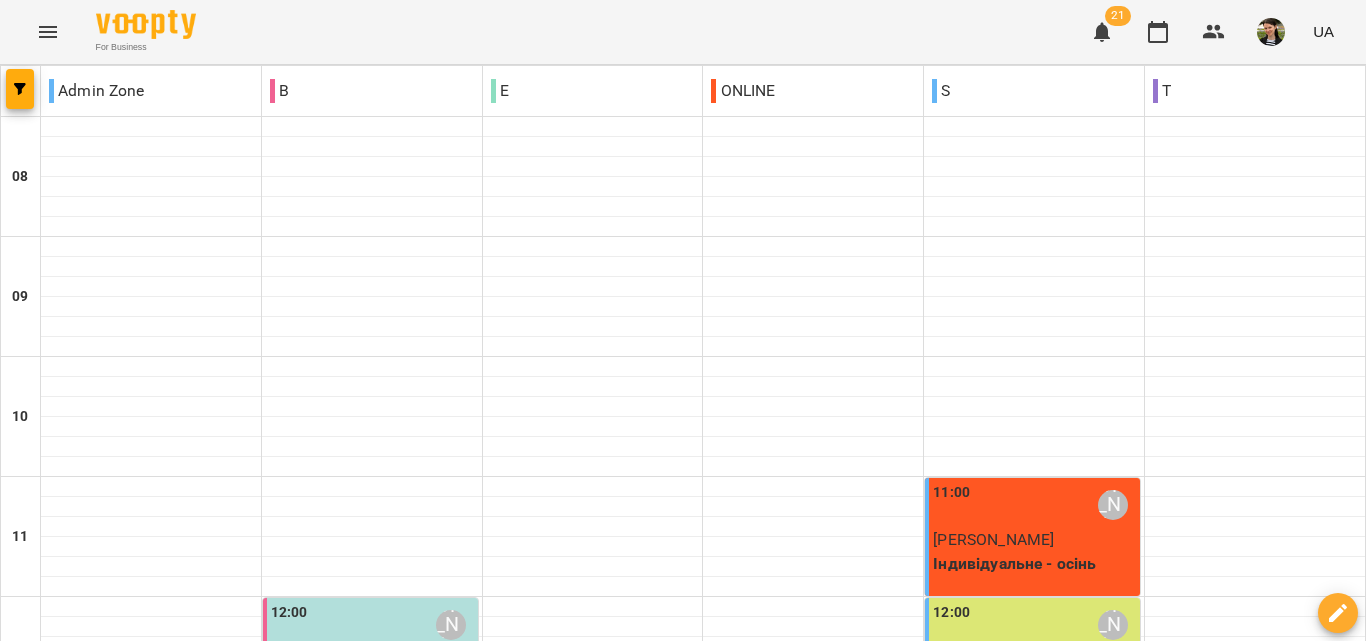 scroll, scrollTop: 889, scrollLeft: 0, axis: vertical 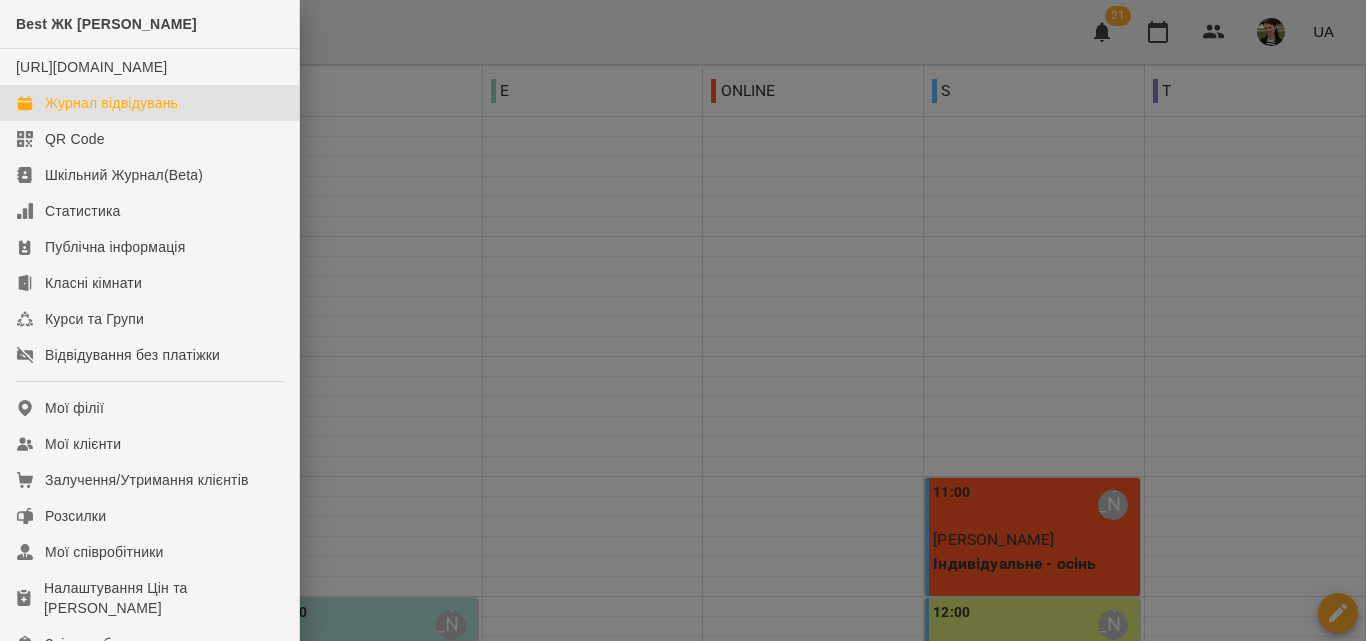 click at bounding box center (683, 320) 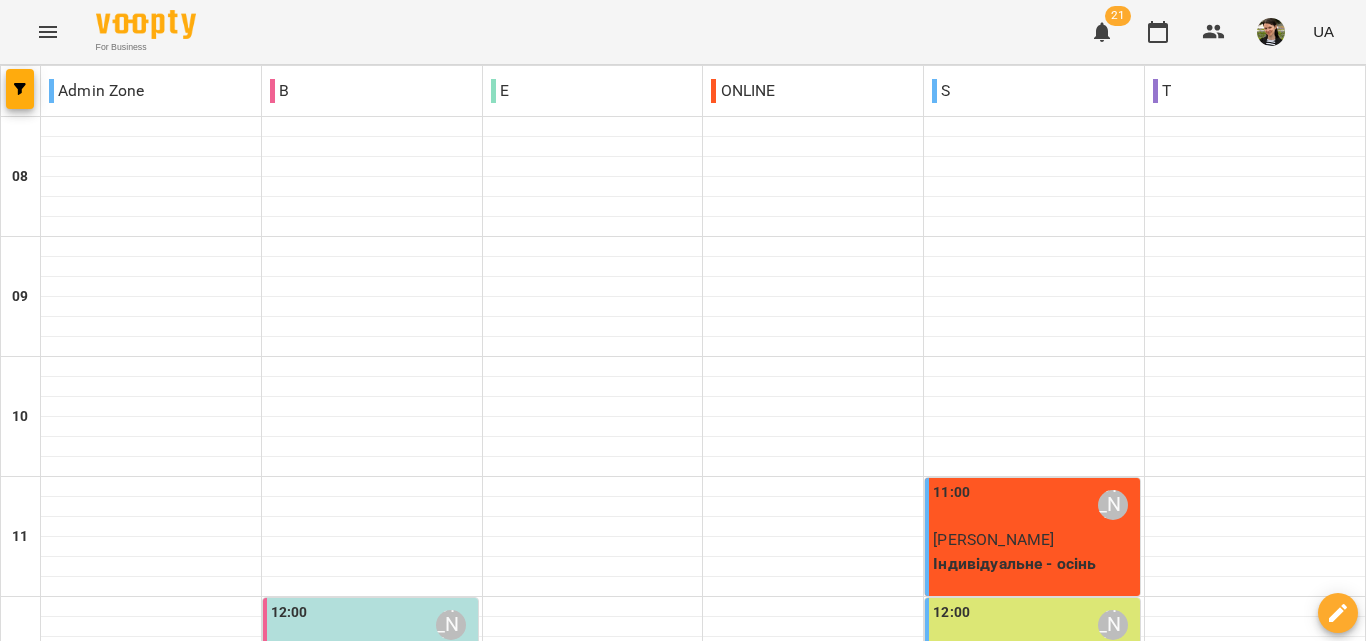 scroll, scrollTop: 1289, scrollLeft: 0, axis: vertical 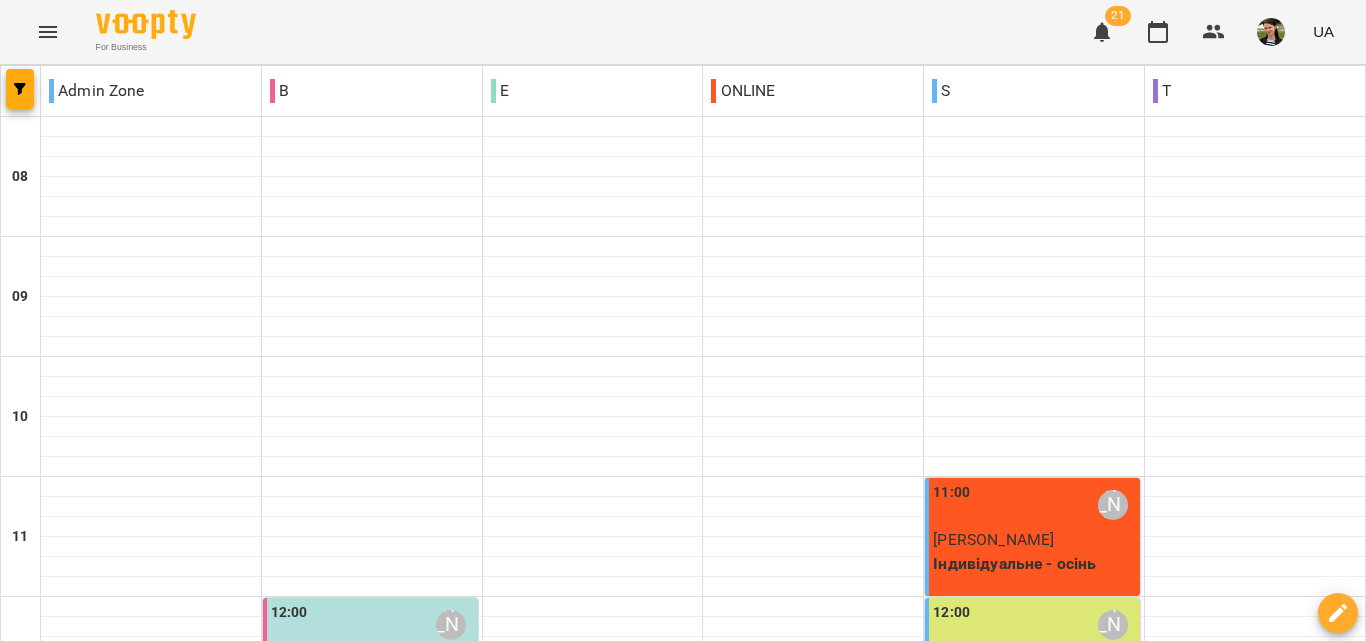 click on "20:00 [PERSON_NAME]" at bounding box center [372, 1585] 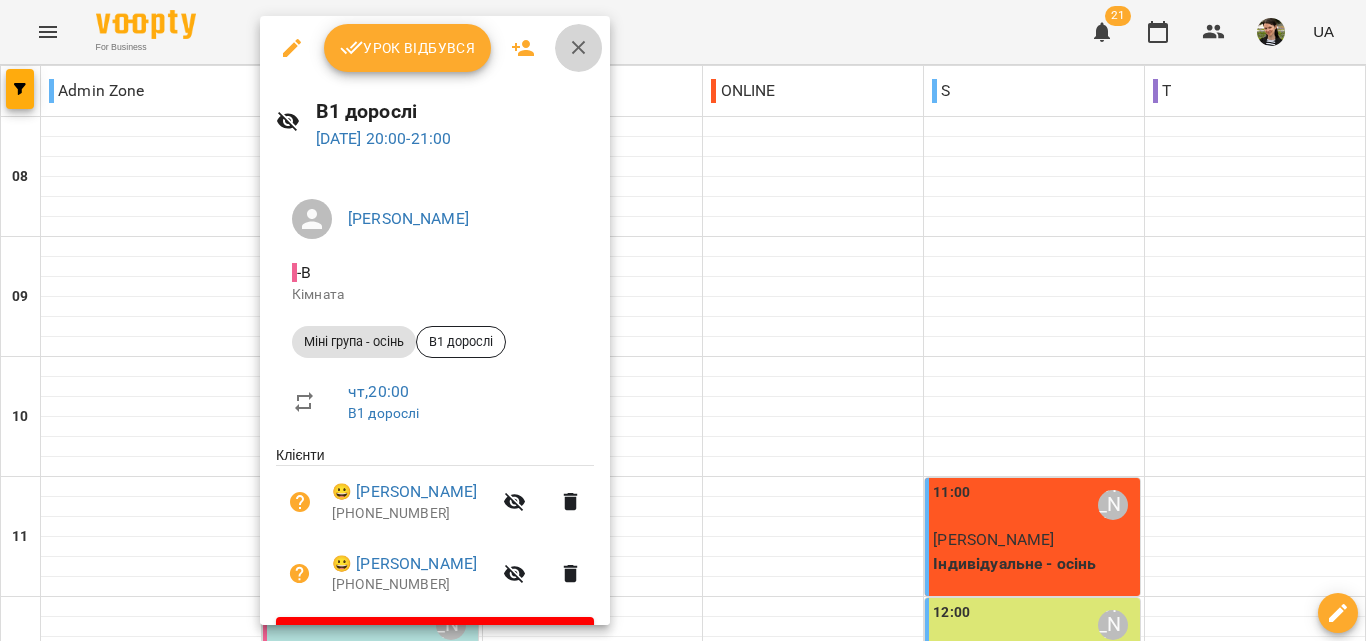click 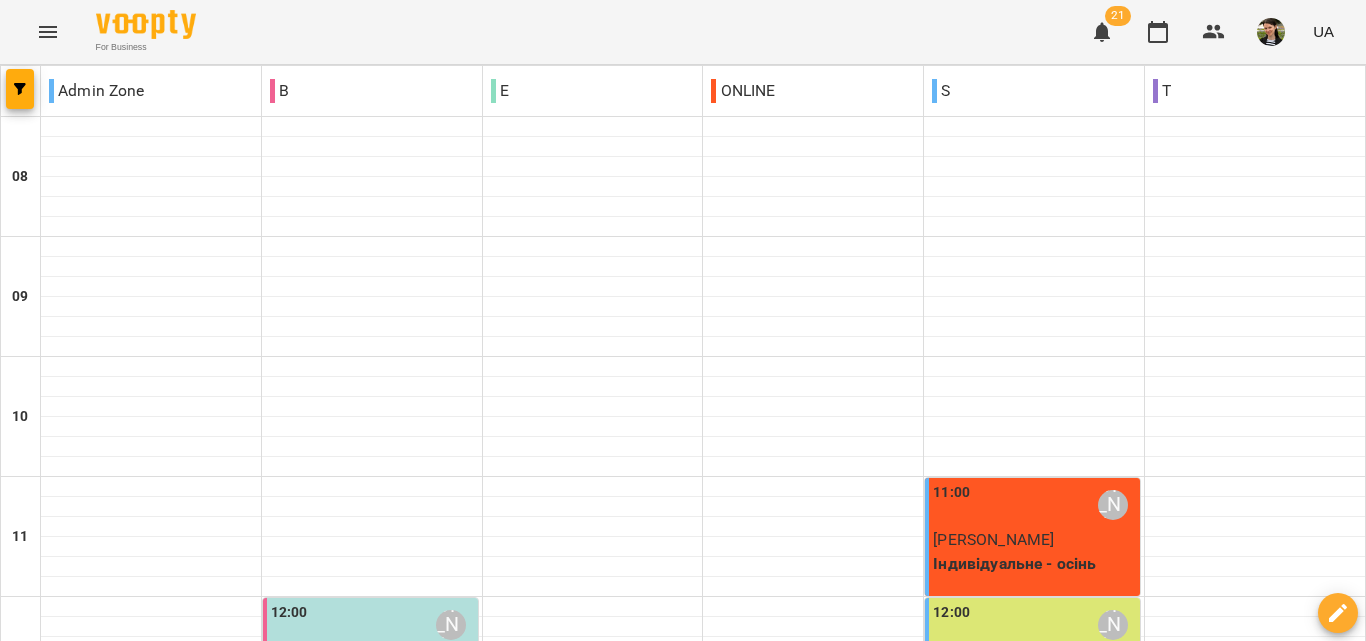 scroll, scrollTop: 400, scrollLeft: 0, axis: vertical 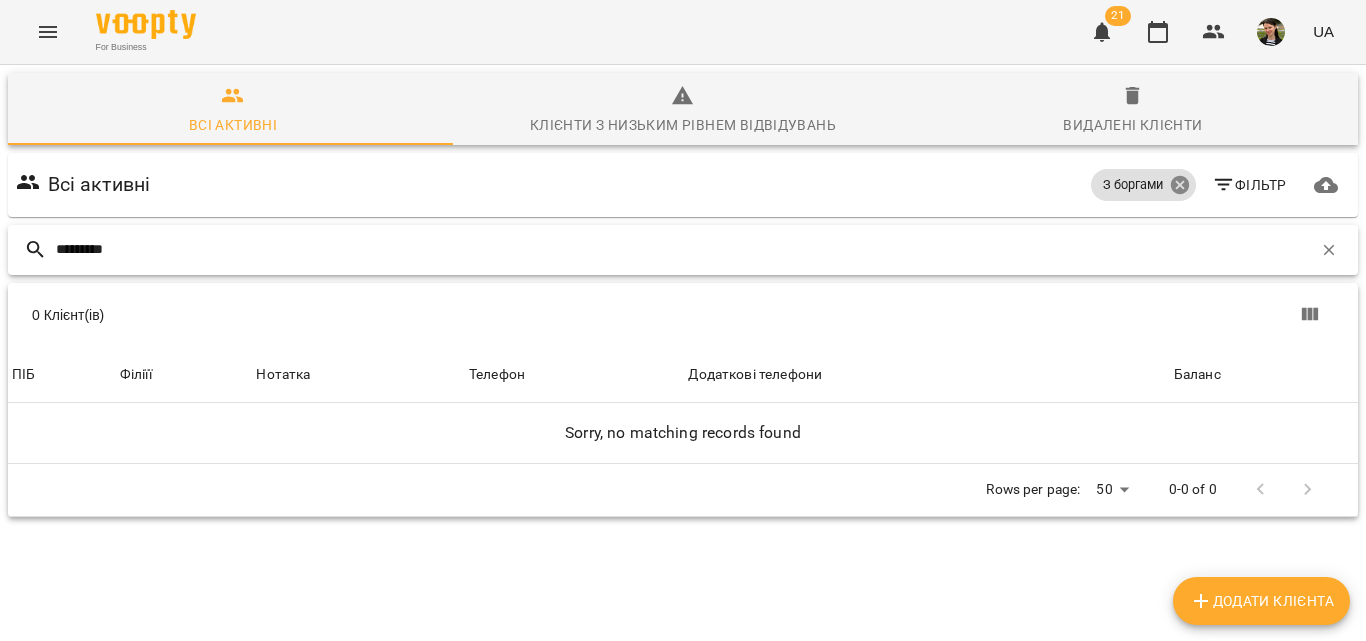 type on "*********" 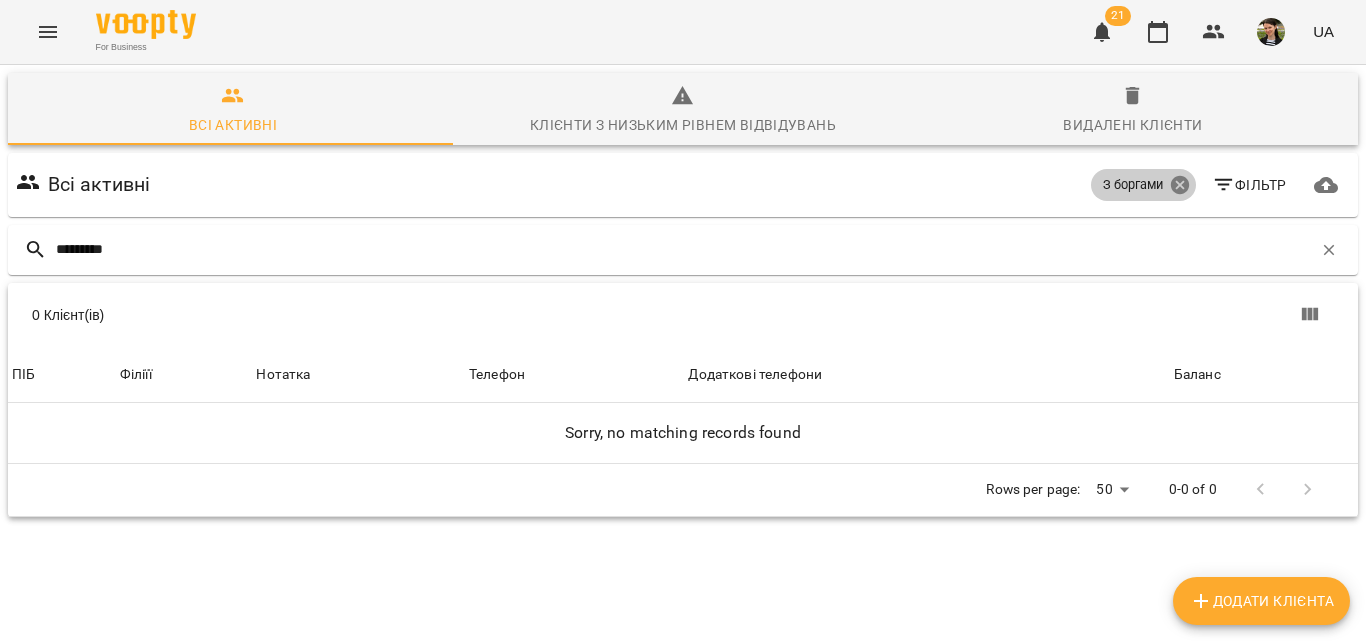 click 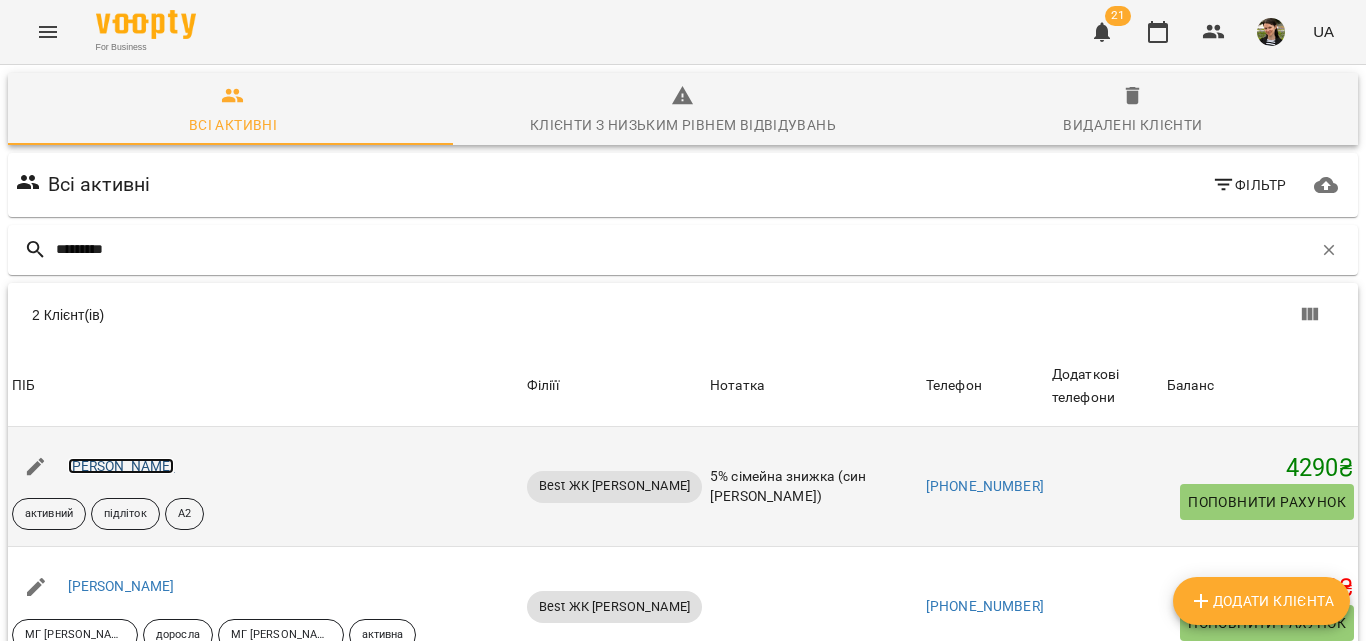 click on "[PERSON_NAME]" at bounding box center [121, 466] 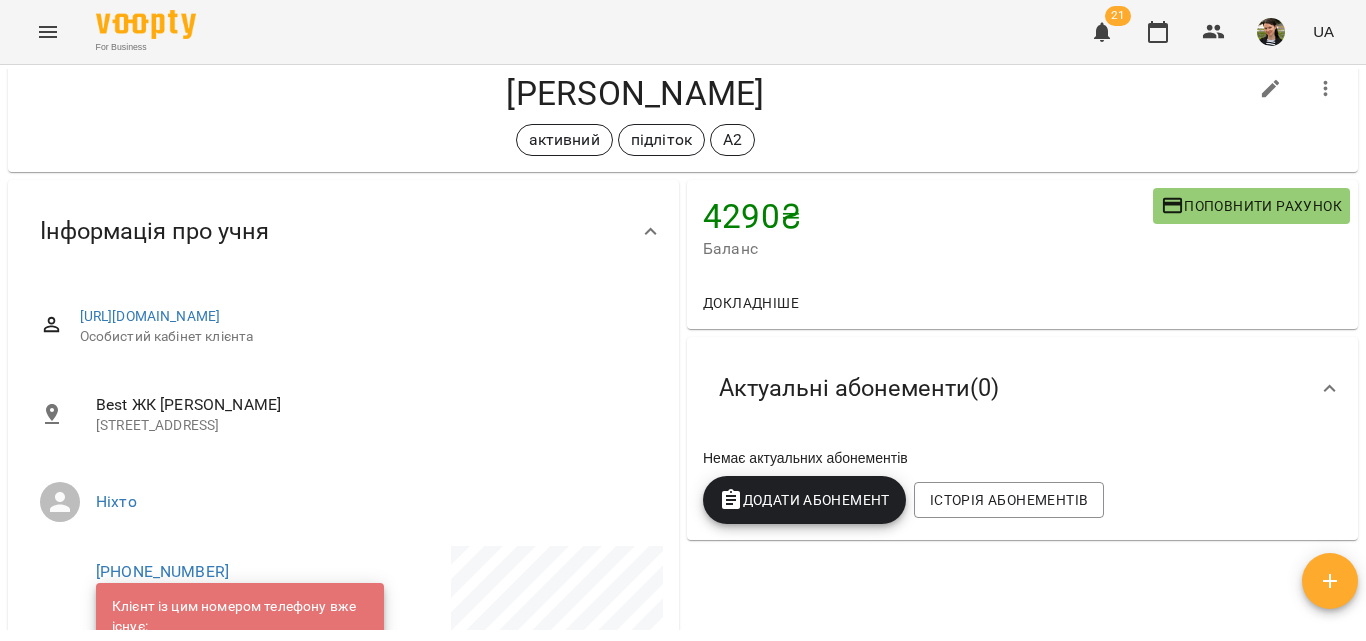 scroll, scrollTop: 0, scrollLeft: 0, axis: both 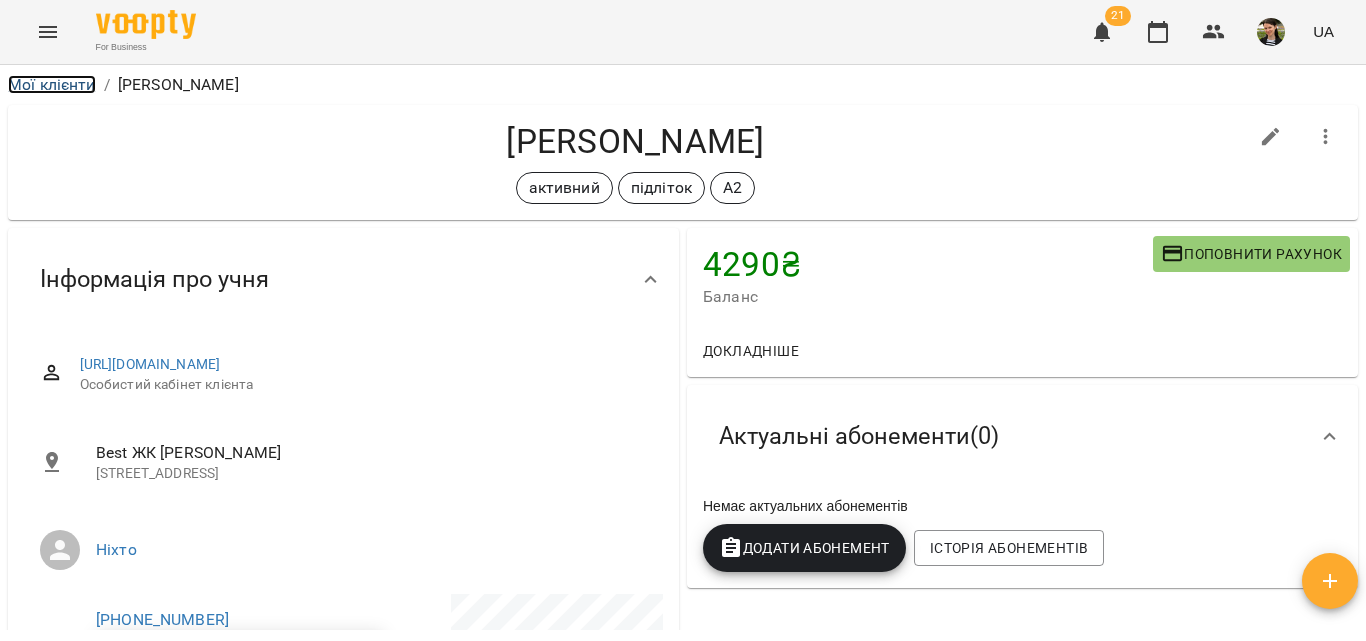 click on "Мої клієнти" at bounding box center [52, 84] 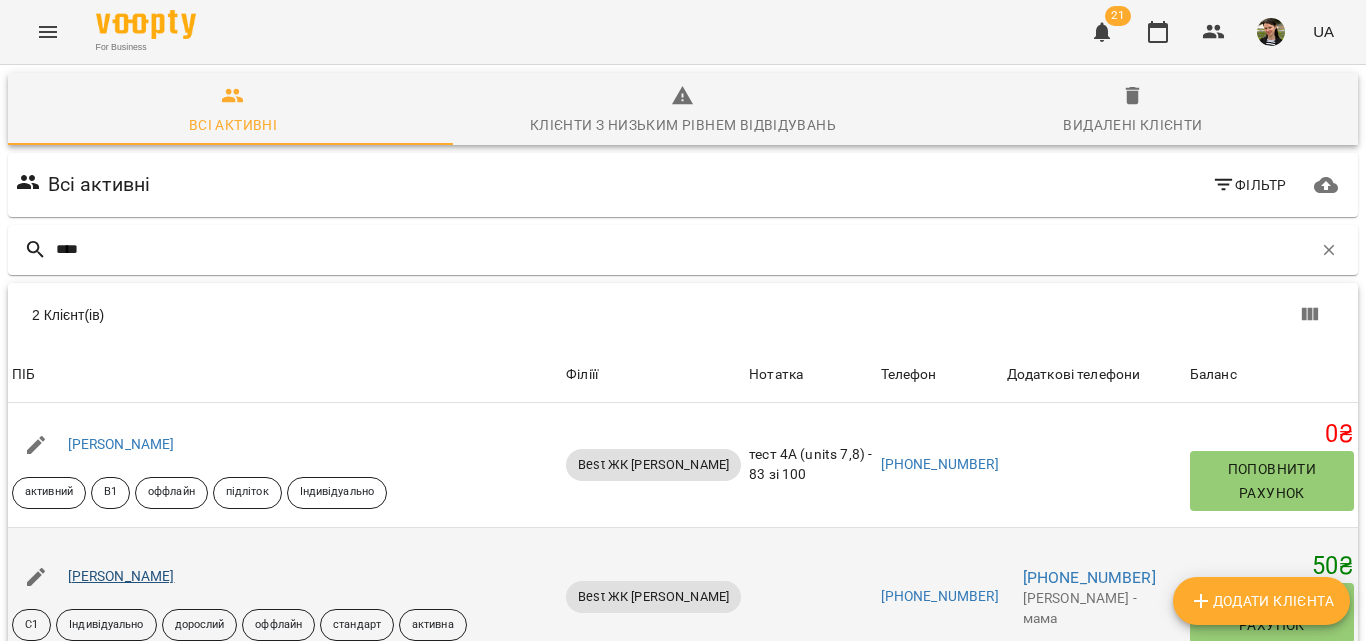 type on "****" 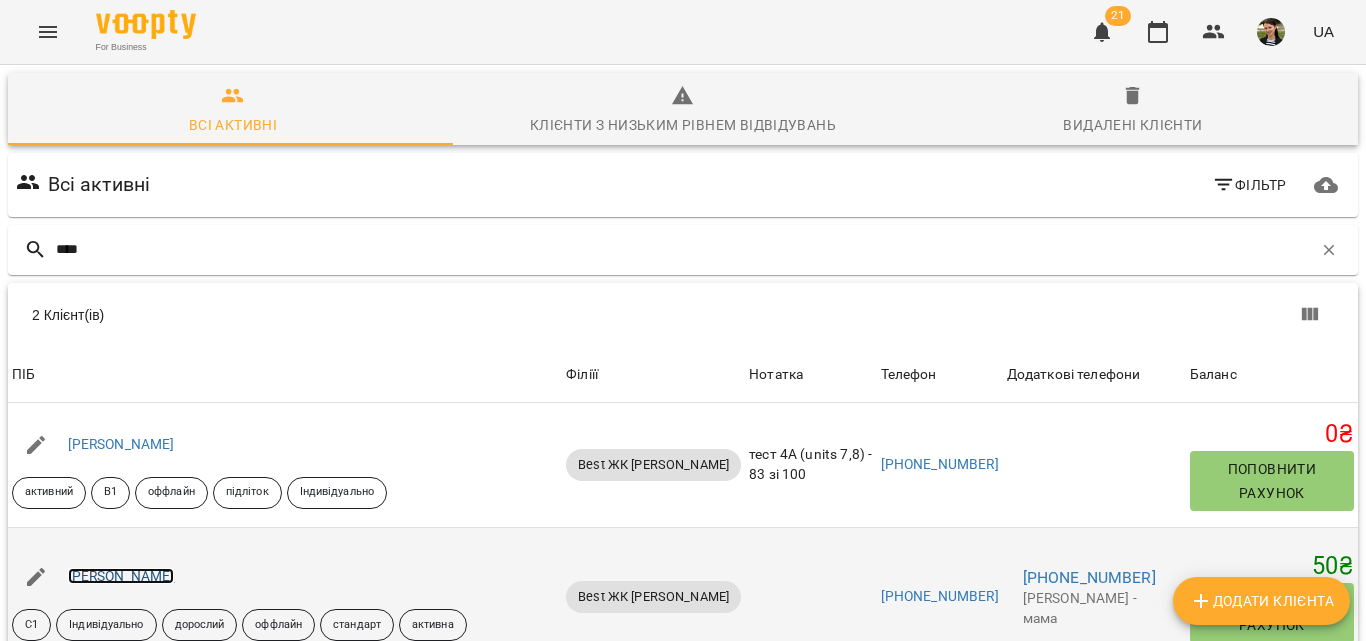 click on "[PERSON_NAME]" at bounding box center [121, 576] 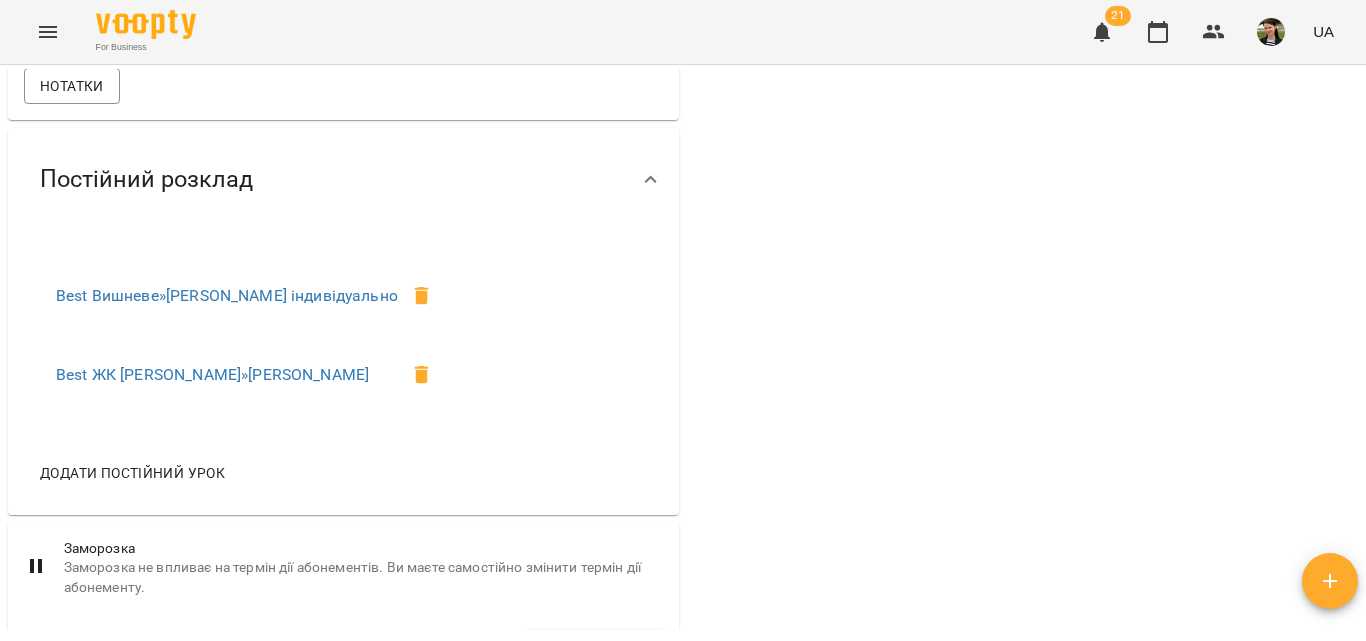 scroll, scrollTop: 1135, scrollLeft: 0, axis: vertical 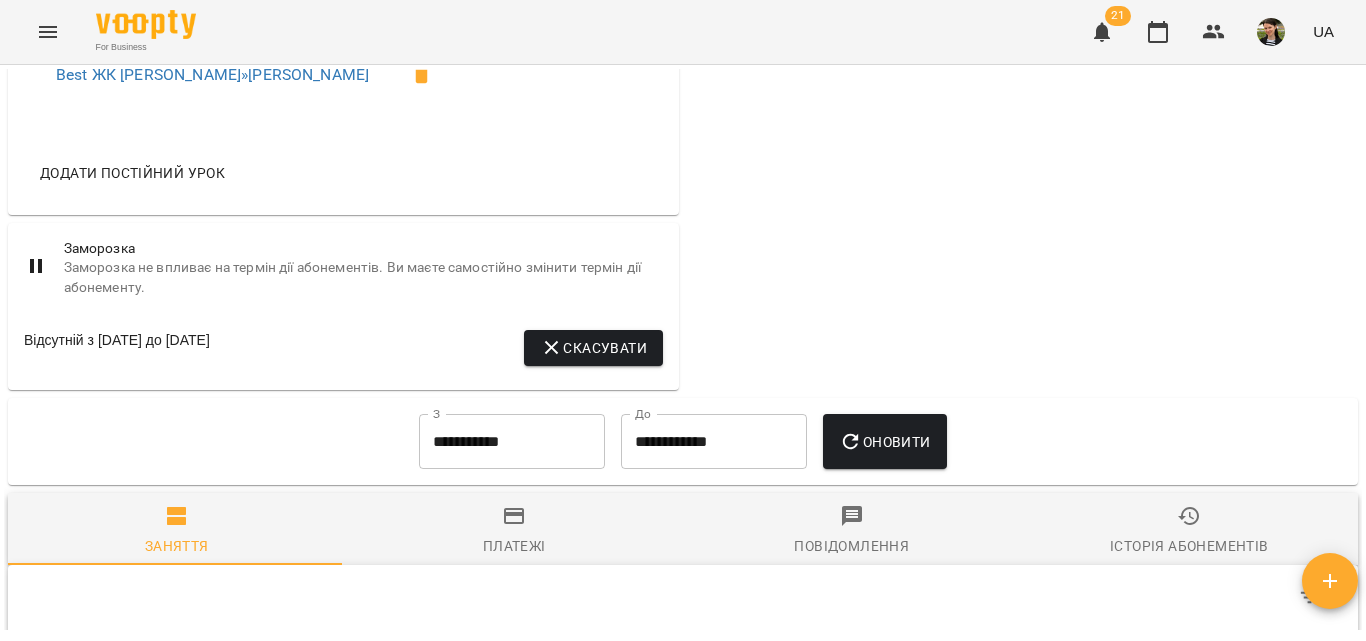 click on "**********" at bounding box center [512, 442] 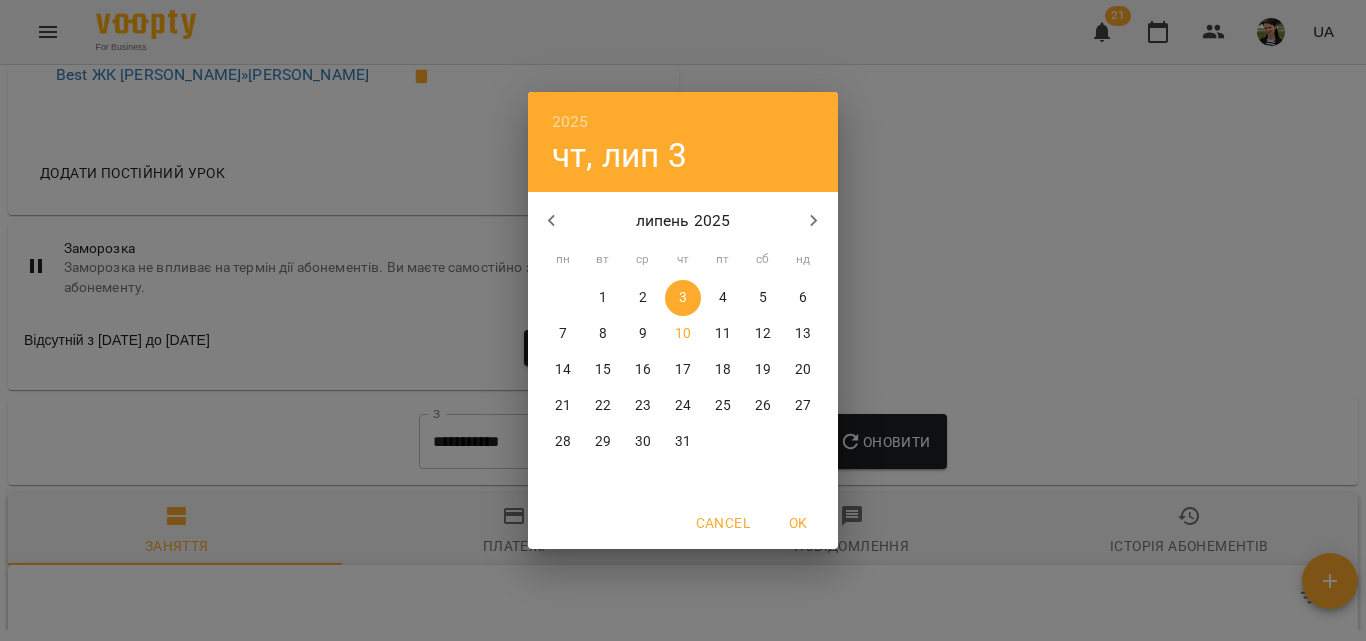 click 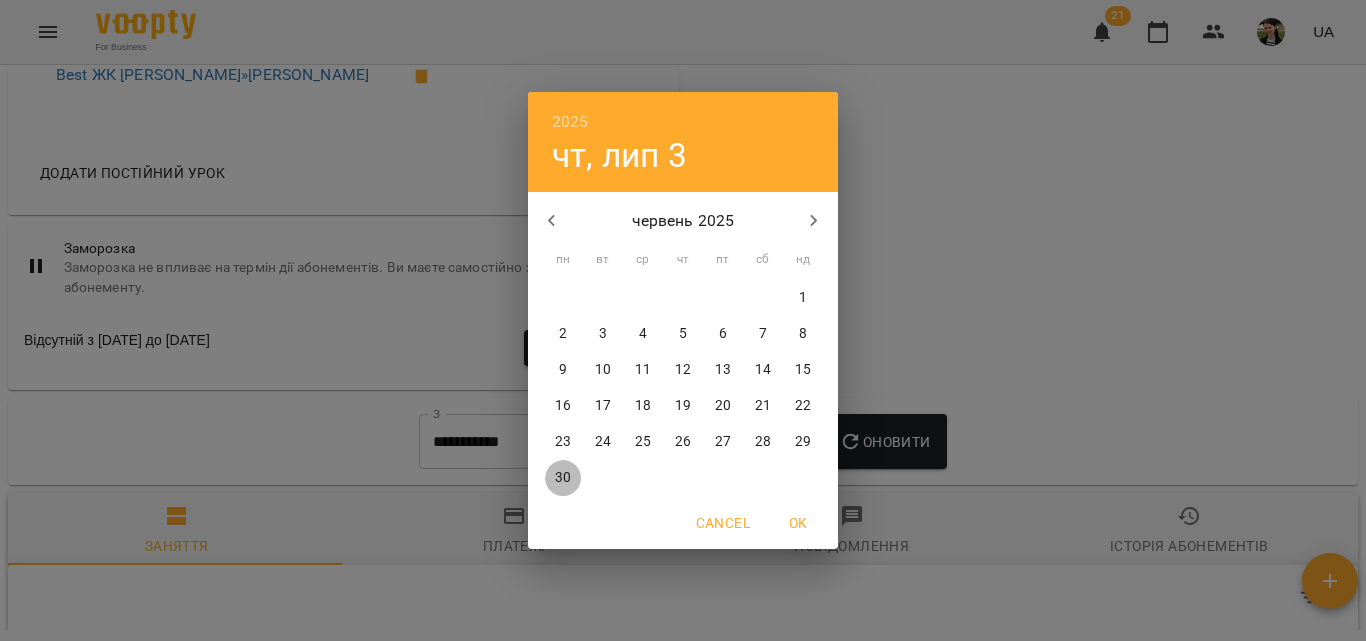 click on "30" at bounding box center [563, 478] 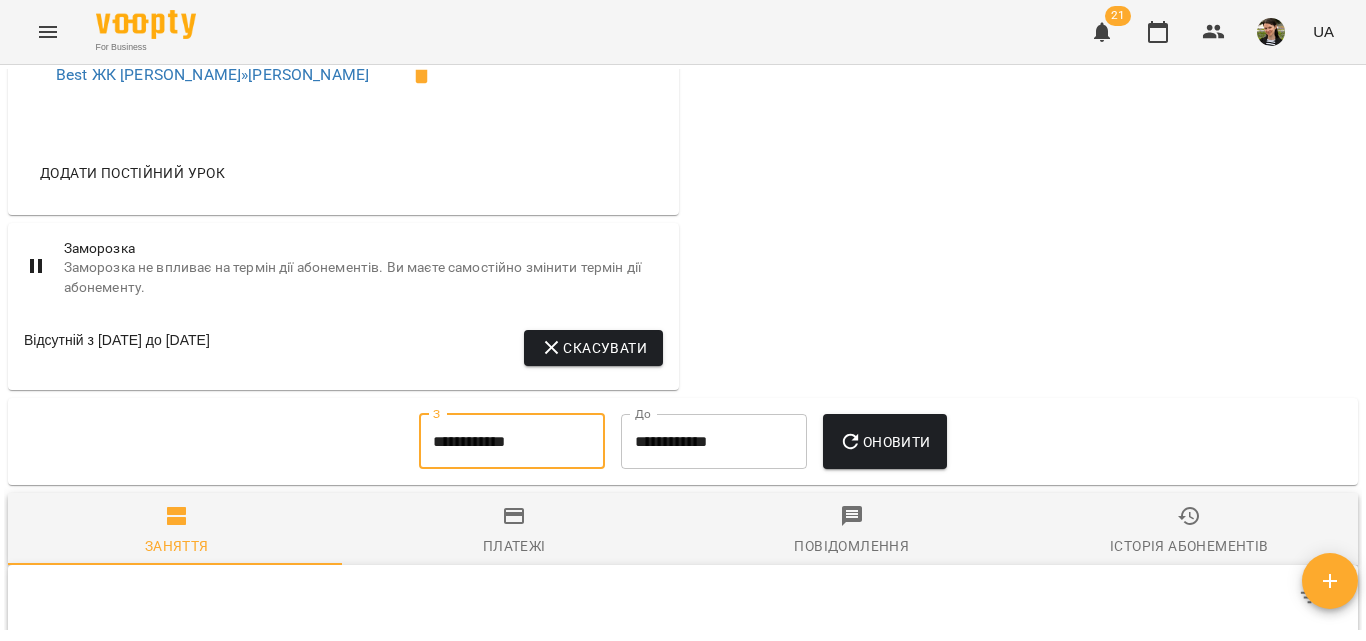 click on "Оновити" at bounding box center (884, 442) 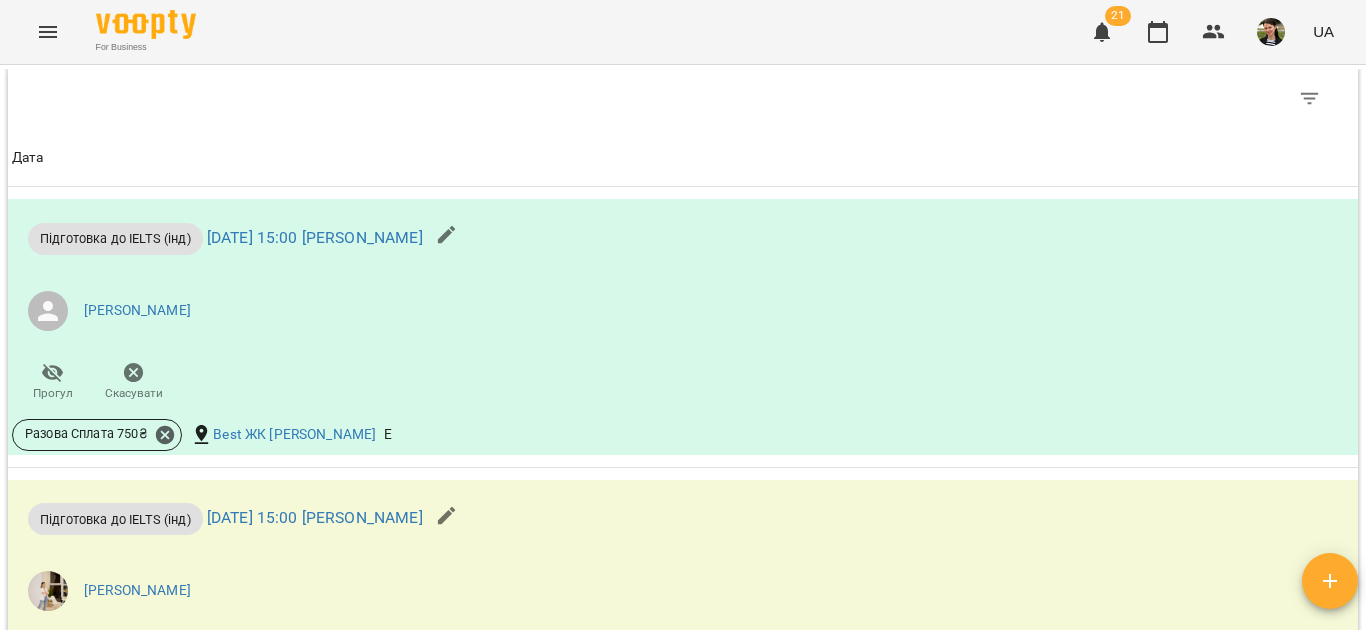 scroll, scrollTop: 1635, scrollLeft: 0, axis: vertical 